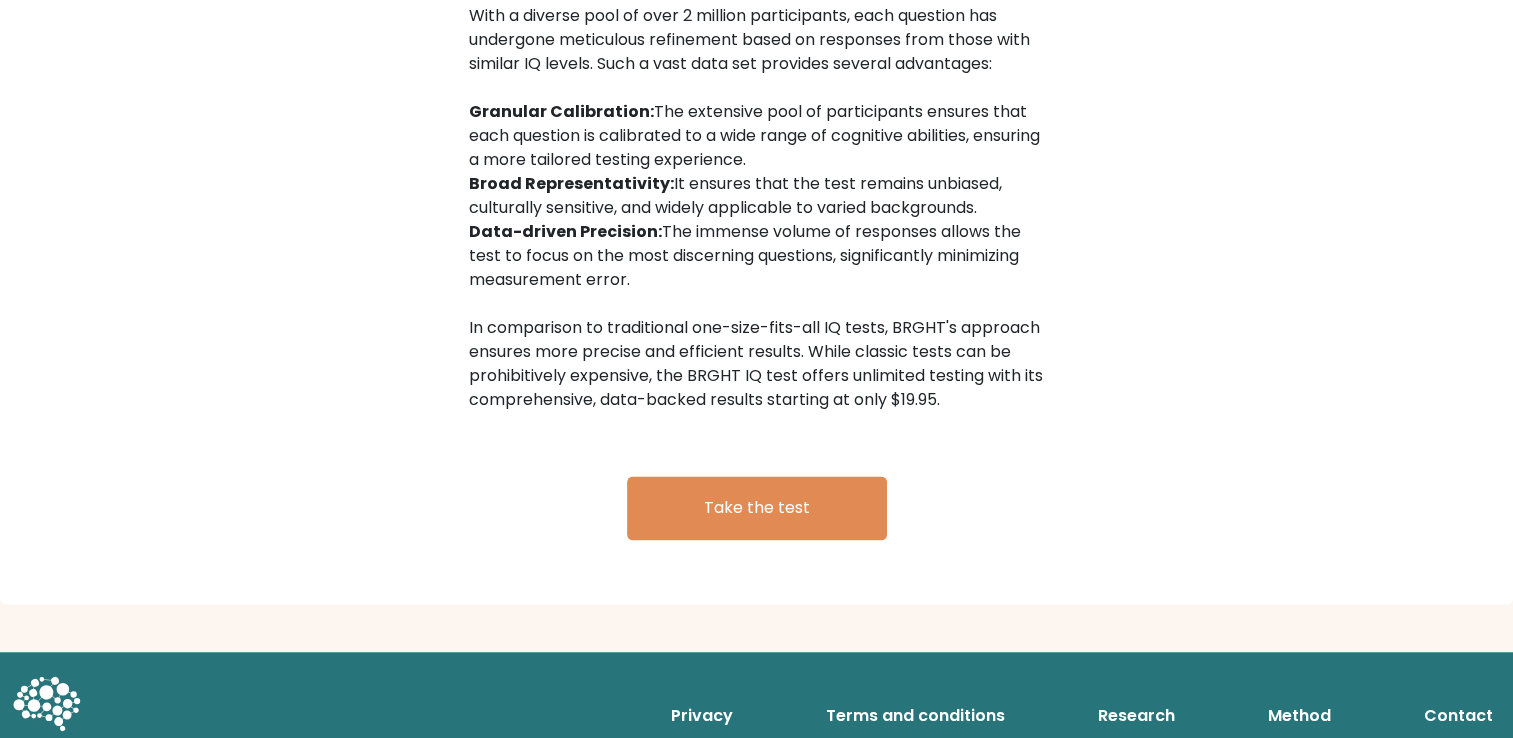 scroll, scrollTop: 3262, scrollLeft: 0, axis: vertical 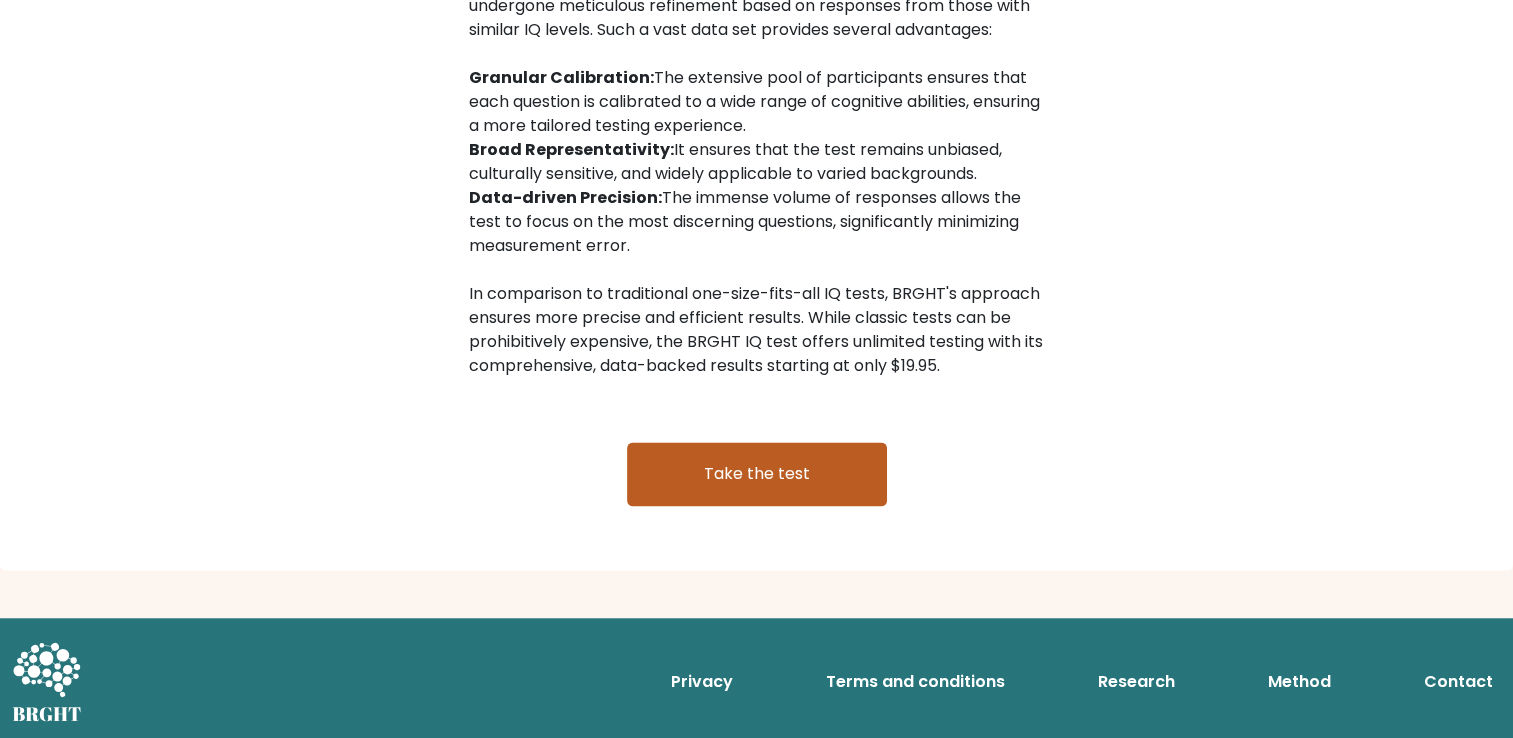 click on "Take the test" at bounding box center [757, 474] 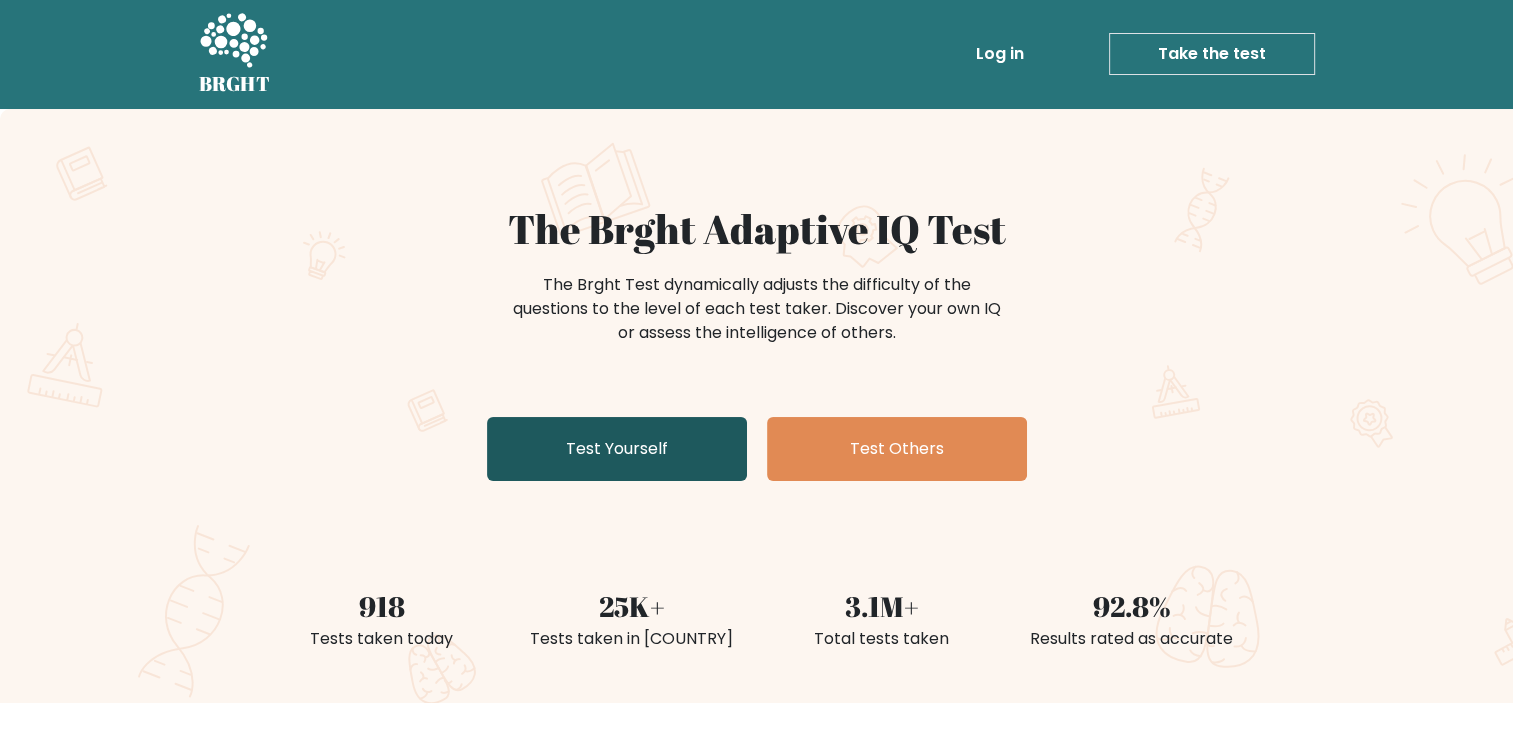 scroll, scrollTop: 0, scrollLeft: 0, axis: both 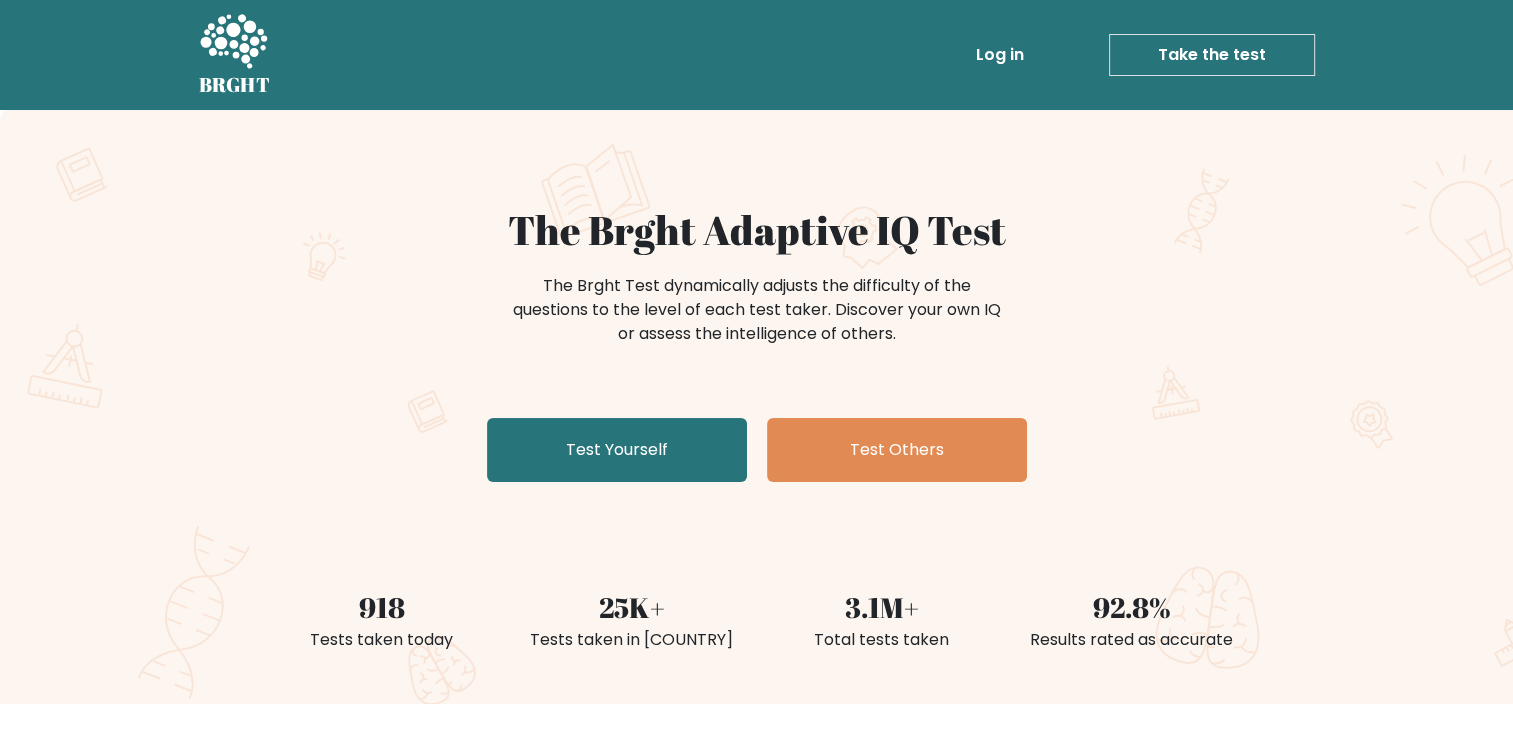 click on "Take the test" at bounding box center [1212, 55] 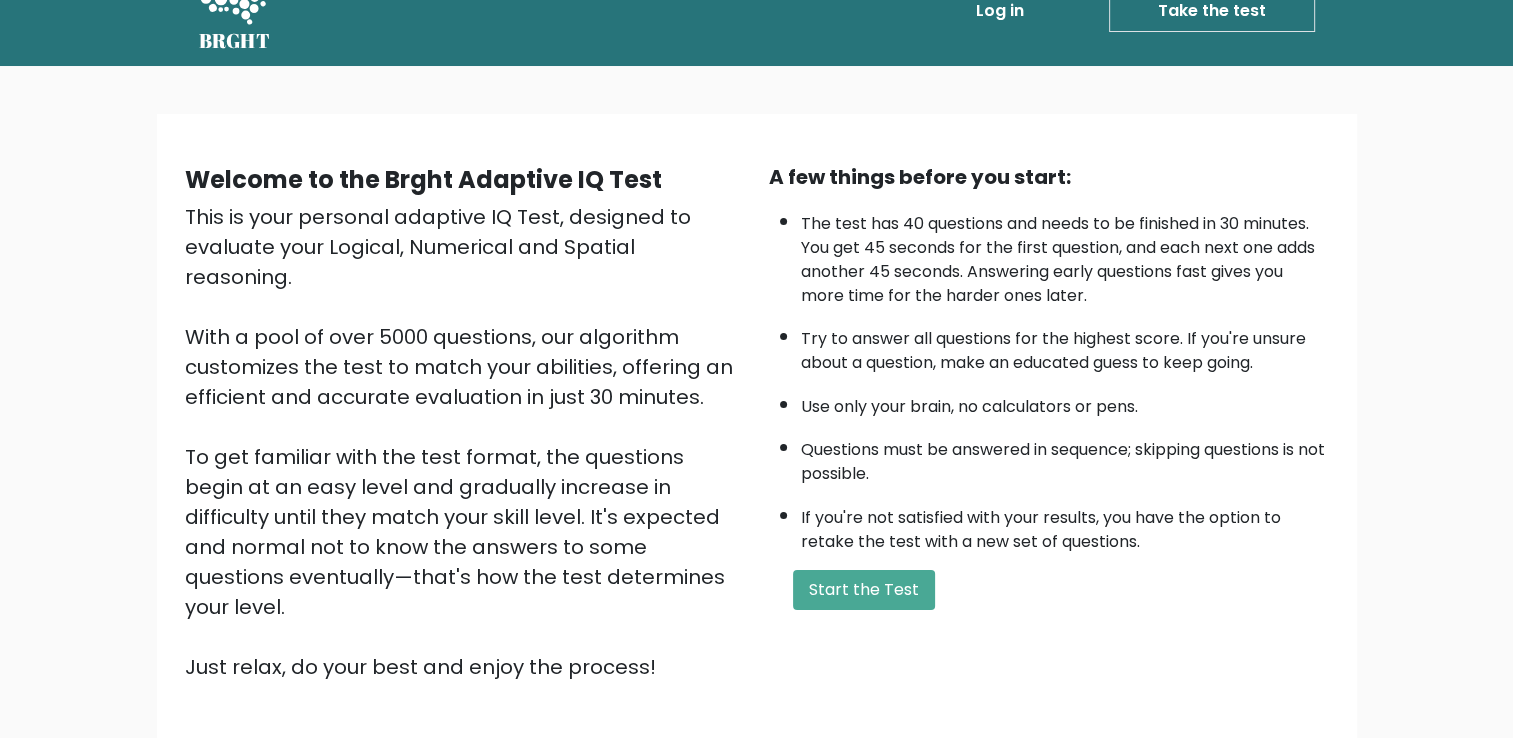 scroll, scrollTop: 177, scrollLeft: 0, axis: vertical 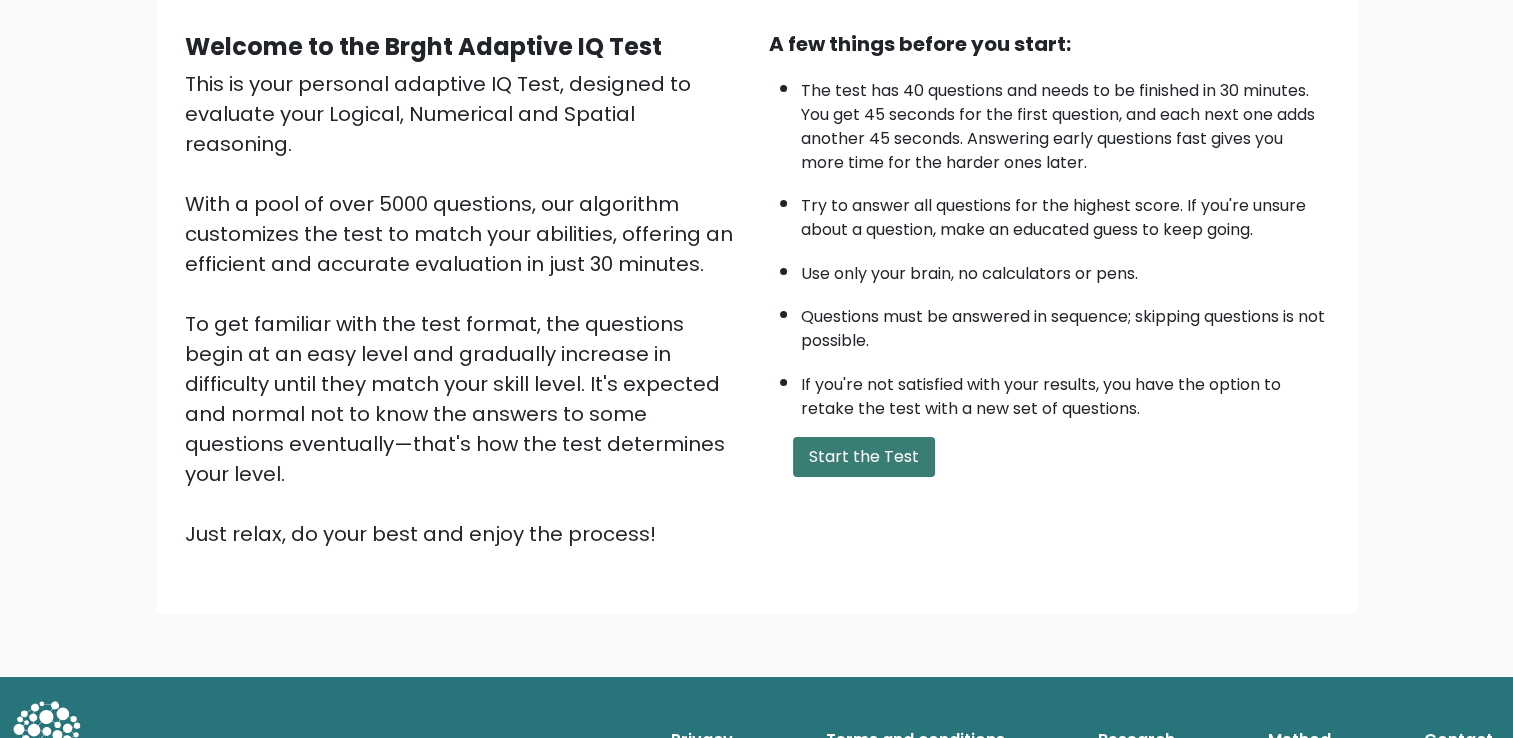 click on "Start the Test" at bounding box center [864, 457] 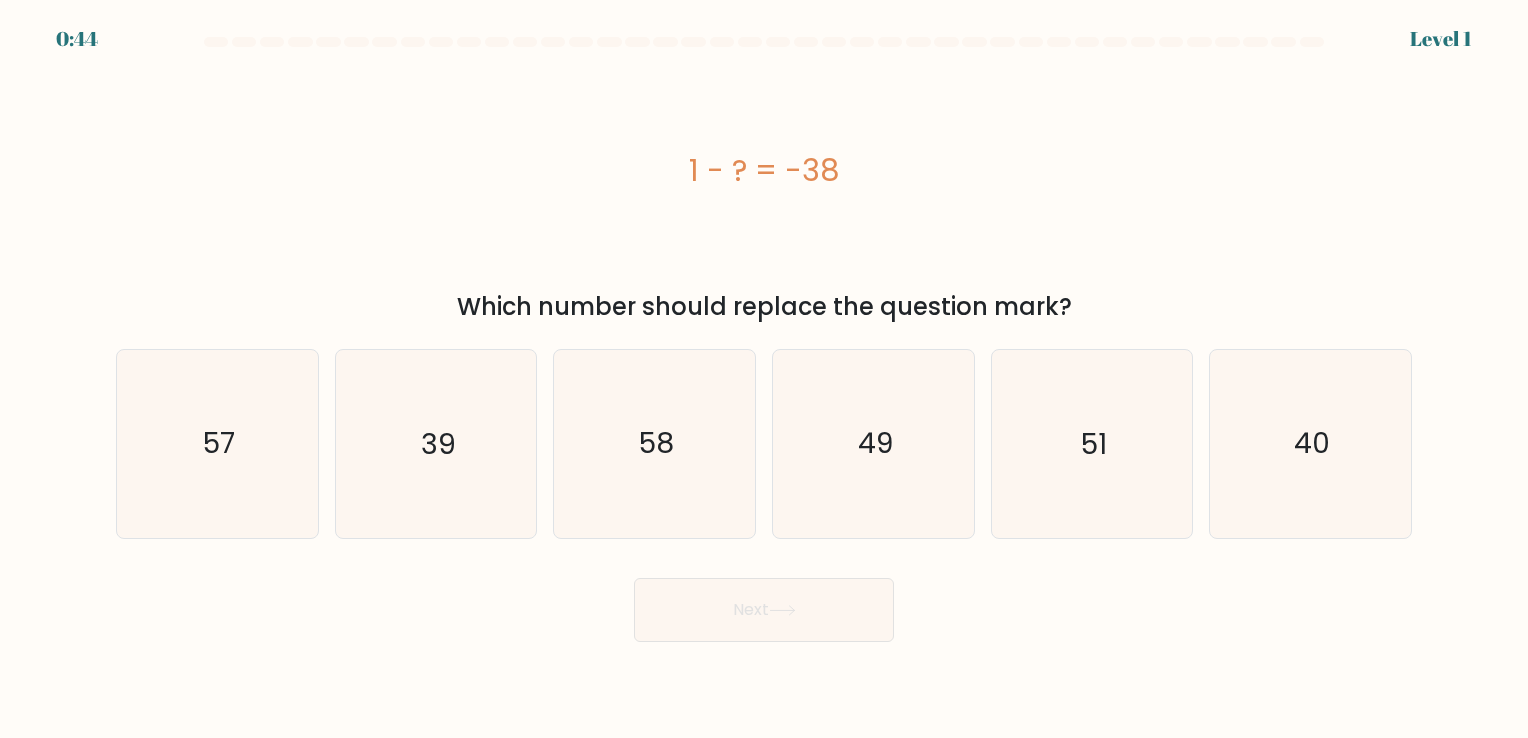 scroll, scrollTop: 0, scrollLeft: 0, axis: both 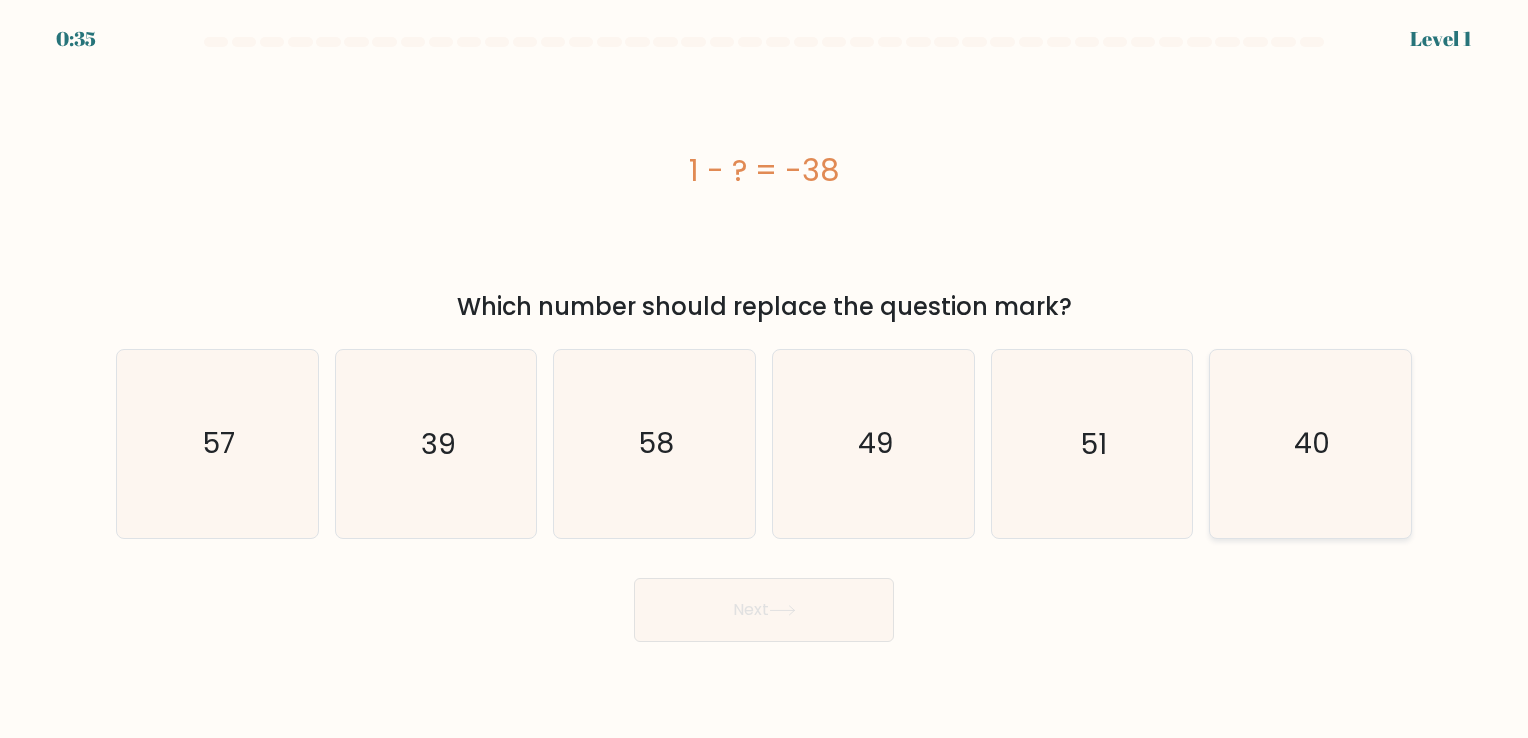click on "40" 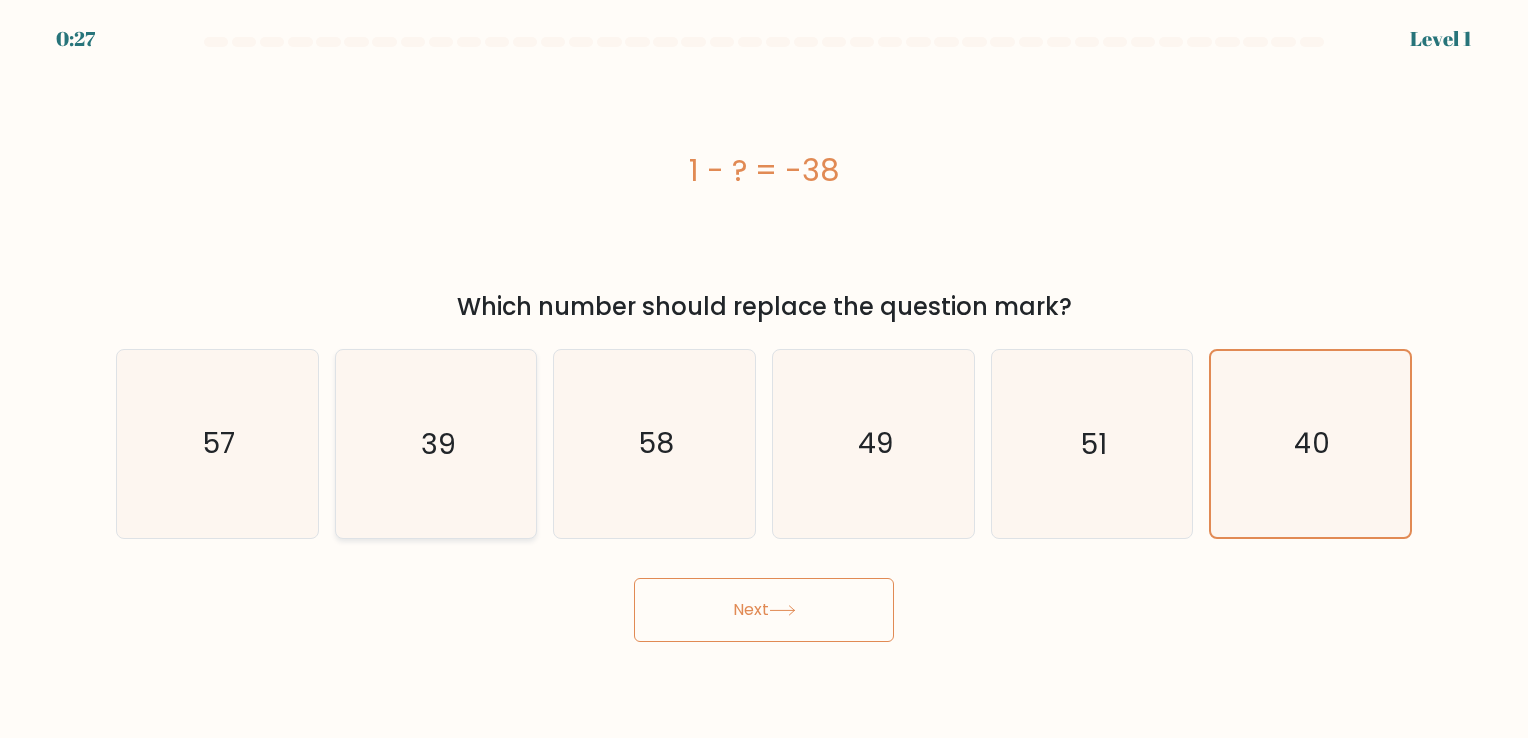 click on "39" 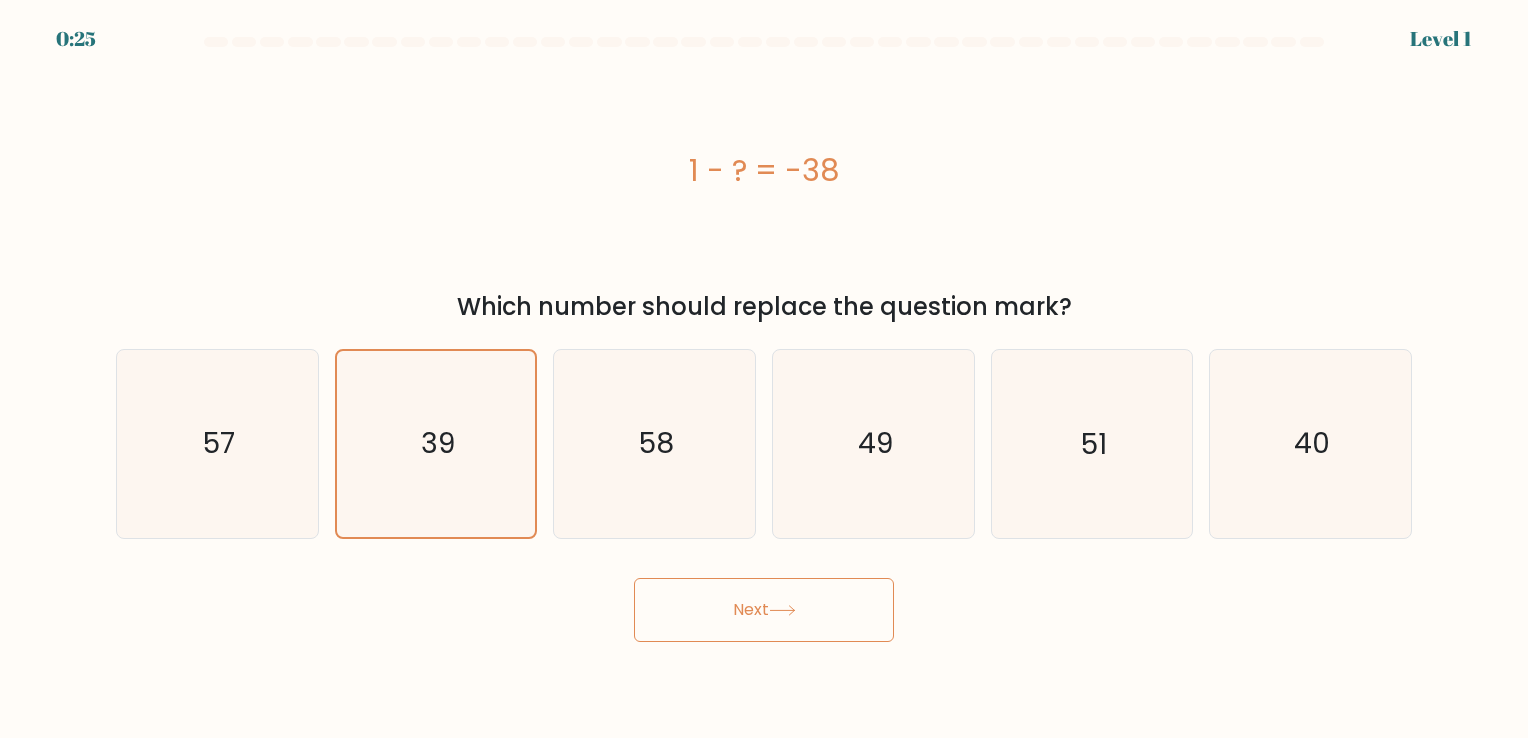 click 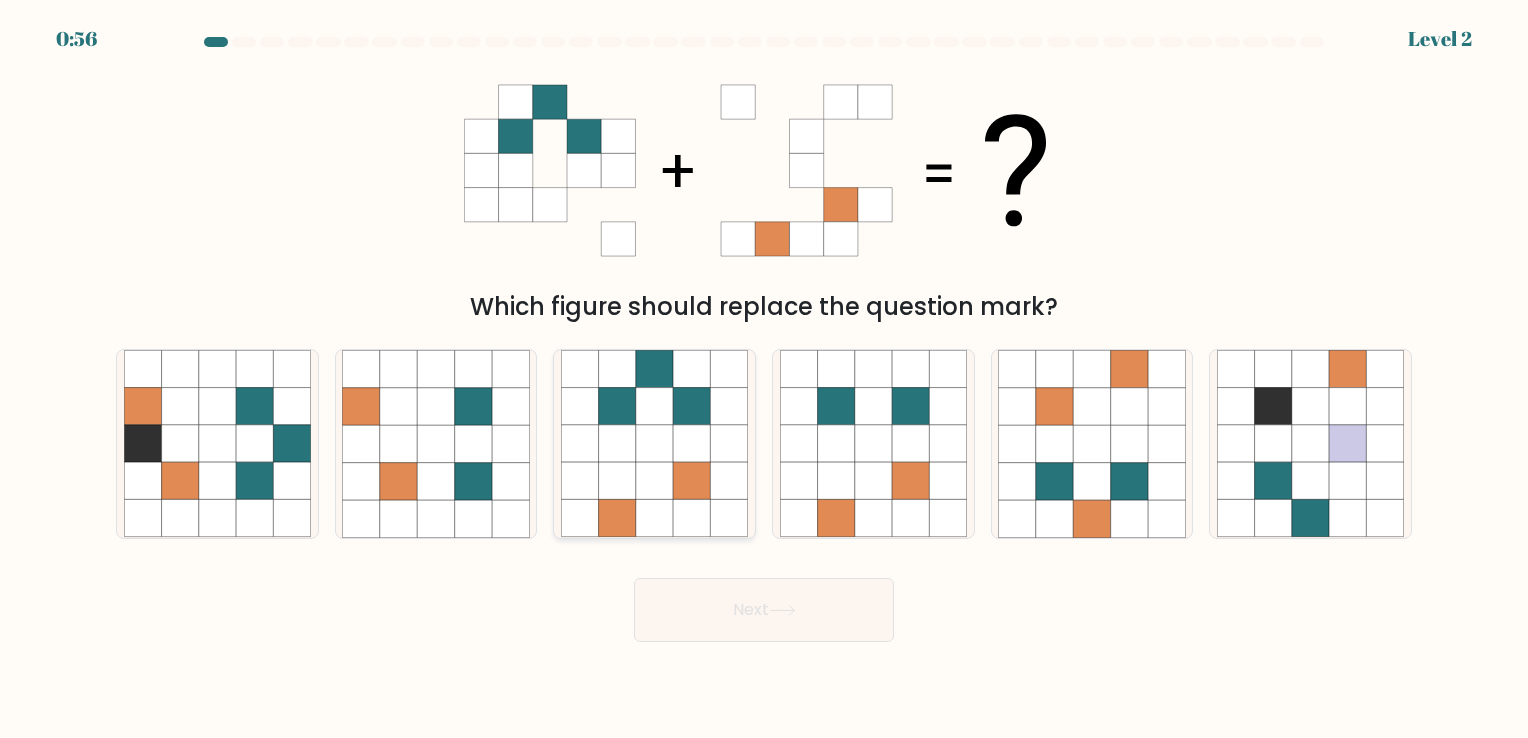 click 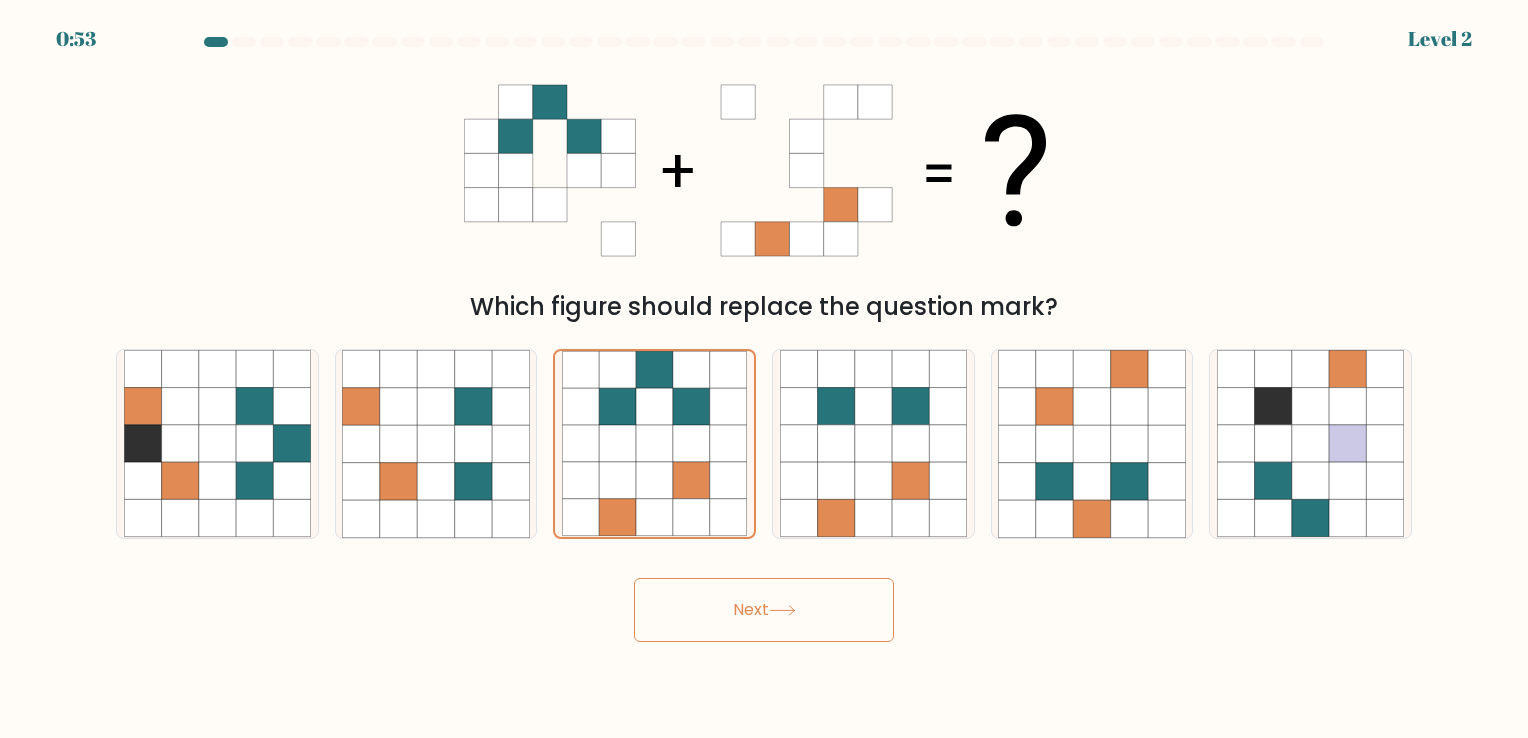 click on "Next" at bounding box center [764, 610] 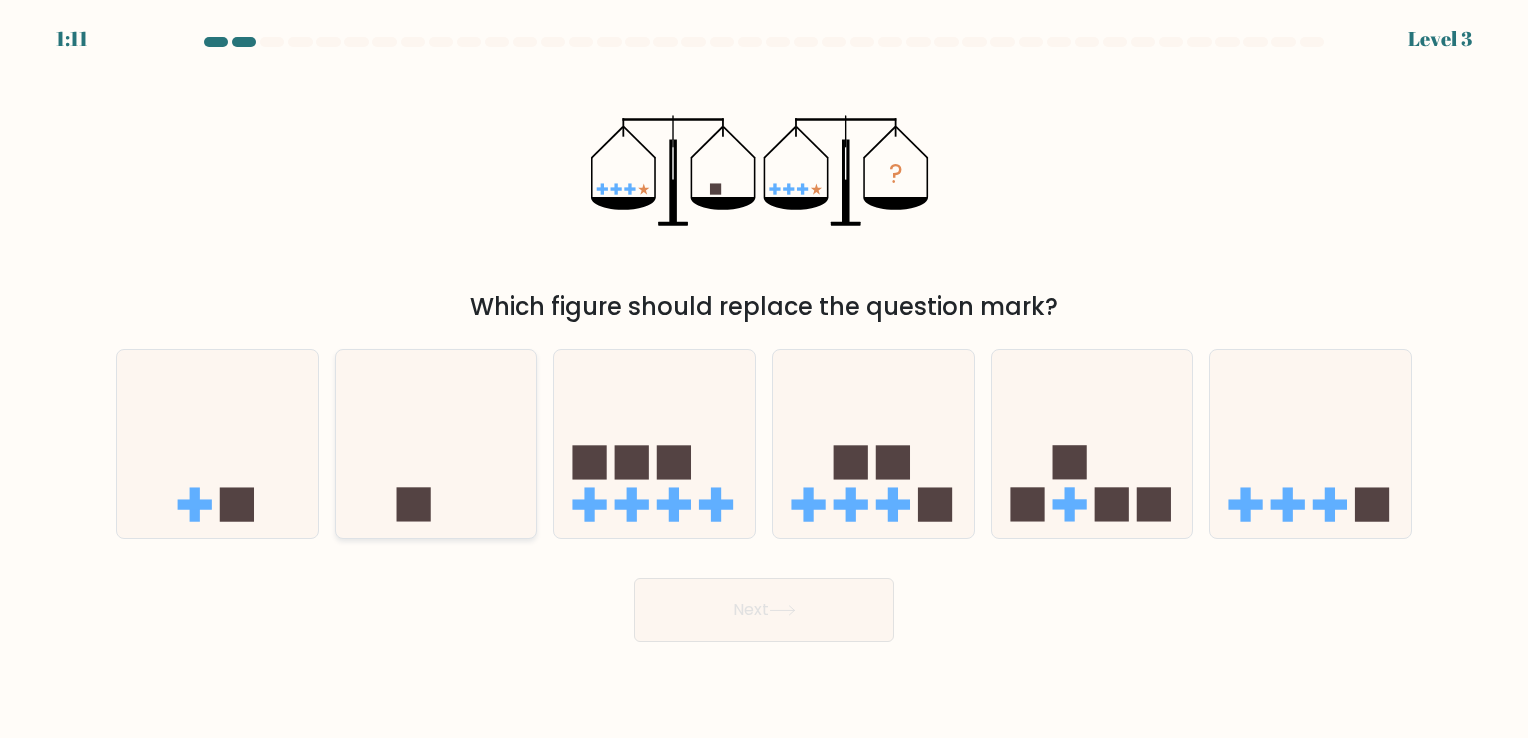 click 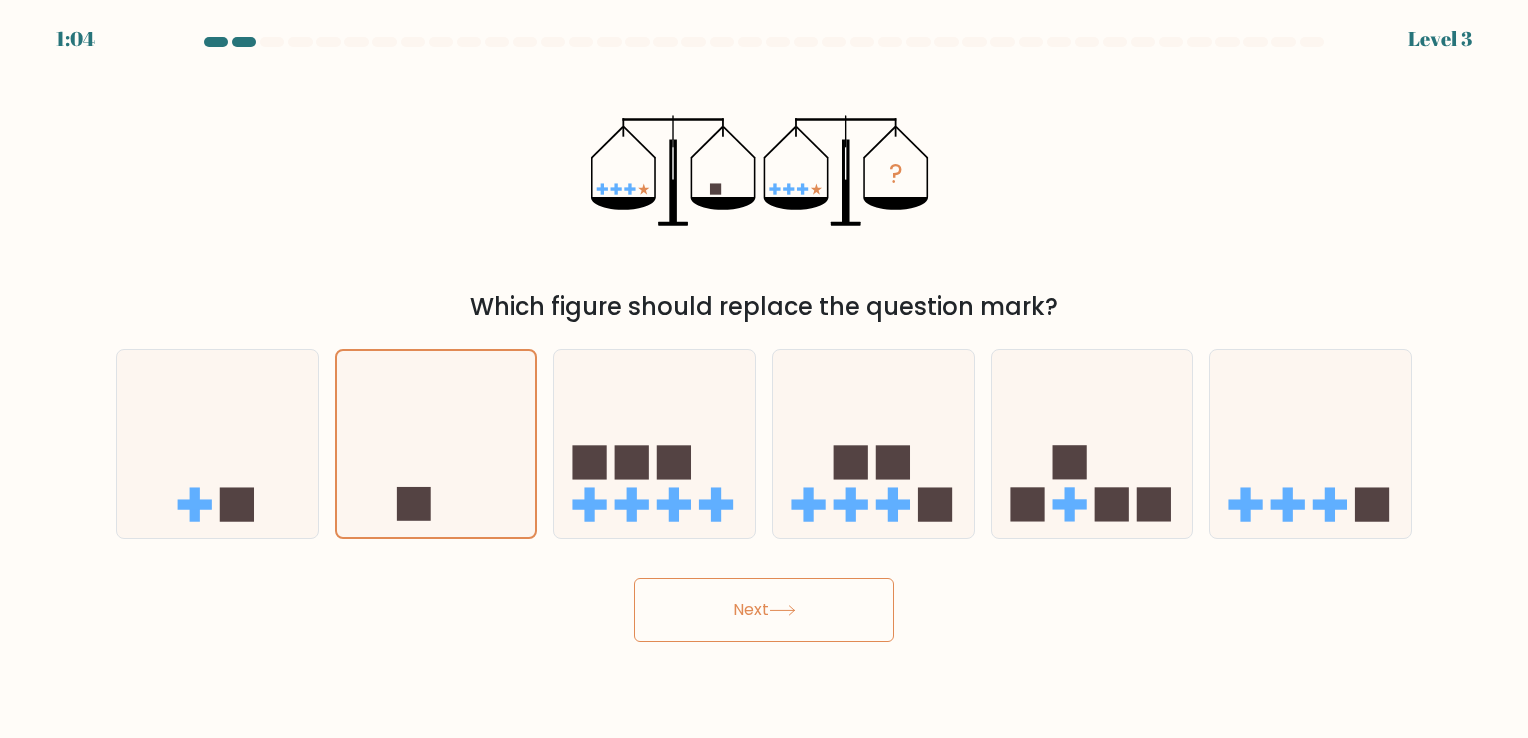 click on "Next" at bounding box center (764, 610) 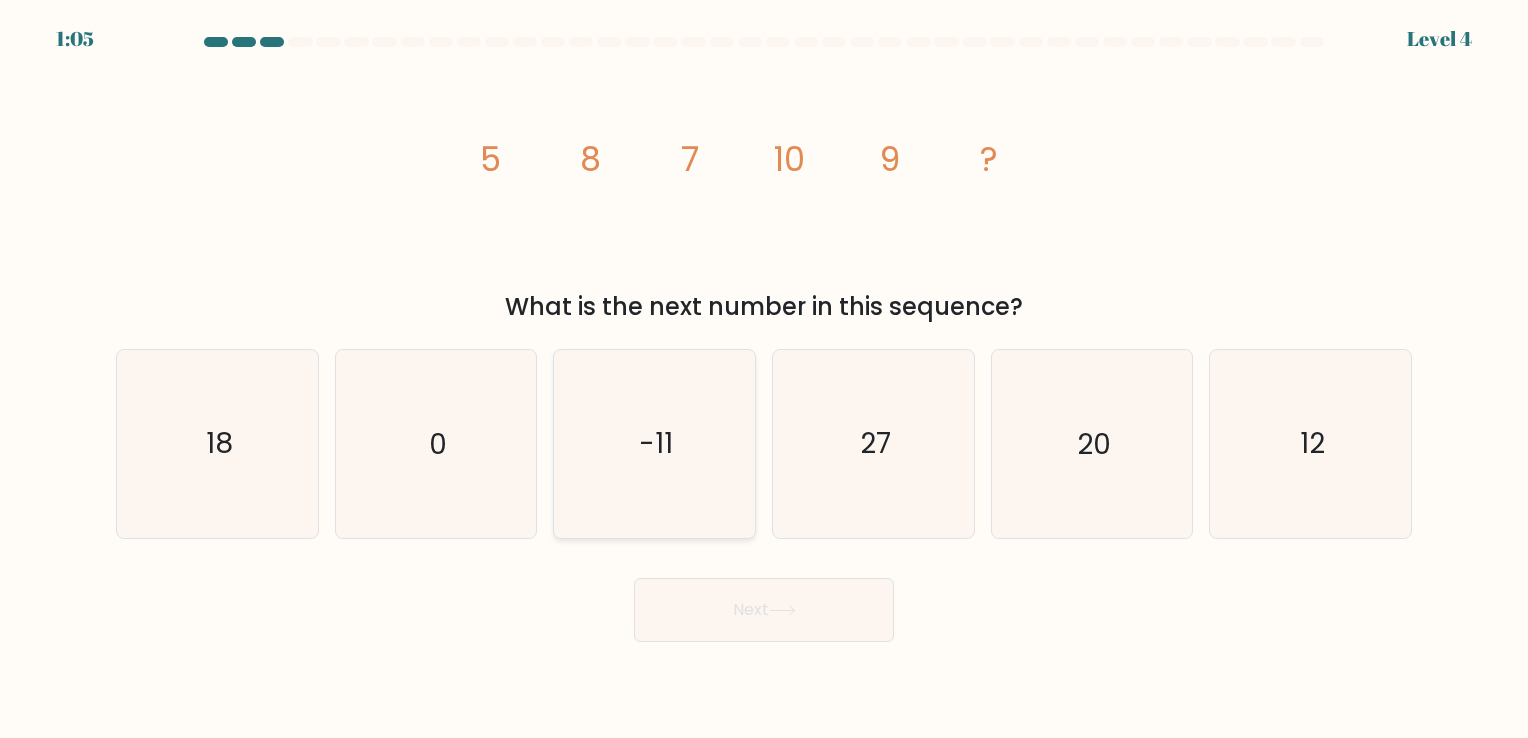 click on "-11" 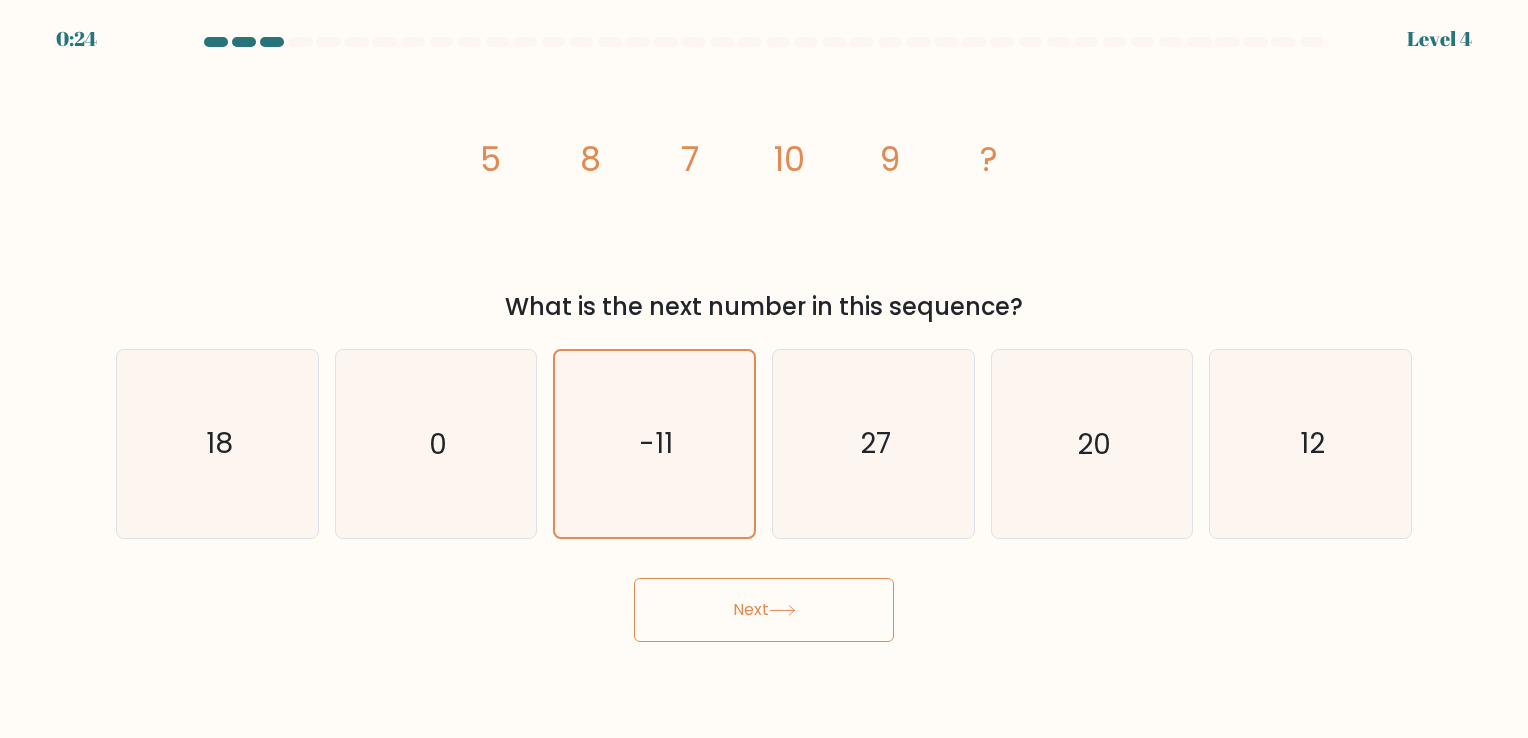 click on "Next" at bounding box center [764, 610] 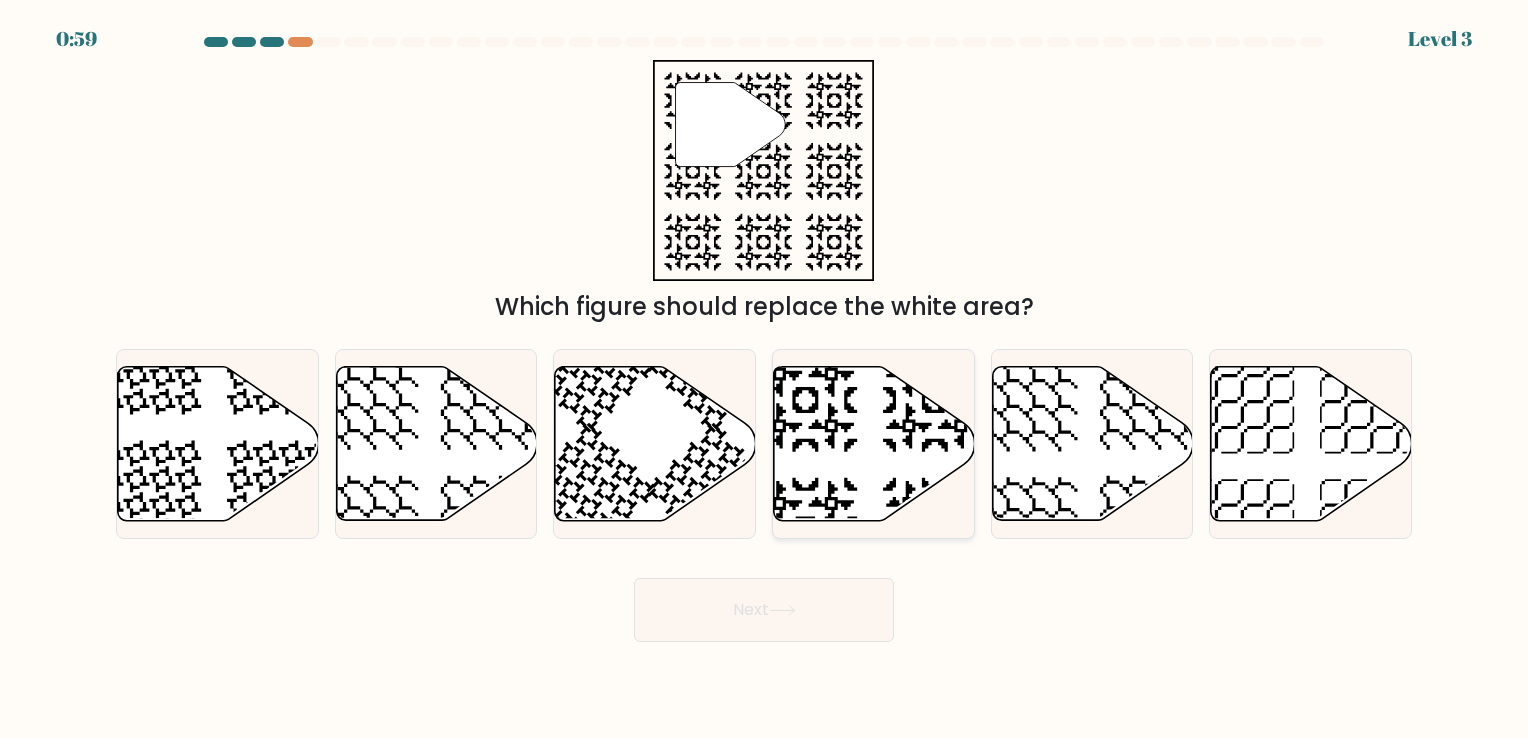 click 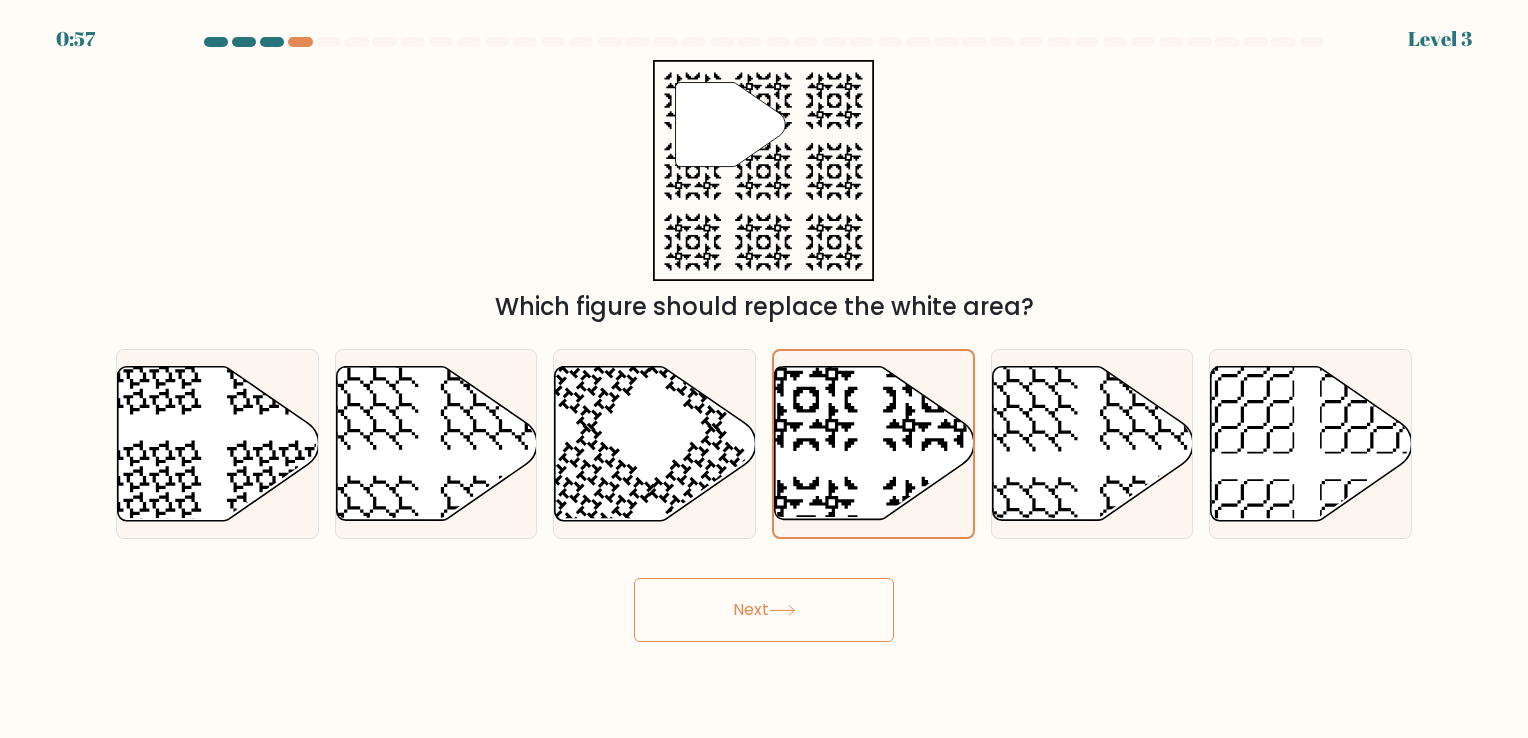 click on "Next" at bounding box center (764, 610) 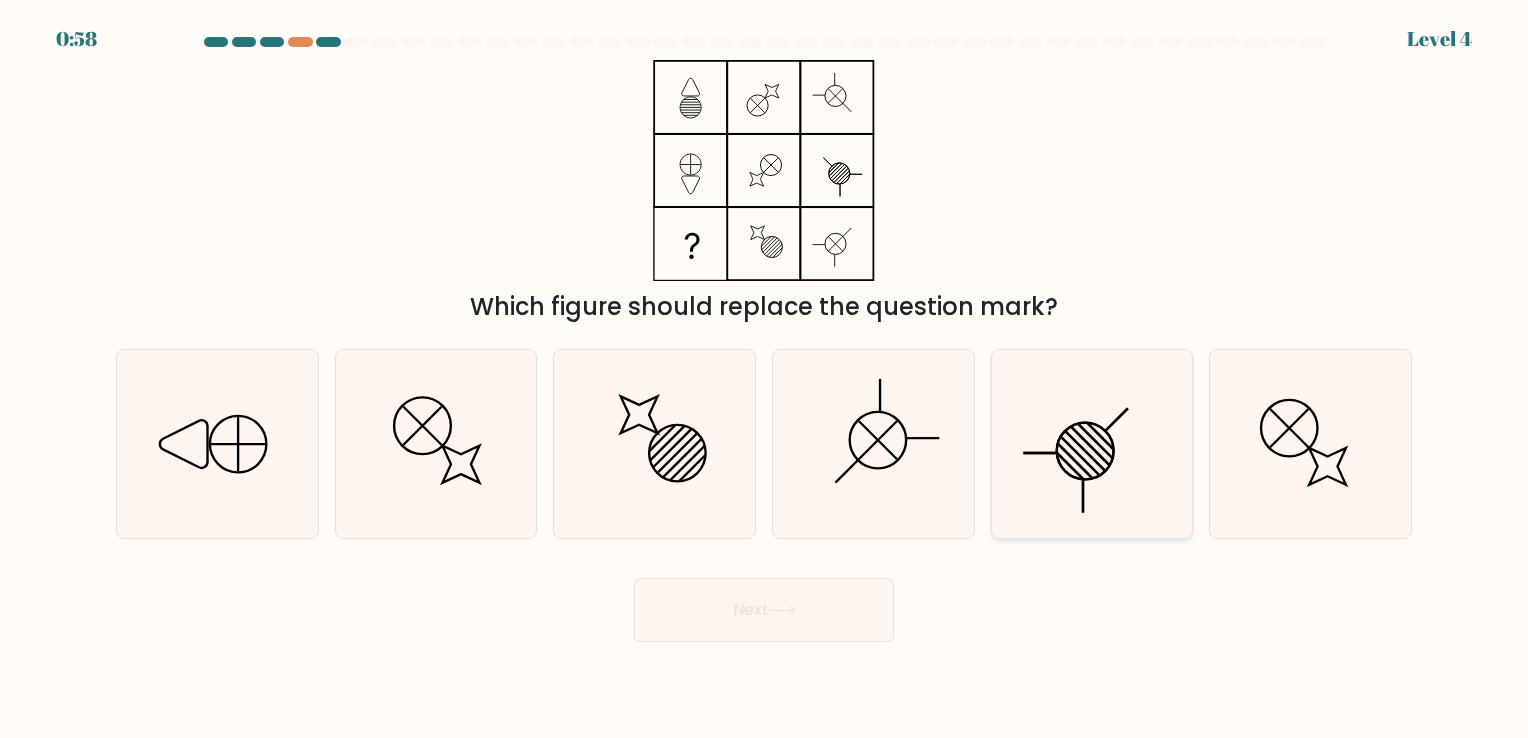 click 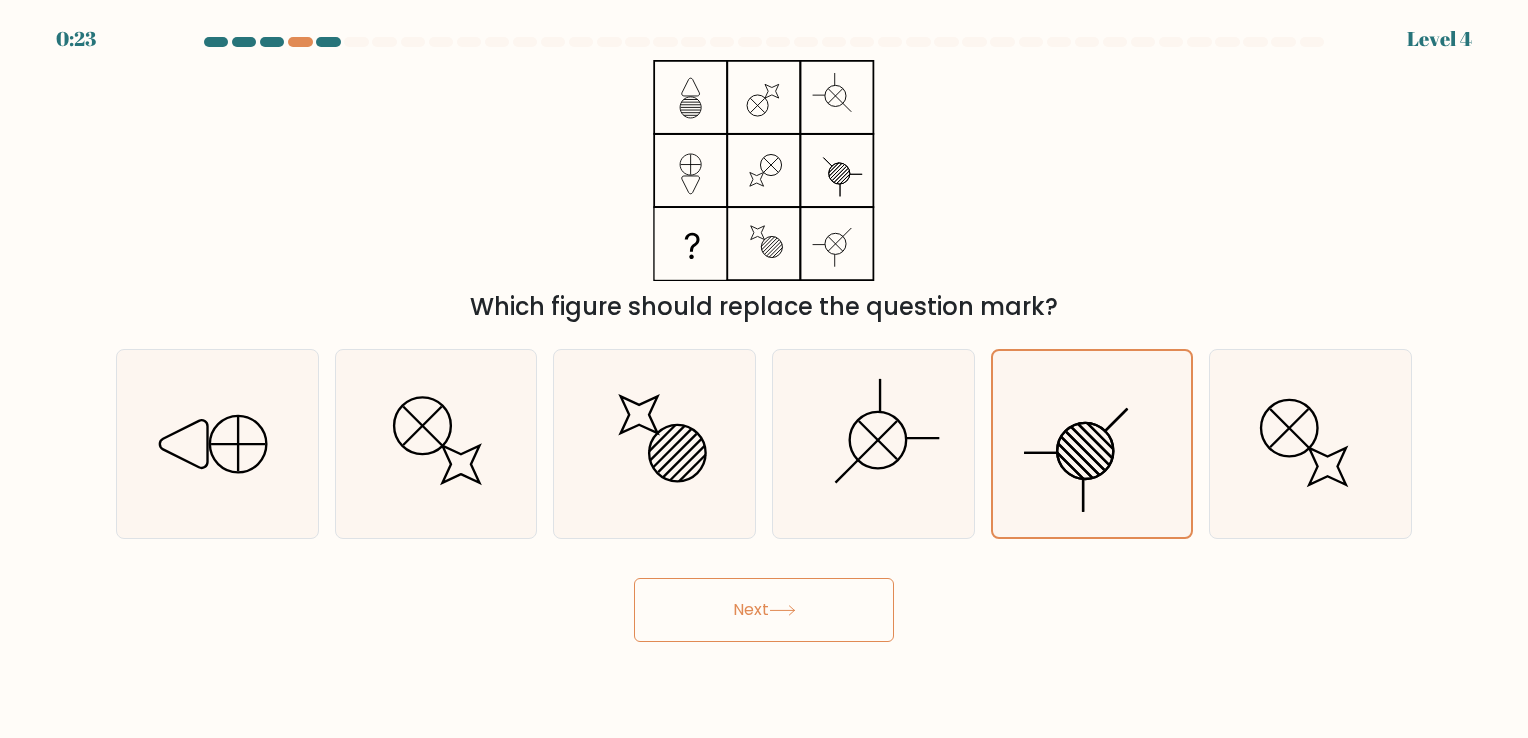click on "Next" at bounding box center (764, 610) 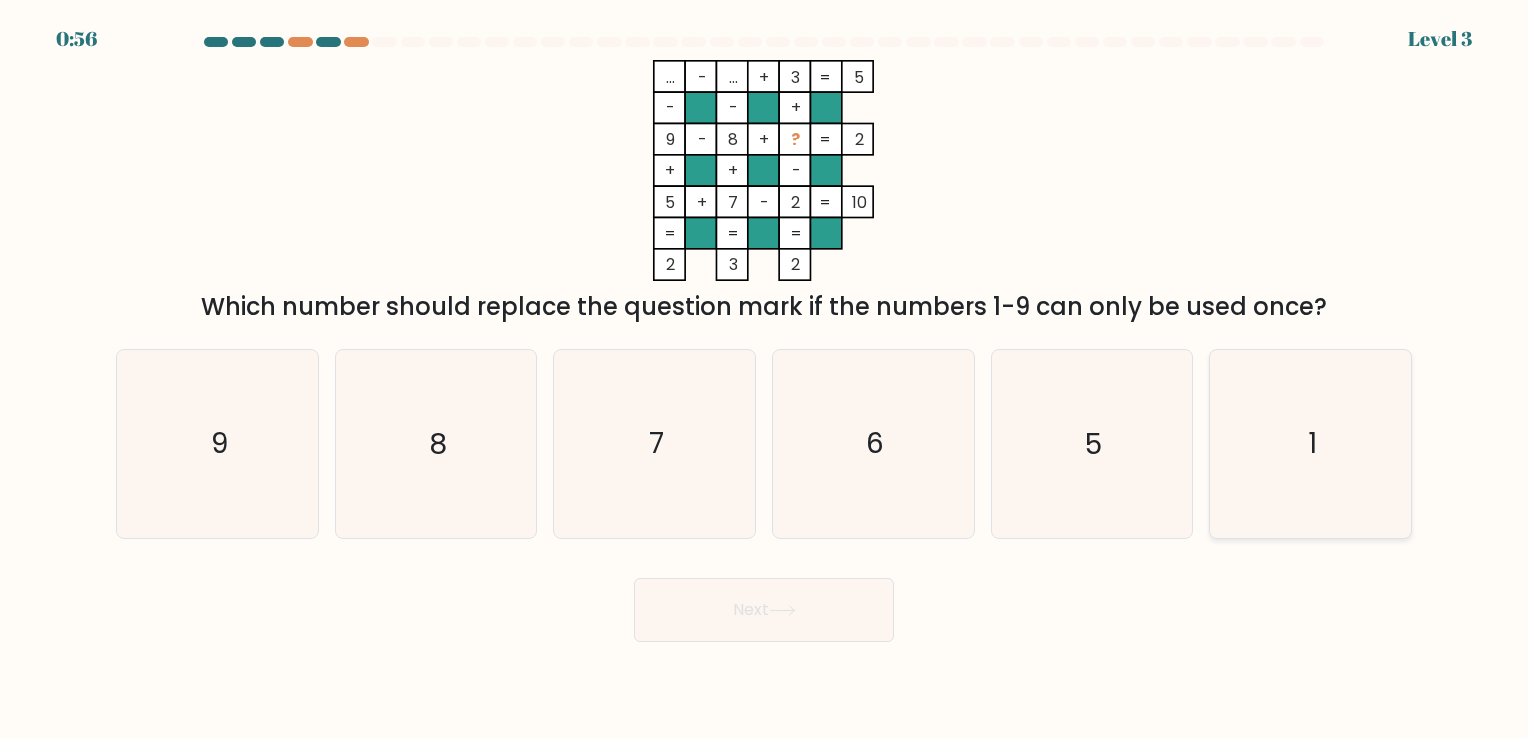 click on "1" 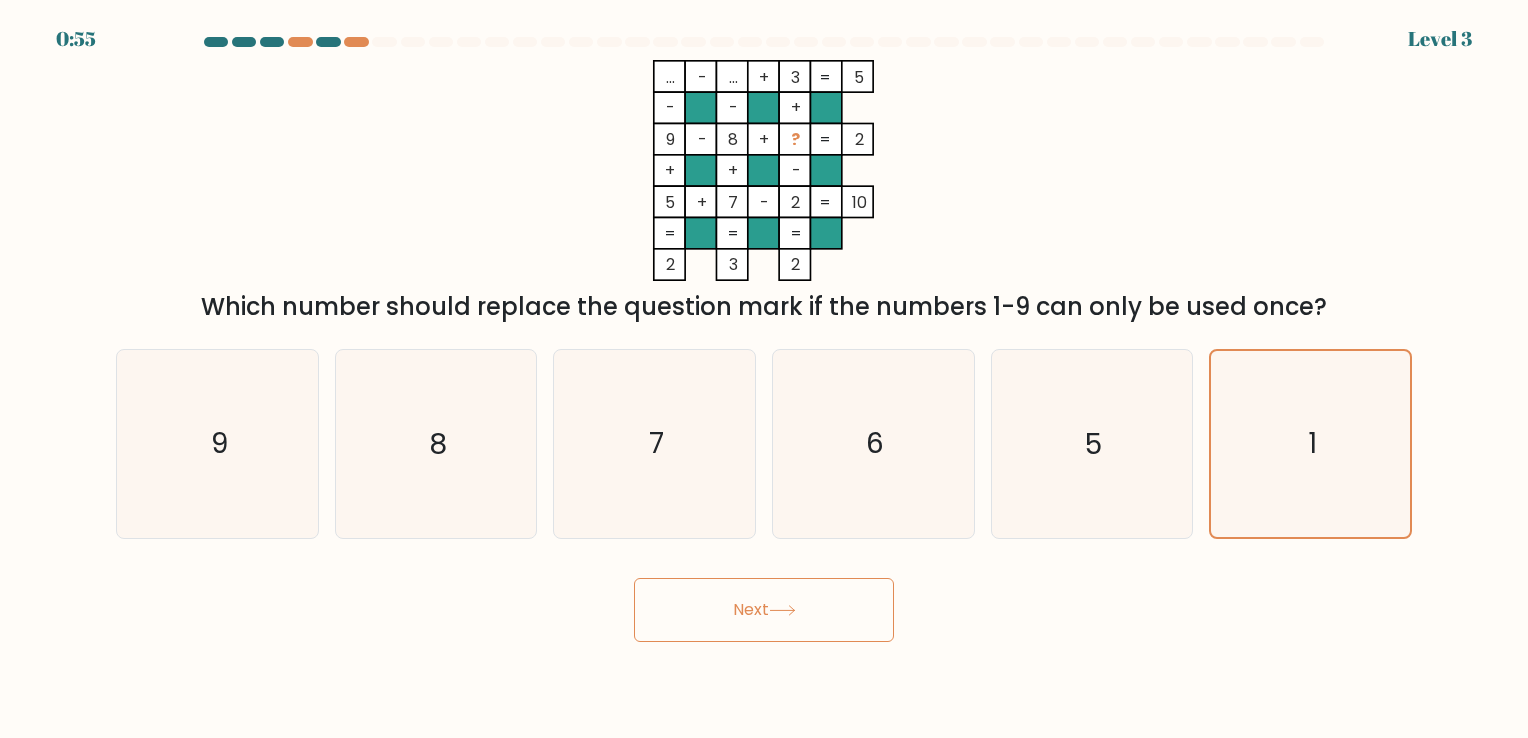 click on "Next" at bounding box center (764, 610) 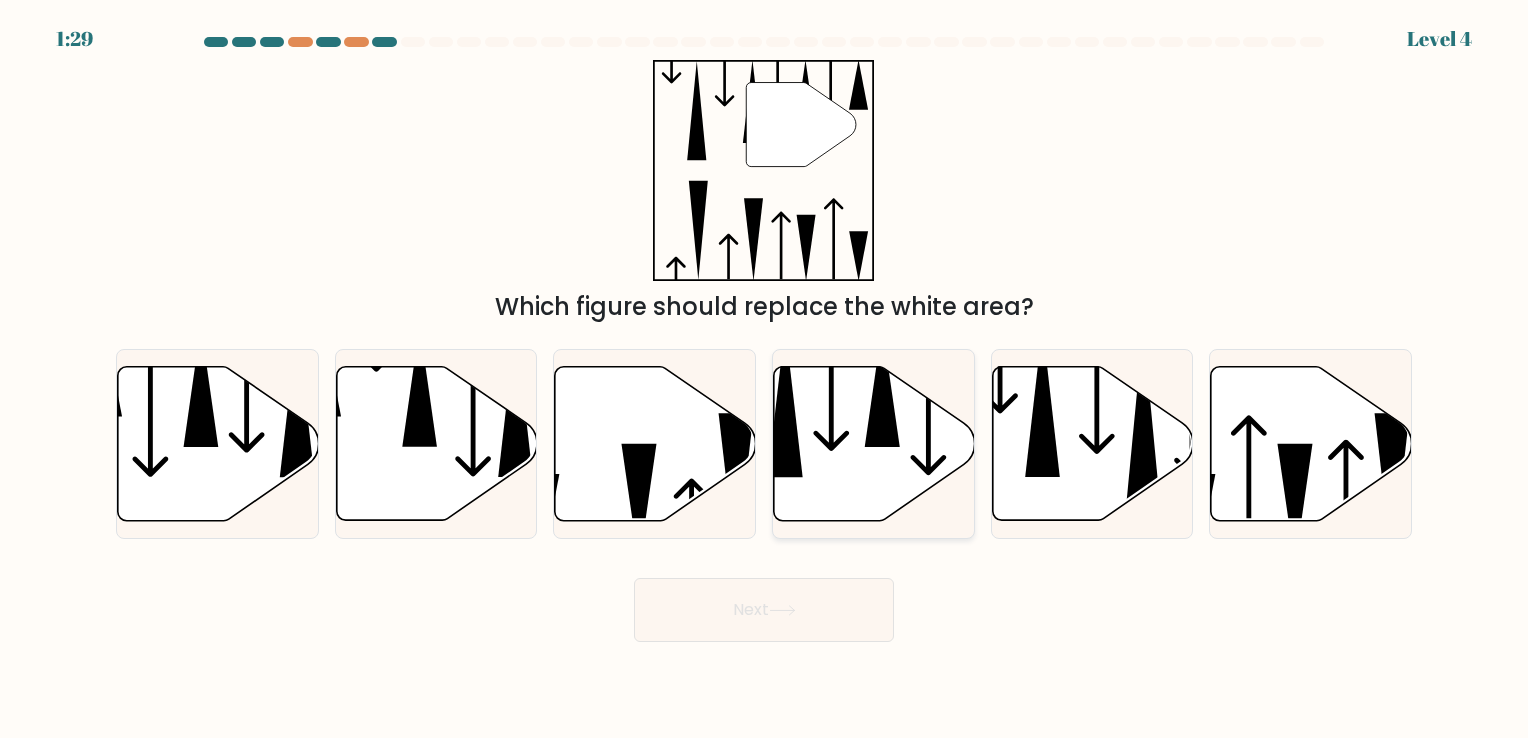 click 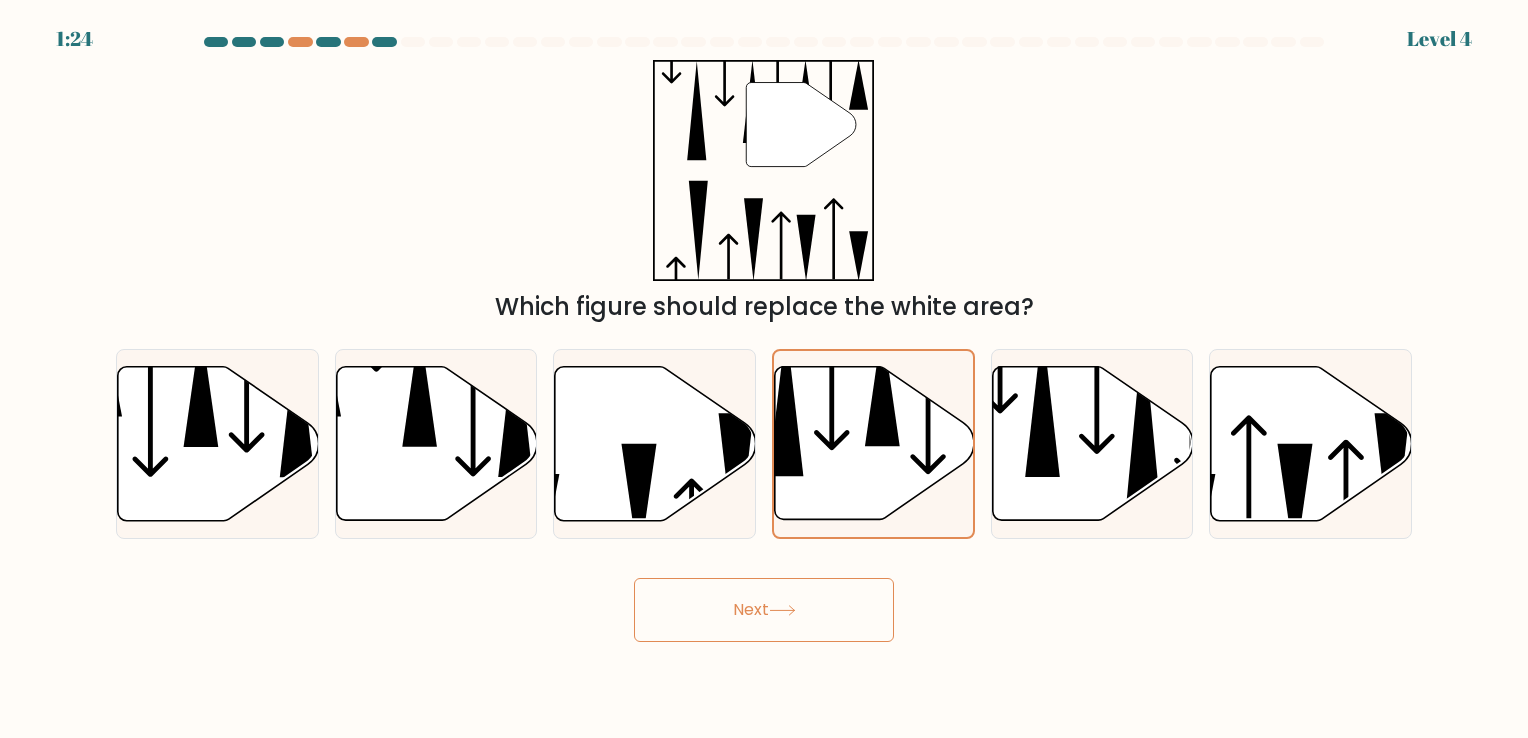 click 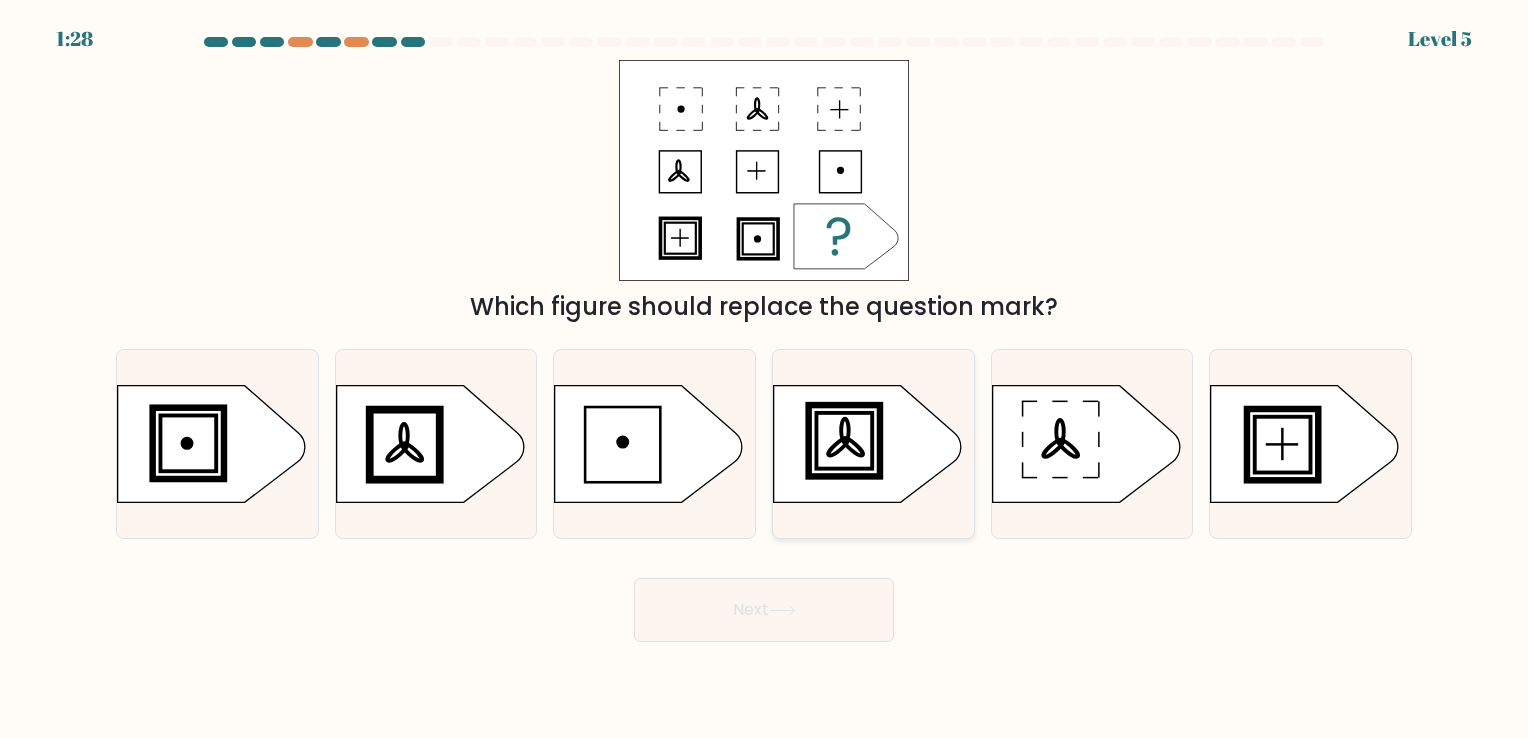 click 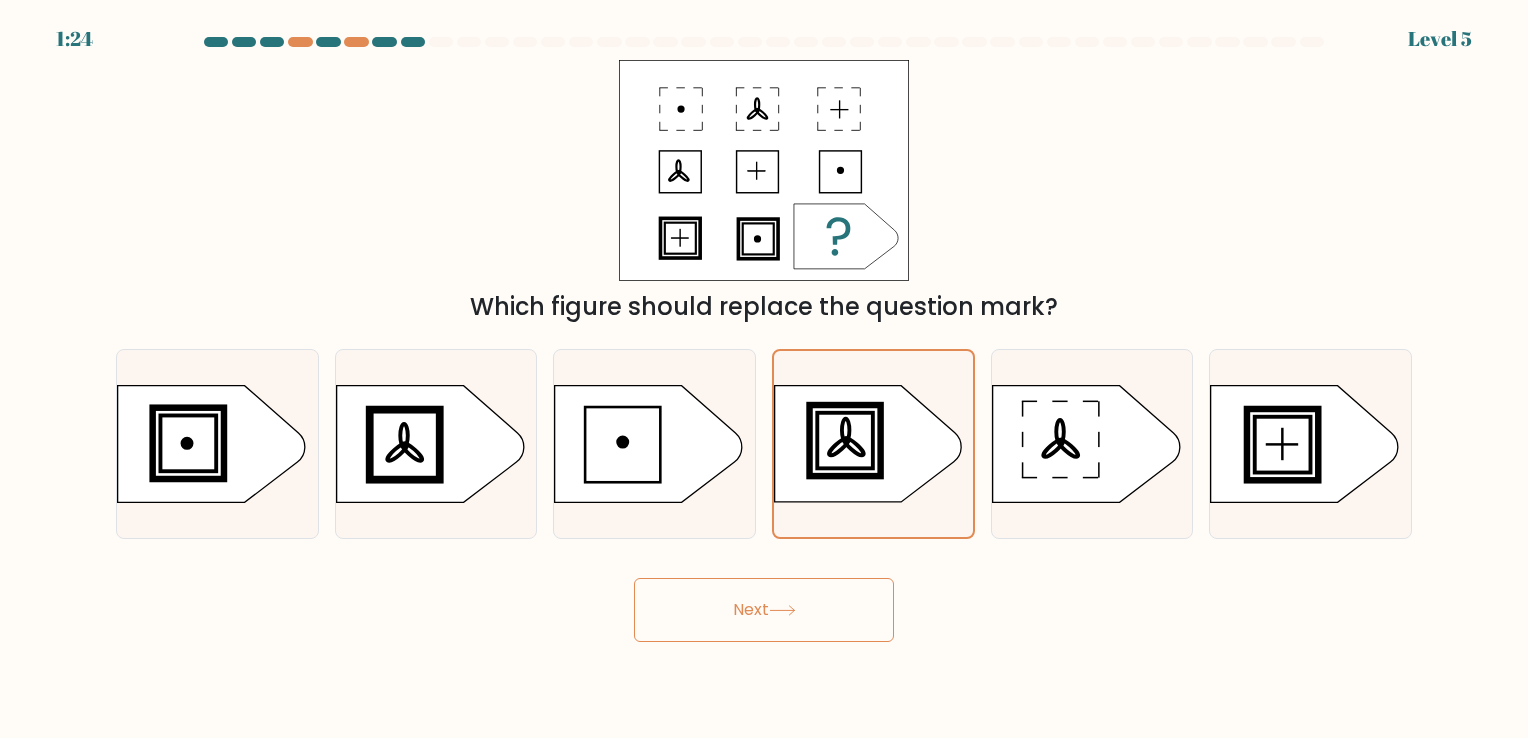 click on "Next" at bounding box center [764, 610] 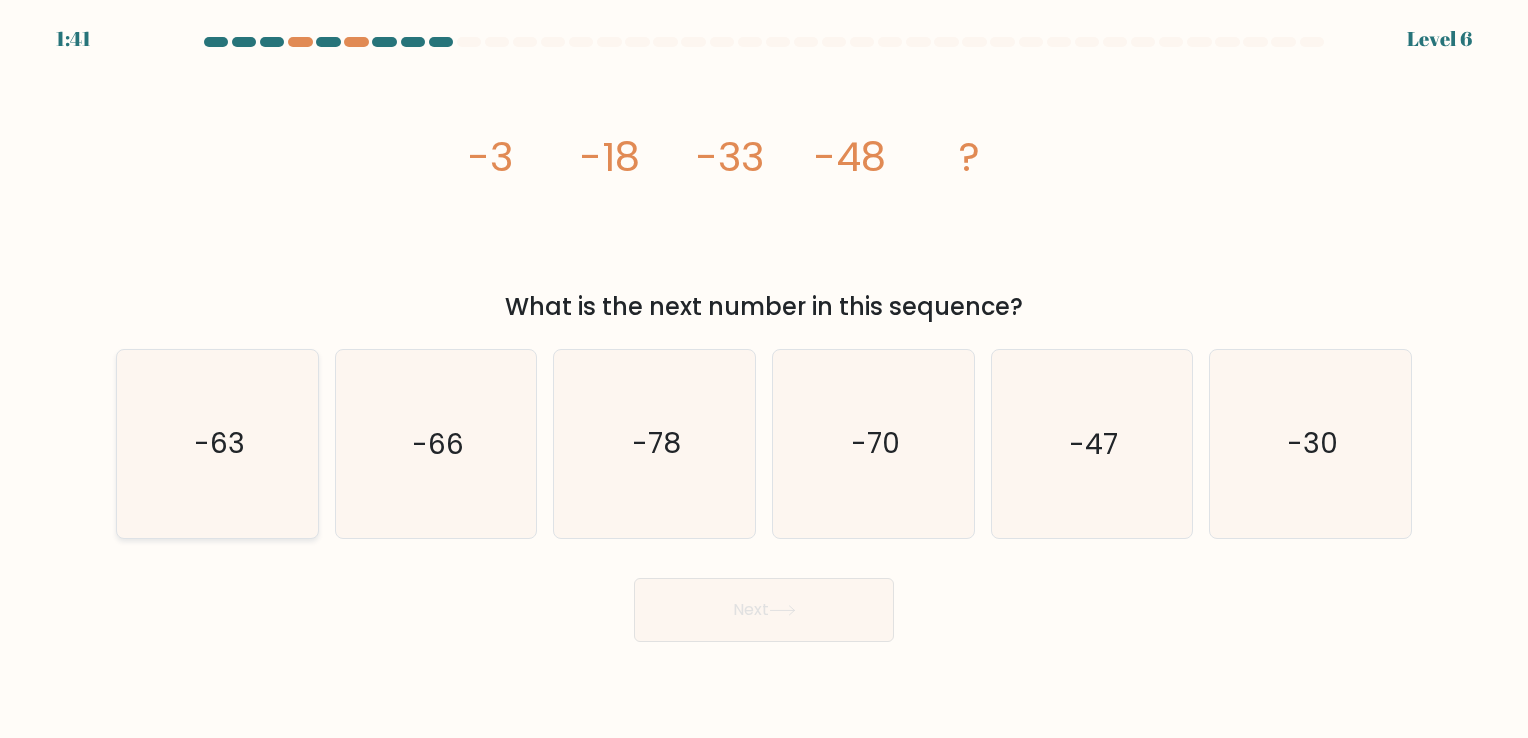 click on "-63" 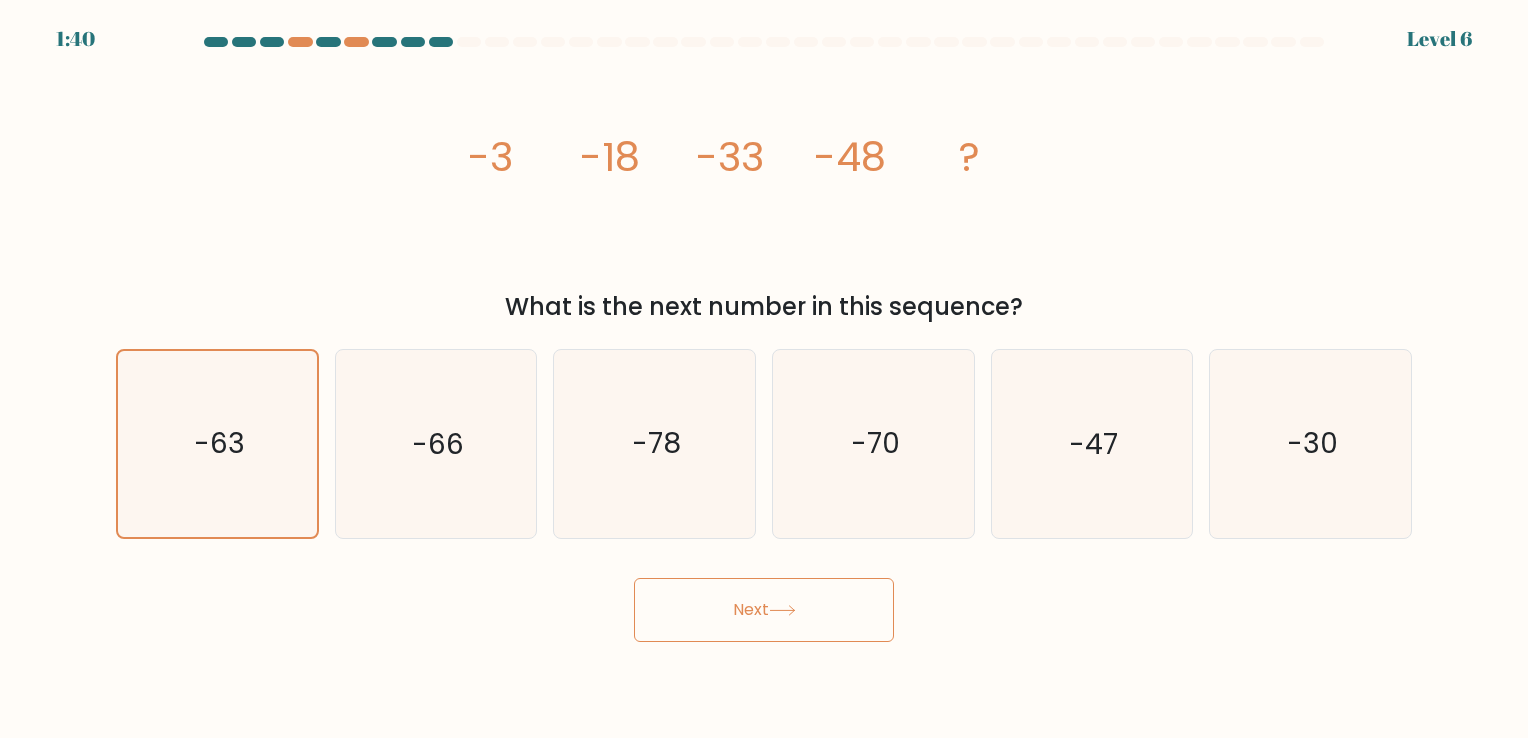 click on "Next" at bounding box center [764, 610] 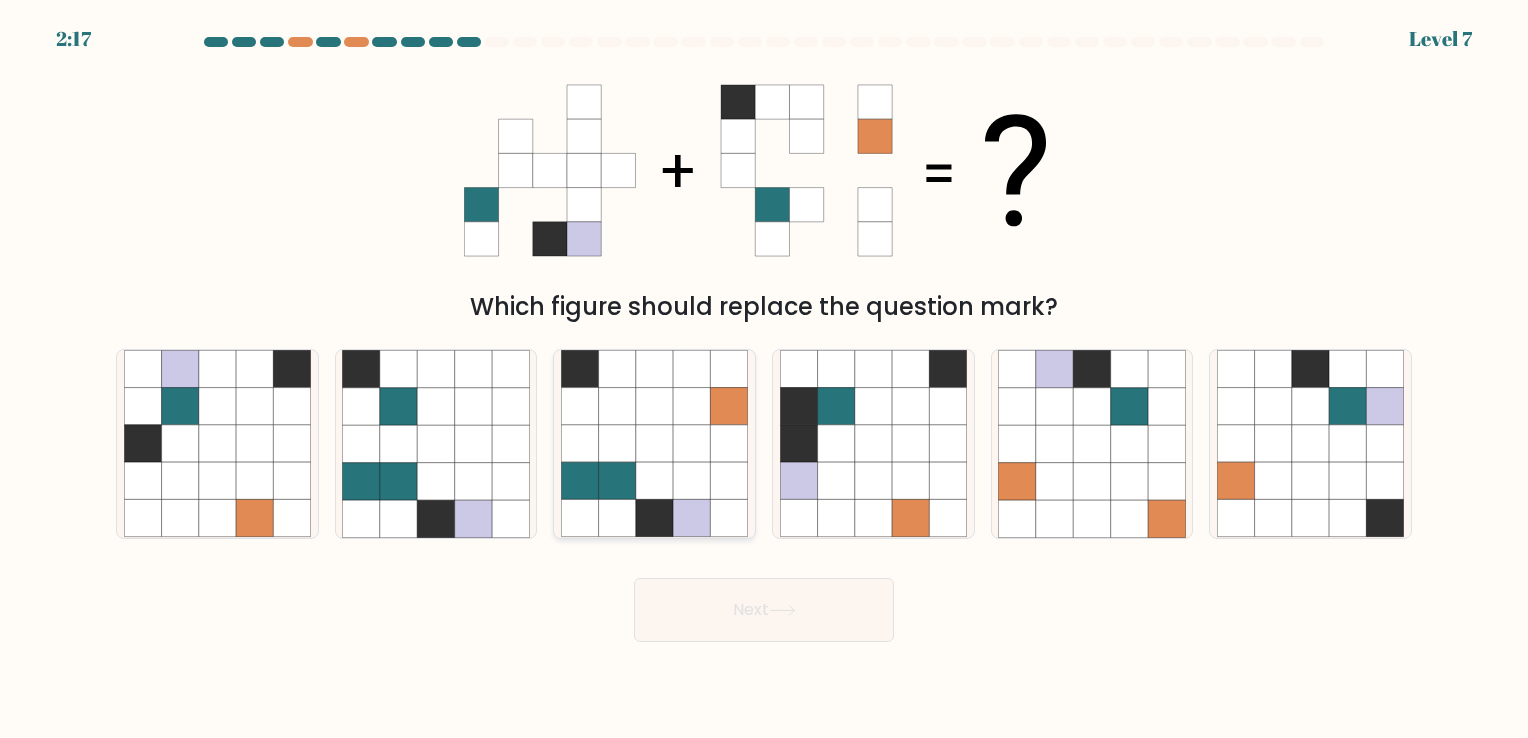 click 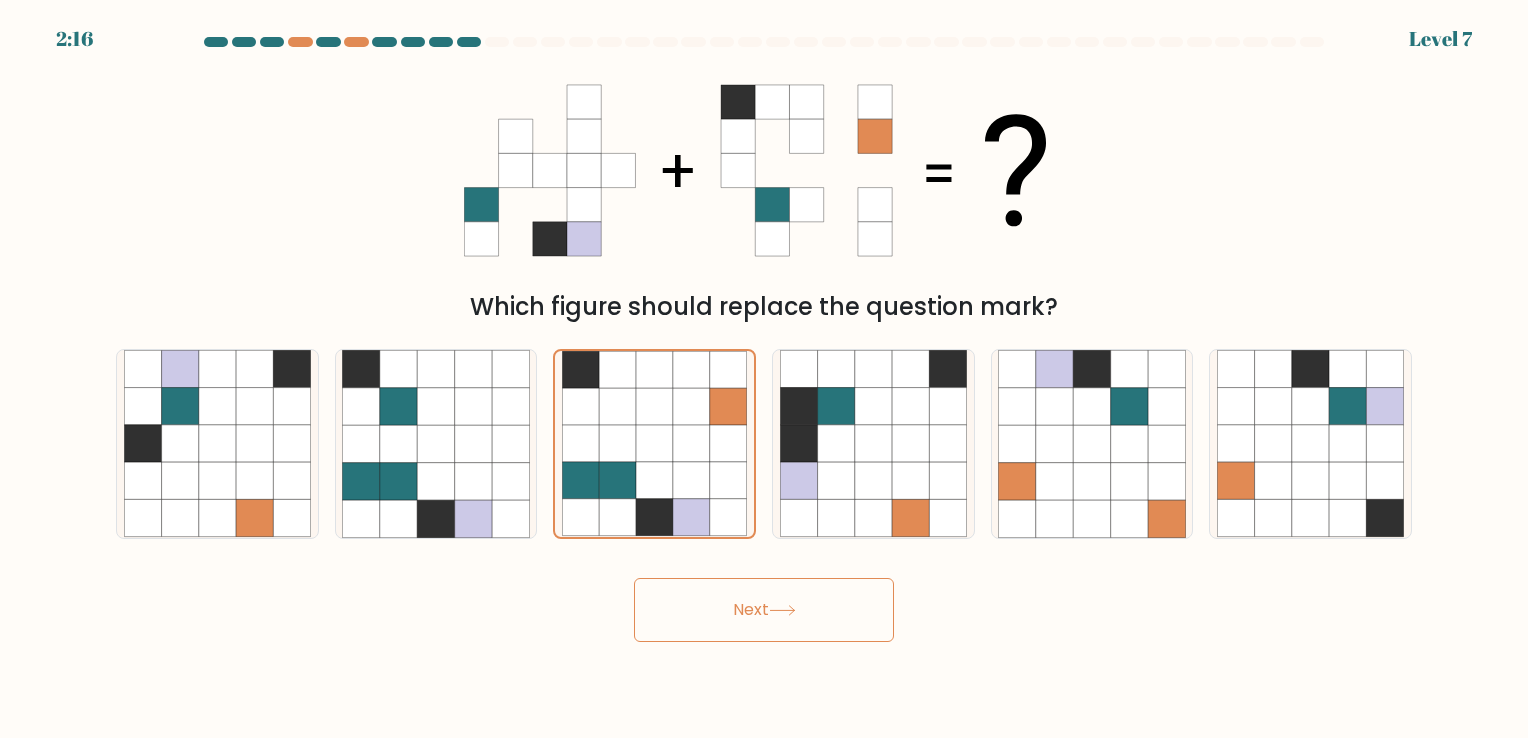 click on "Next" at bounding box center [764, 610] 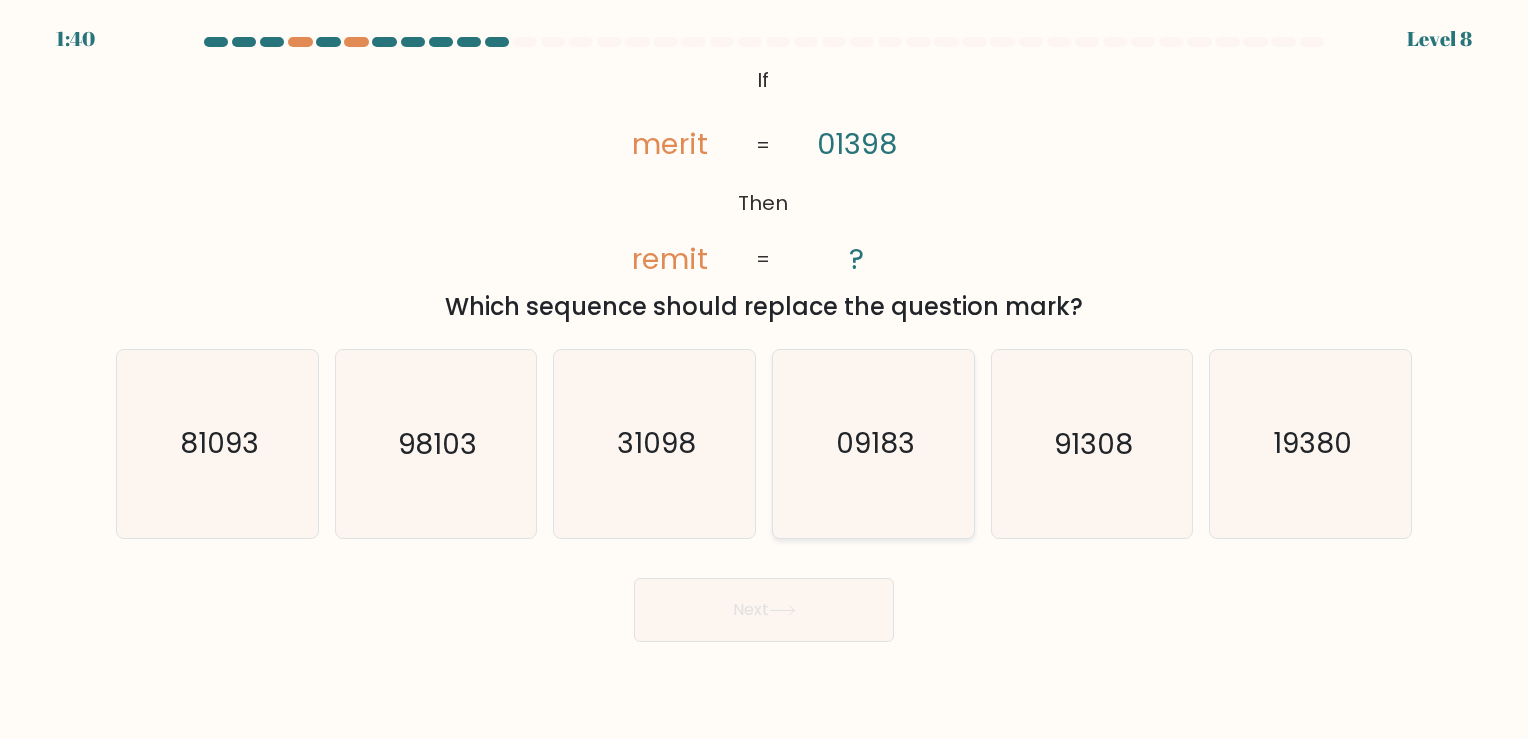 click on "09183" 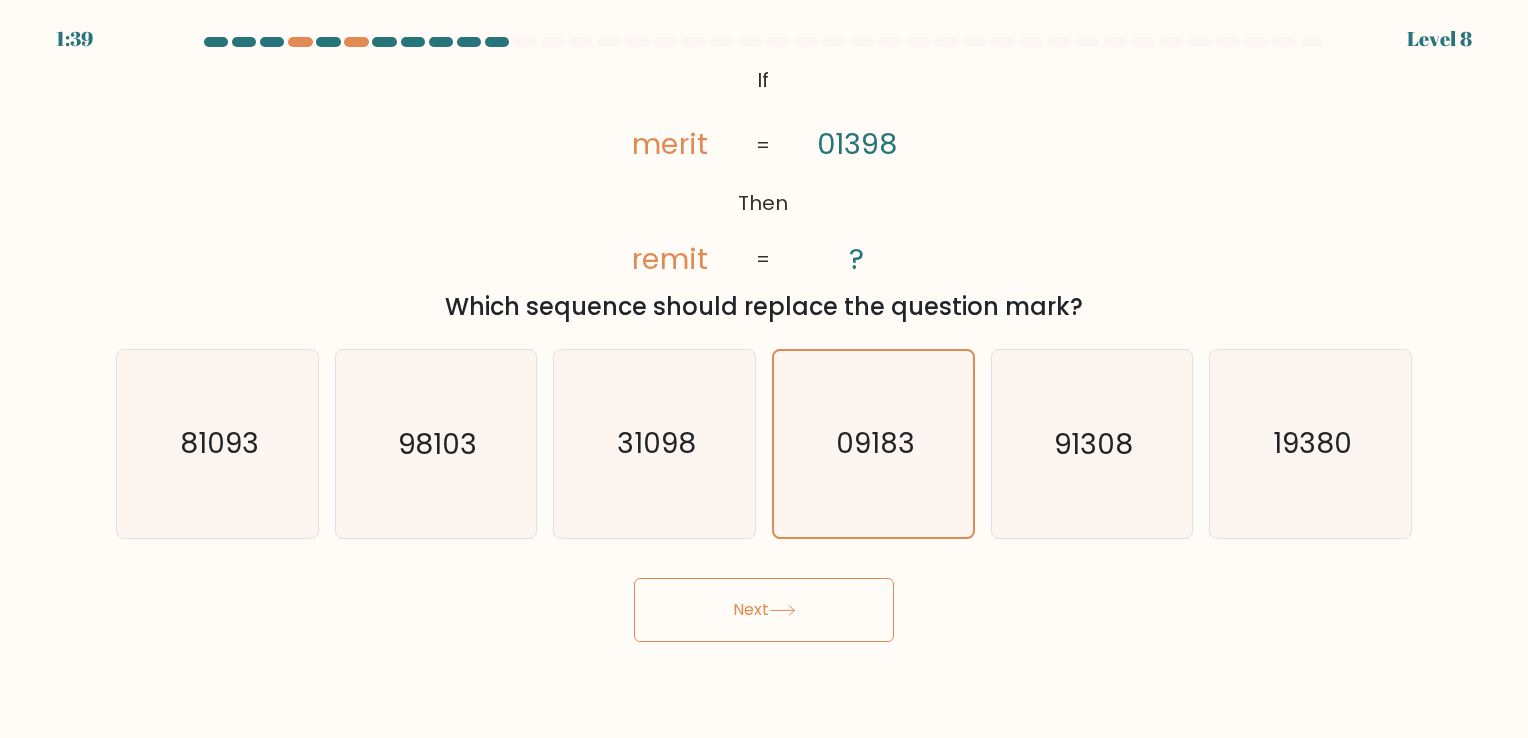 click 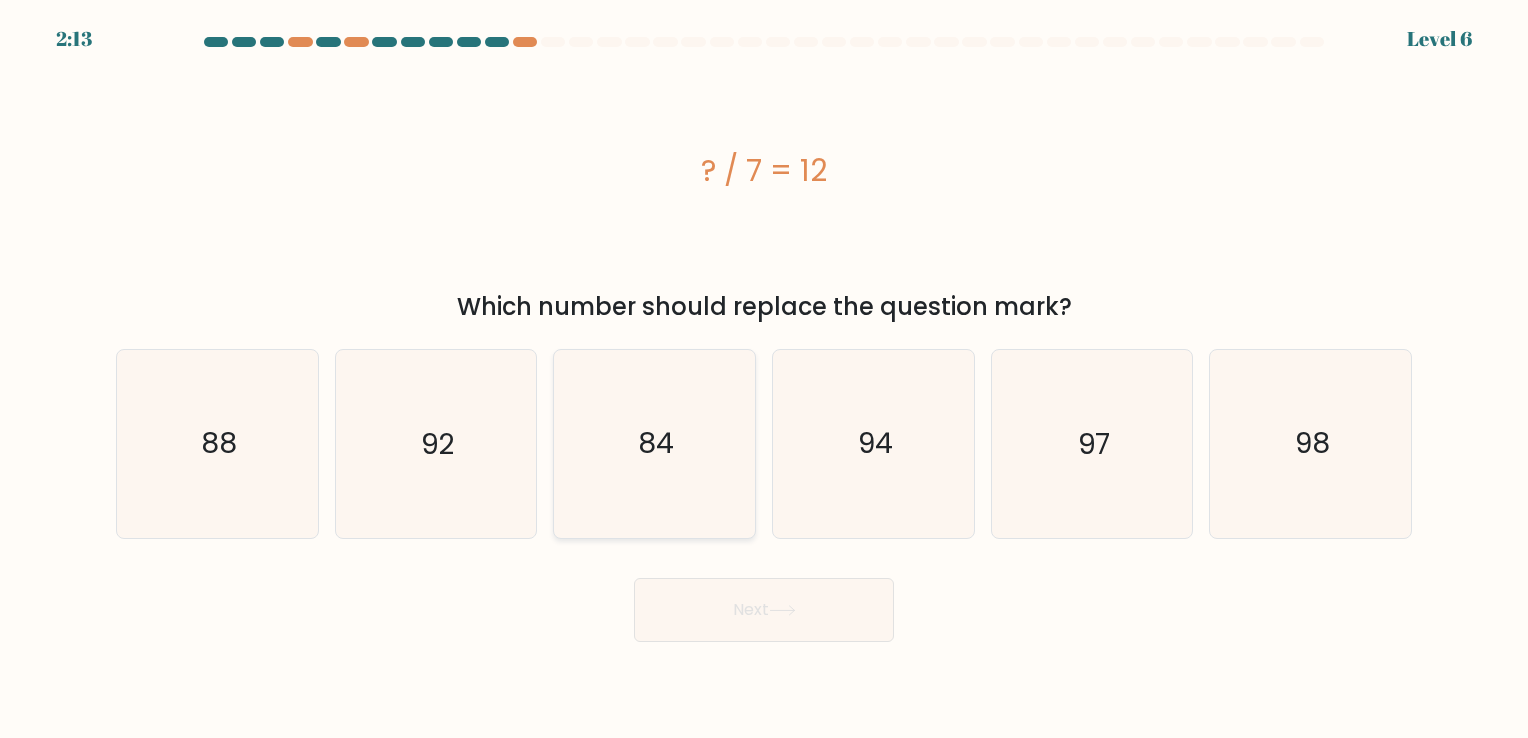 click on "84" 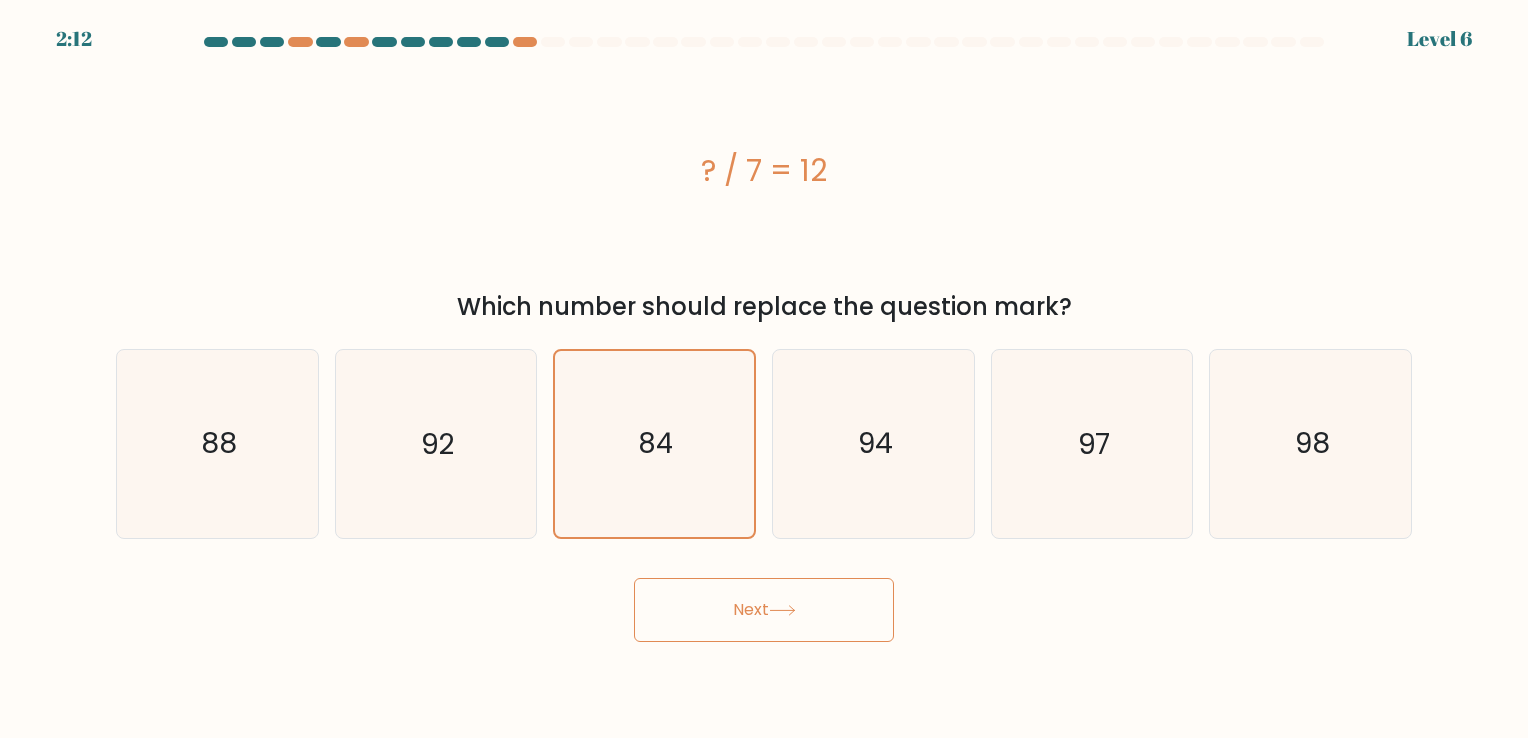 click on "Next" at bounding box center [764, 610] 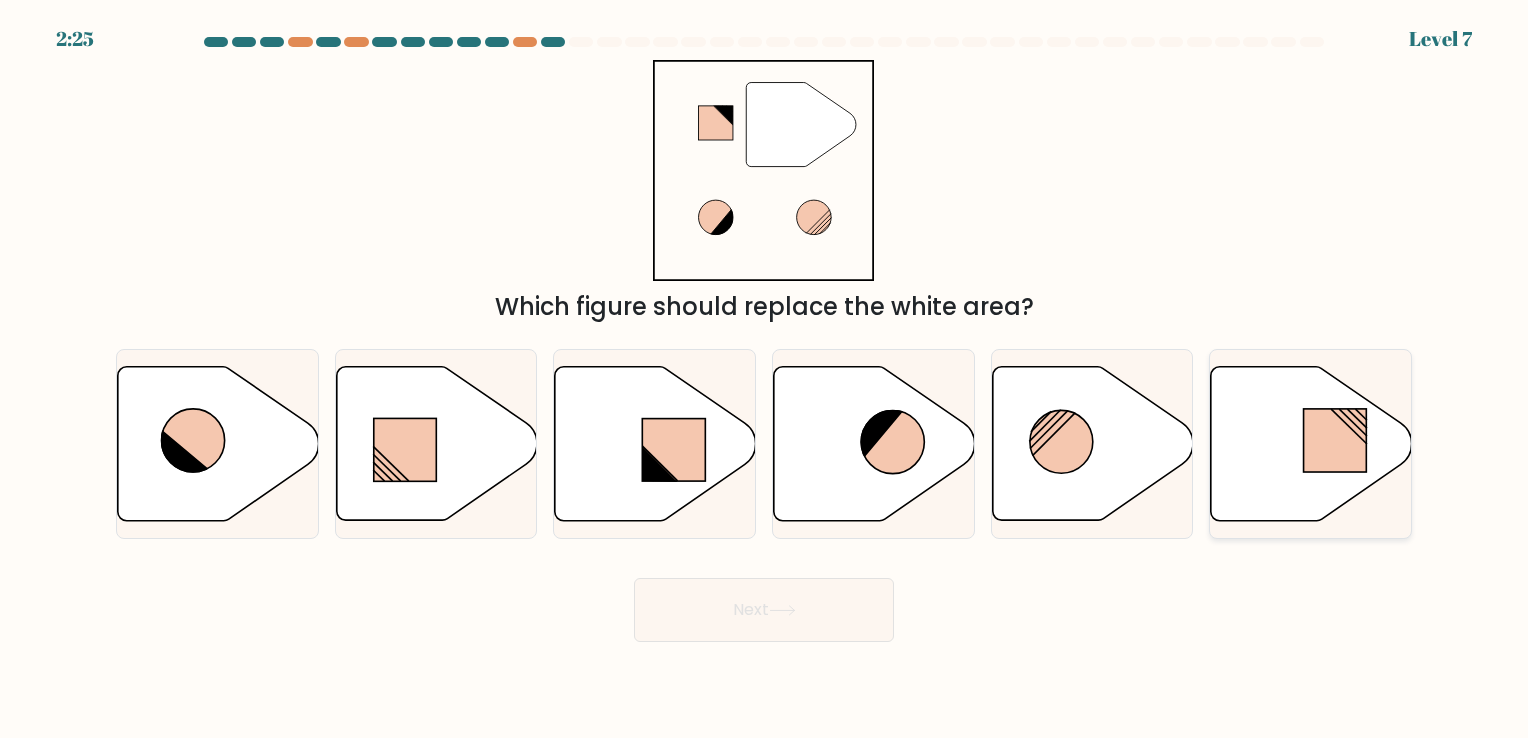 click 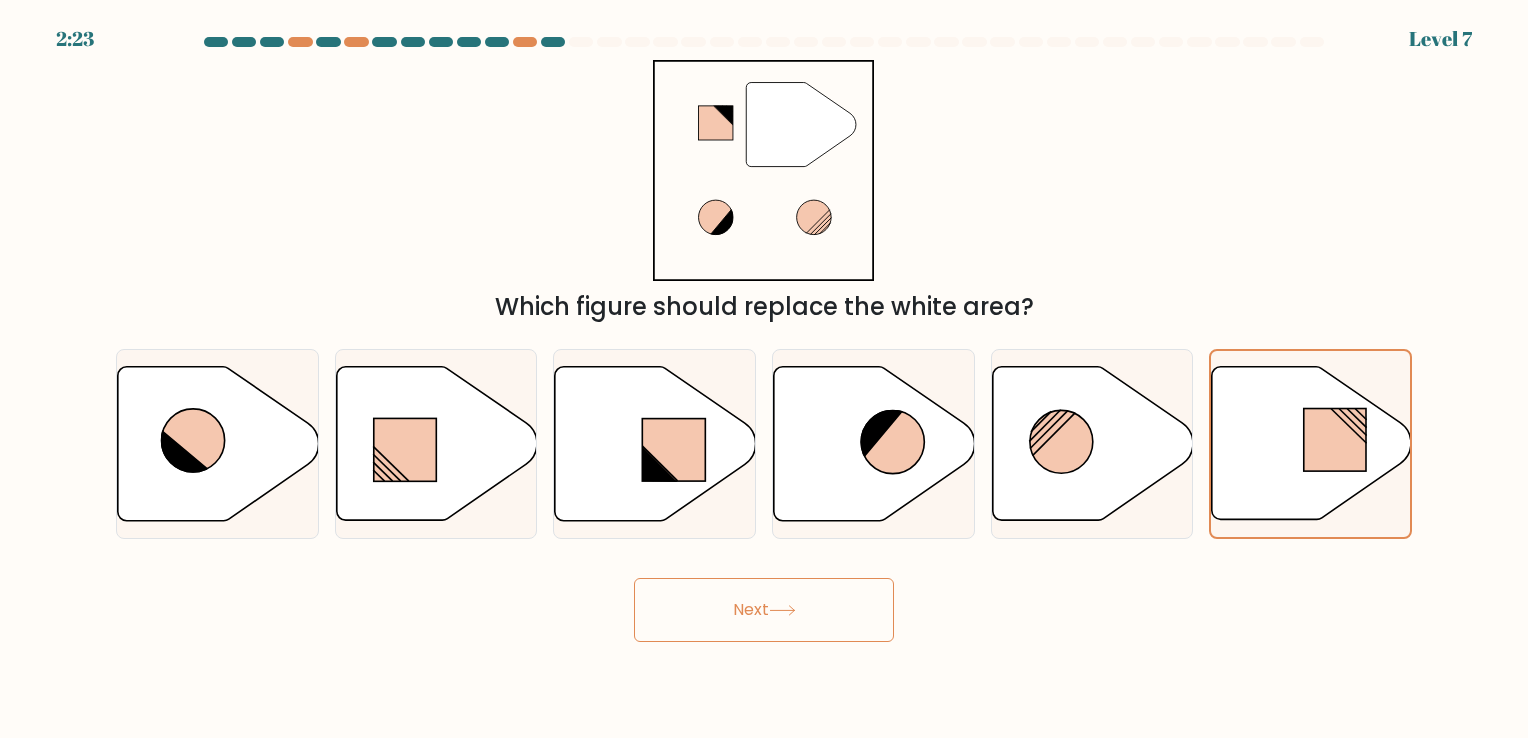 click on "Next" at bounding box center (764, 610) 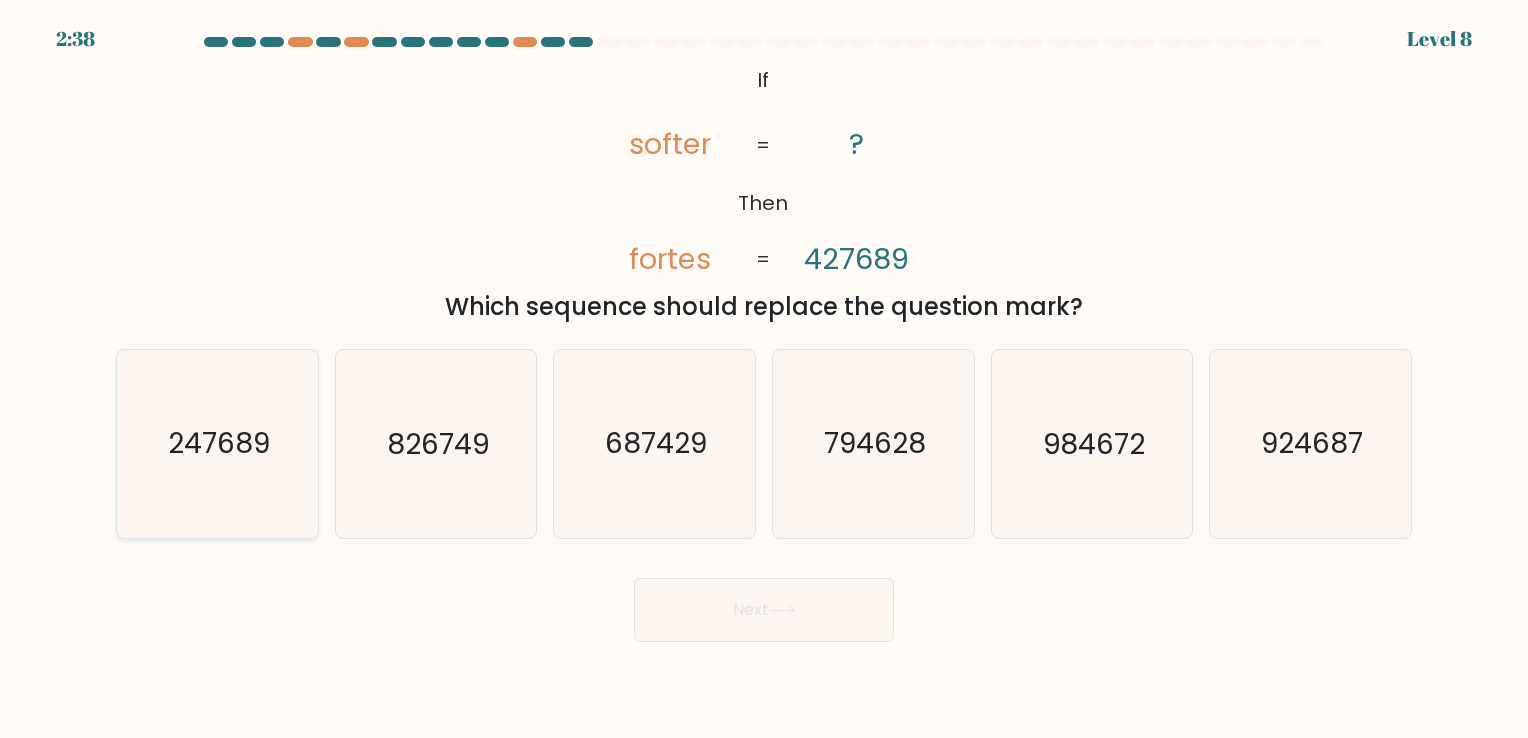 click on "247689" 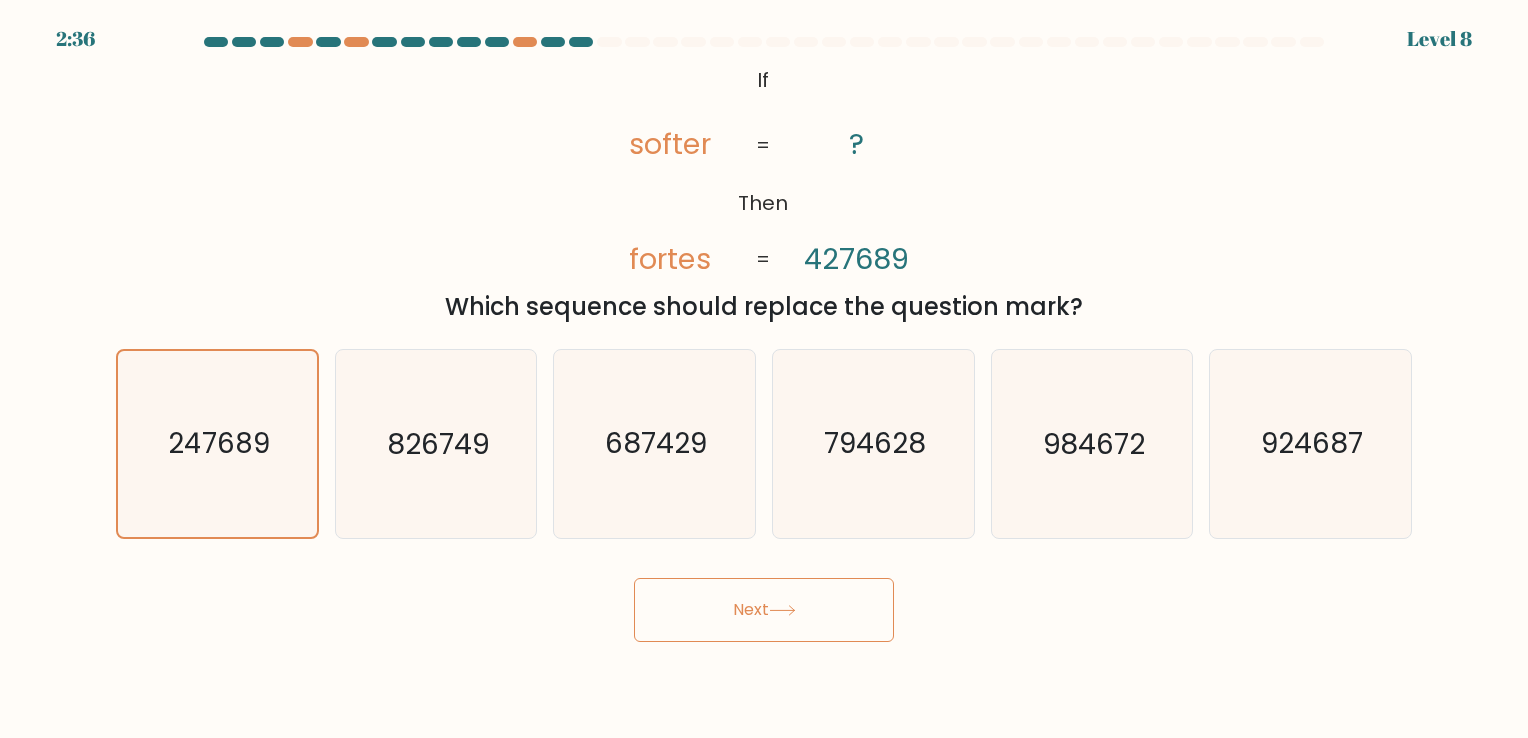 click on "Next" at bounding box center [764, 610] 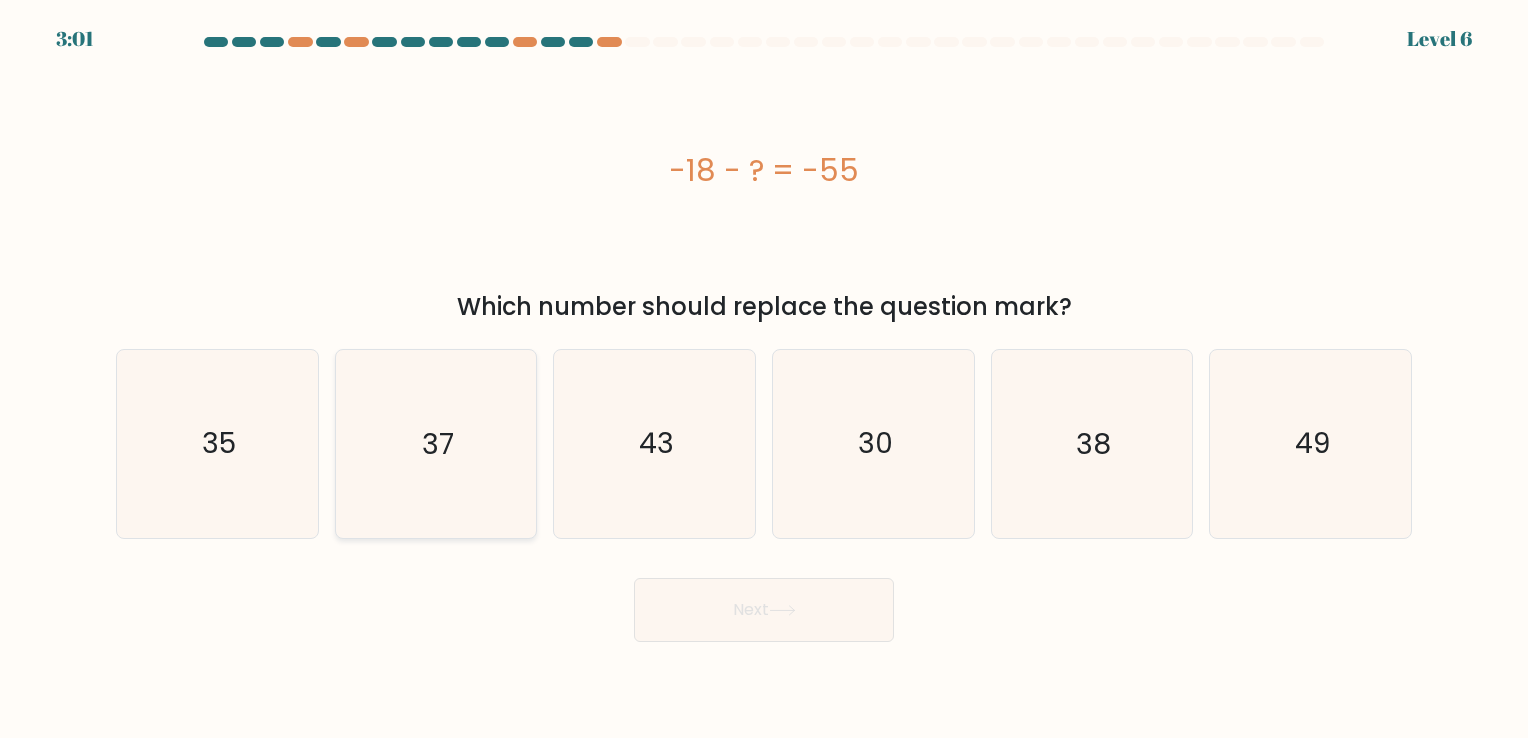 click on "37" 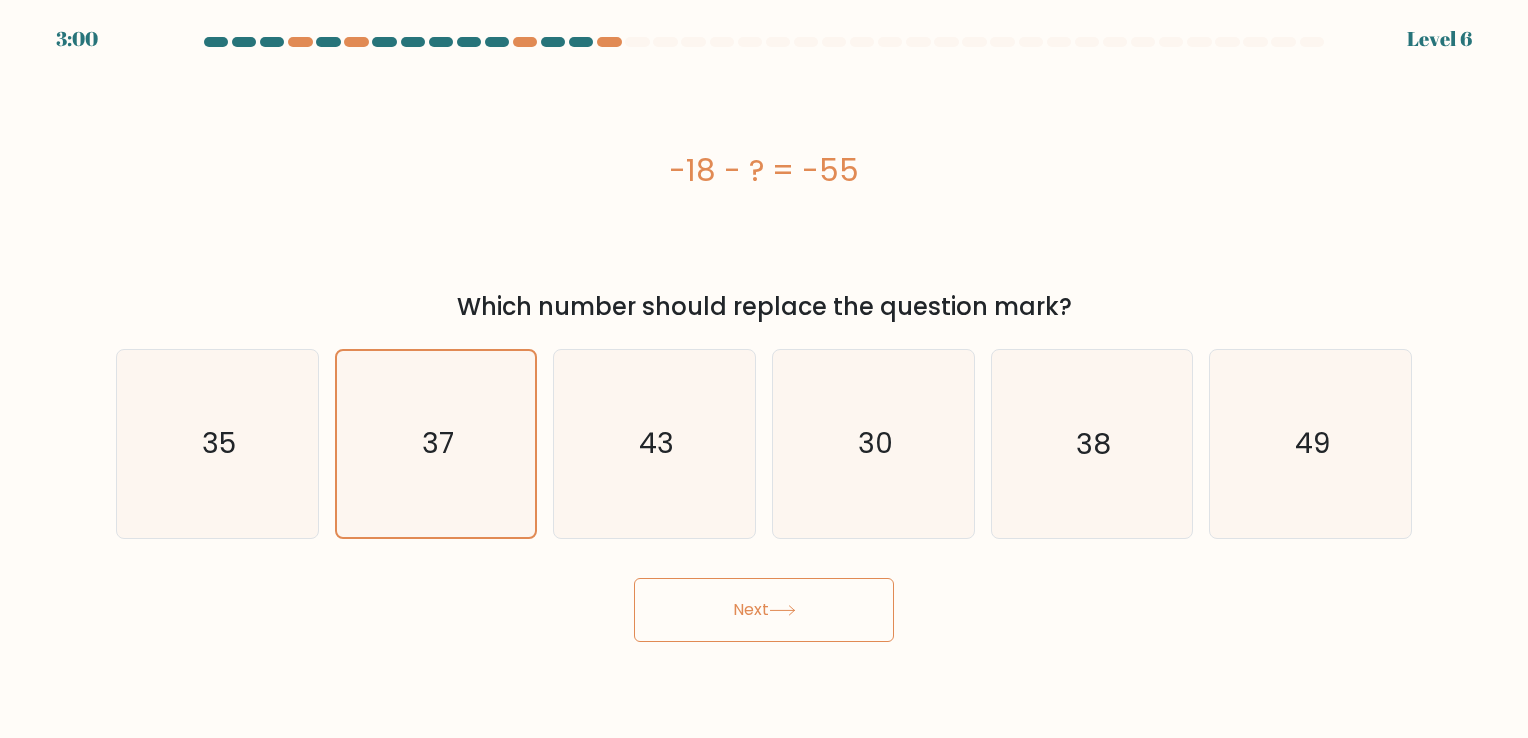 click on "Next" at bounding box center [764, 610] 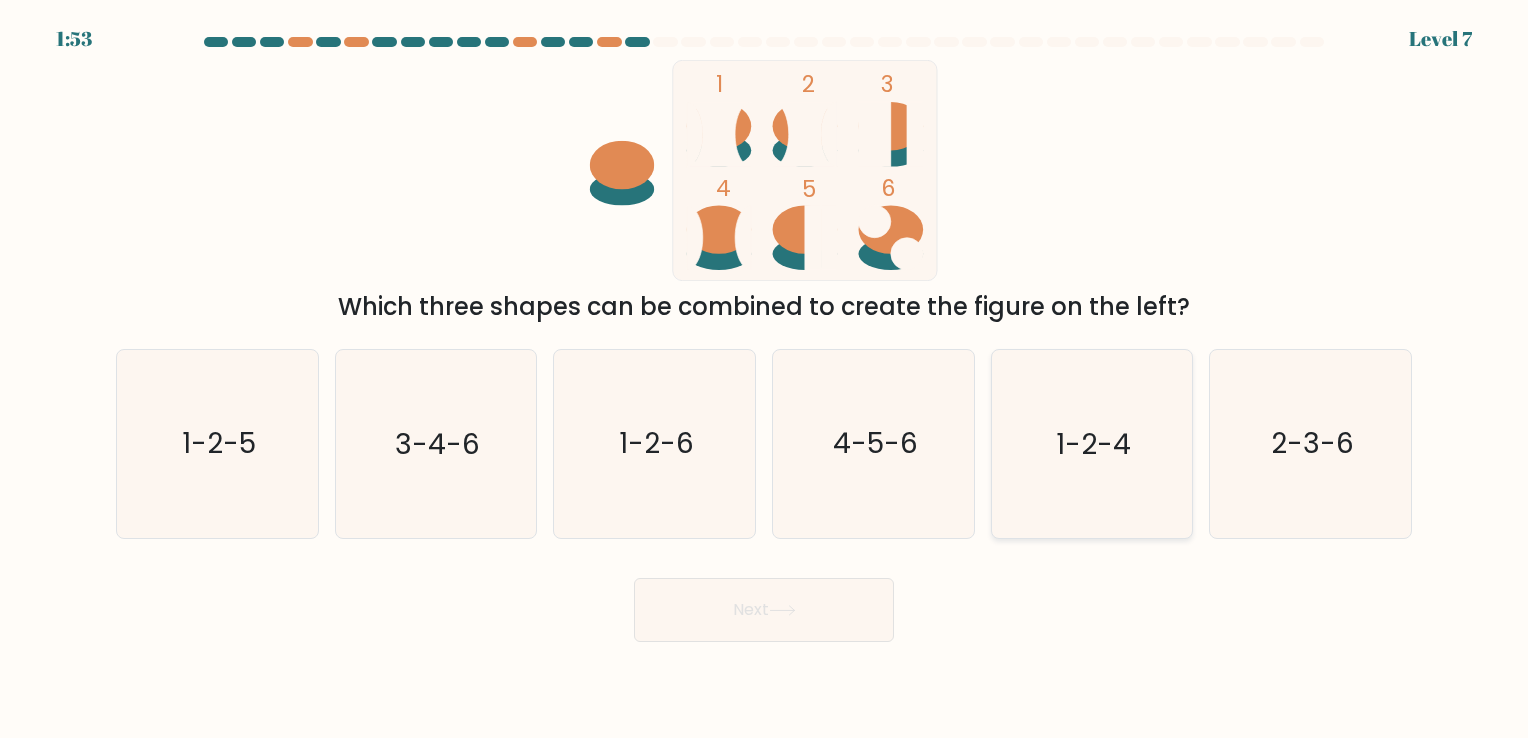 click on "1-2-4" 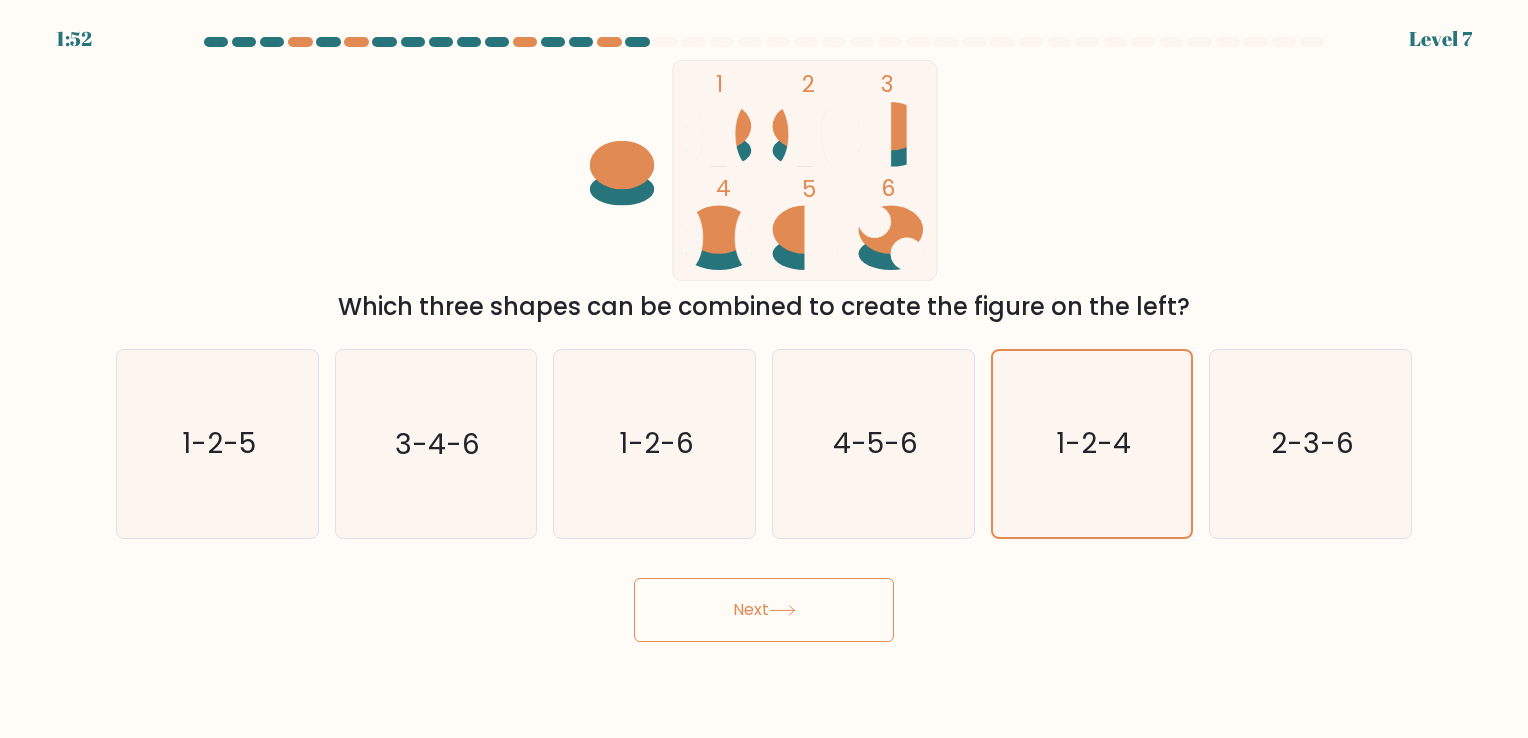click on "Next" at bounding box center [764, 610] 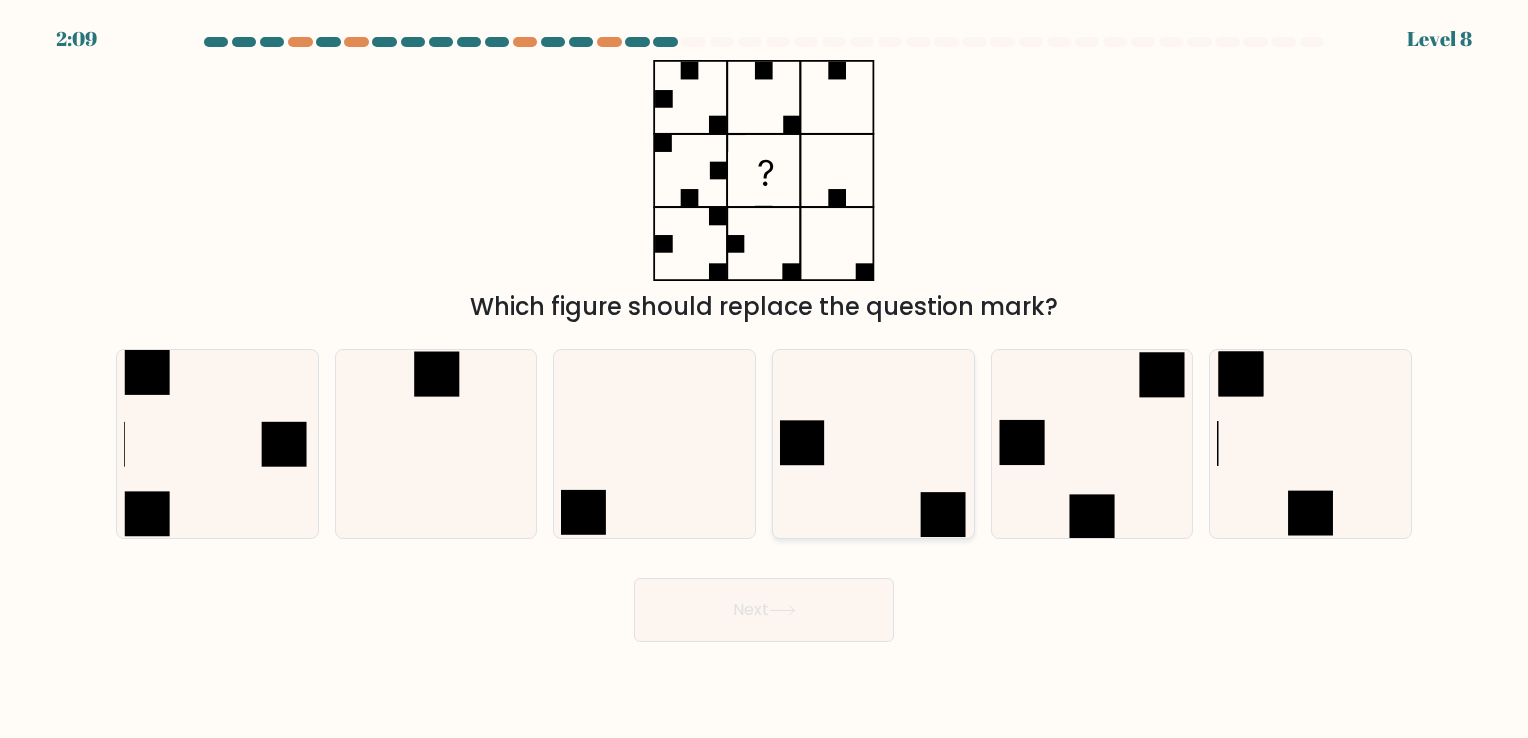 click 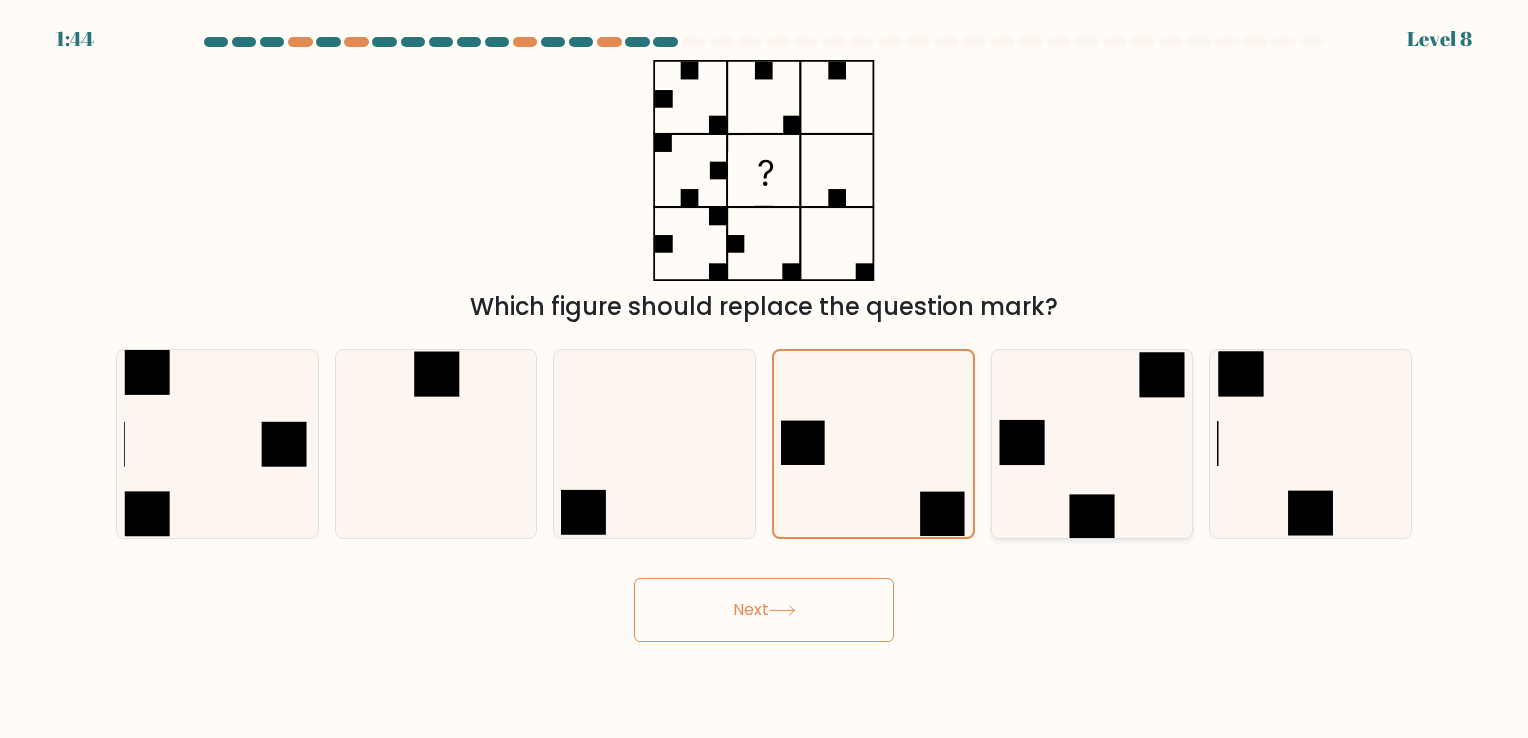 click 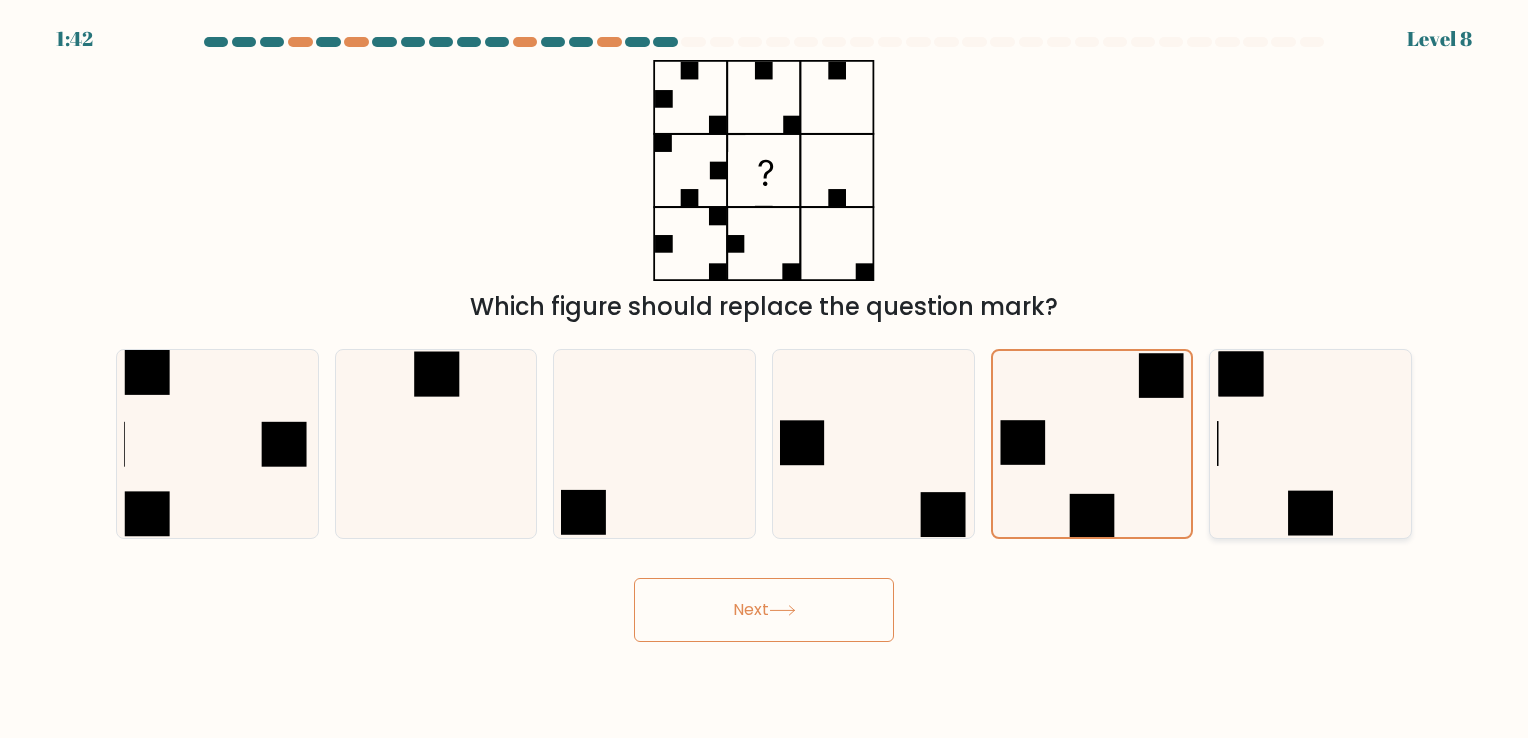 click 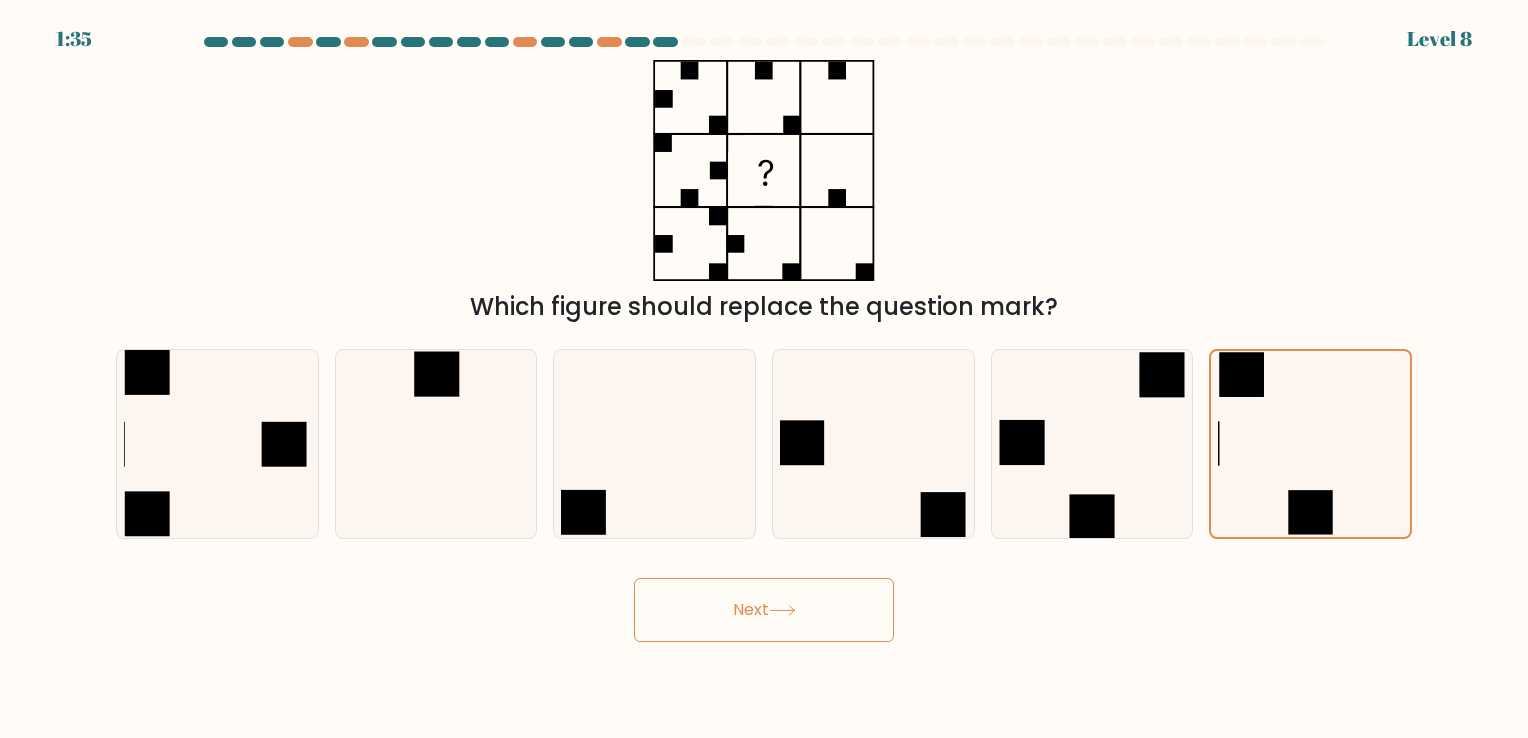 click on "Next" at bounding box center [764, 610] 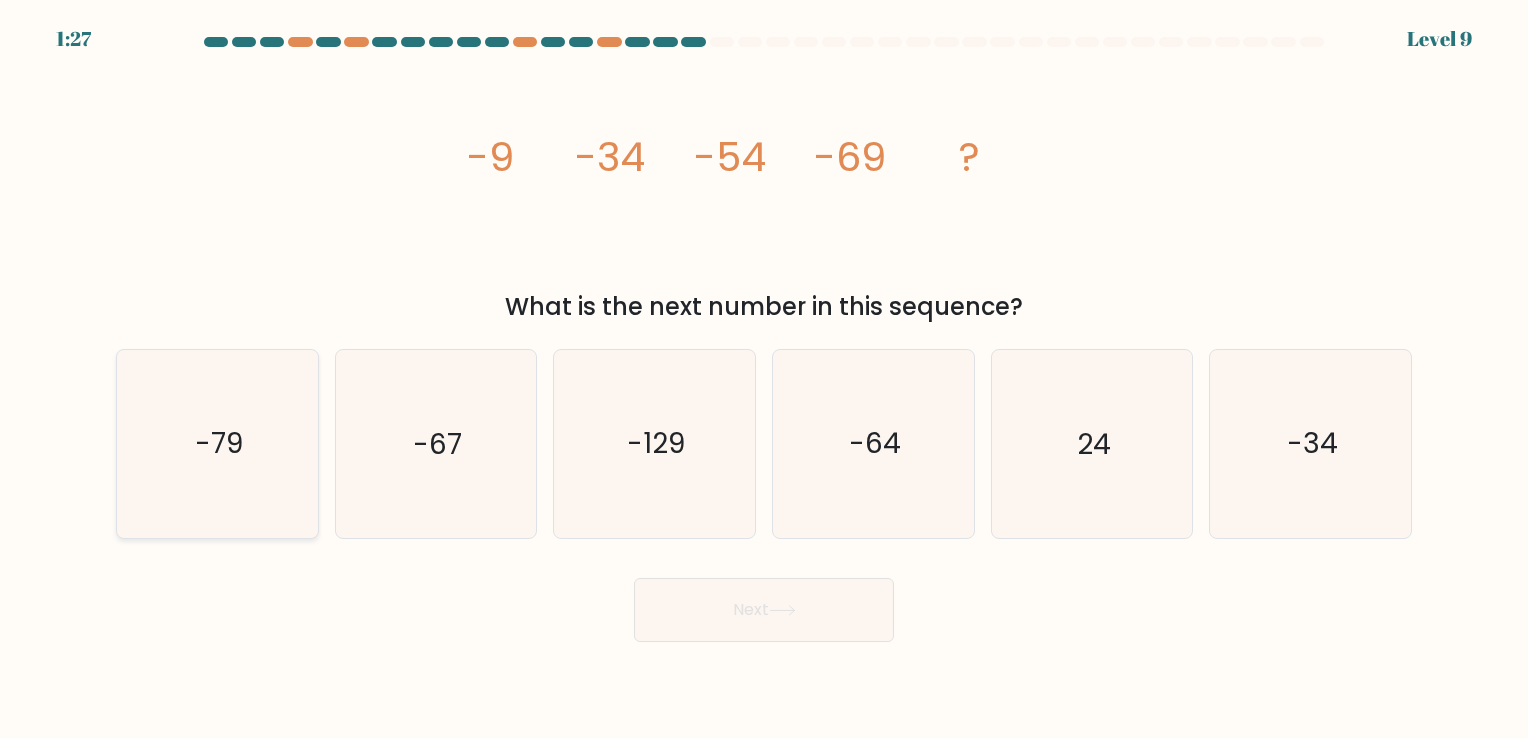 click on "-79" 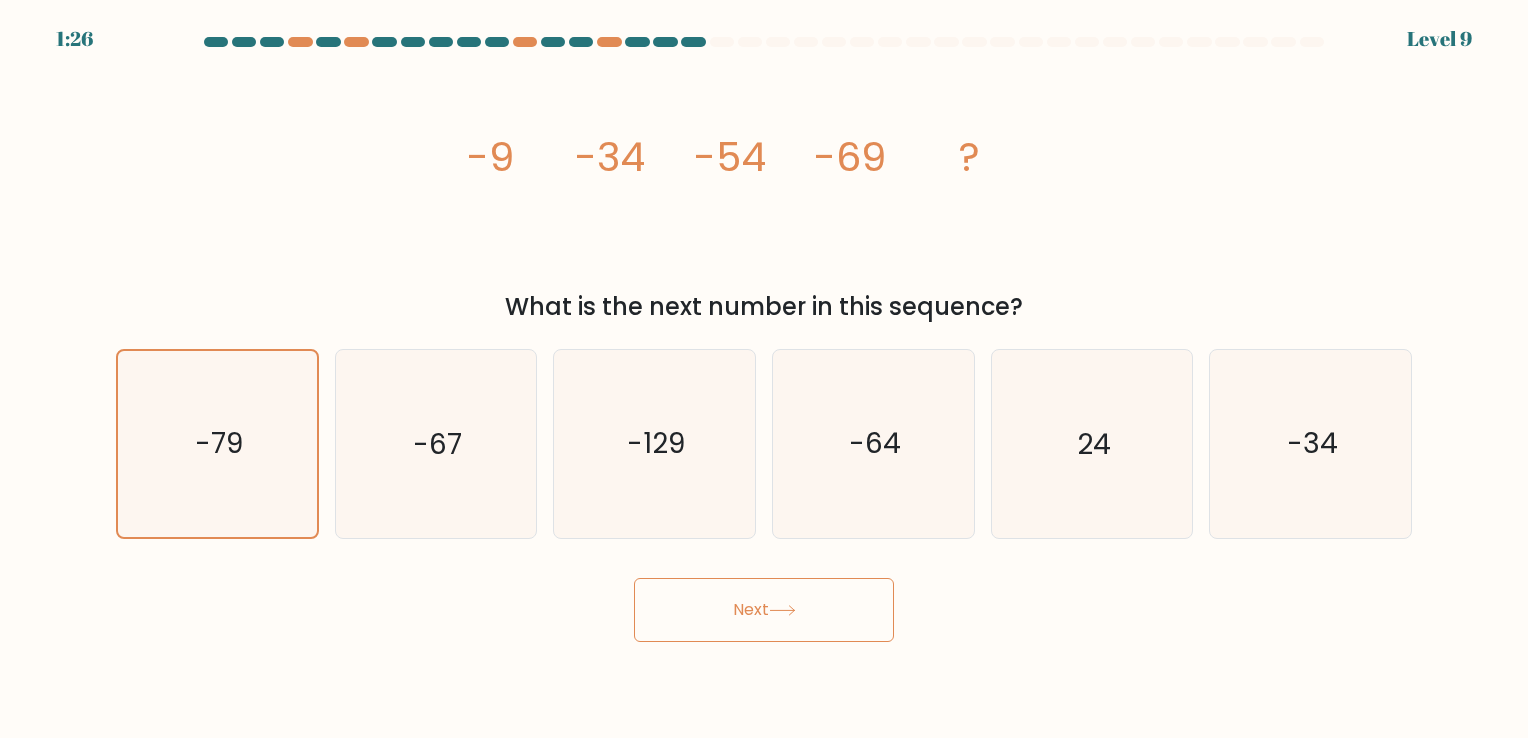 click on "Next" at bounding box center (764, 610) 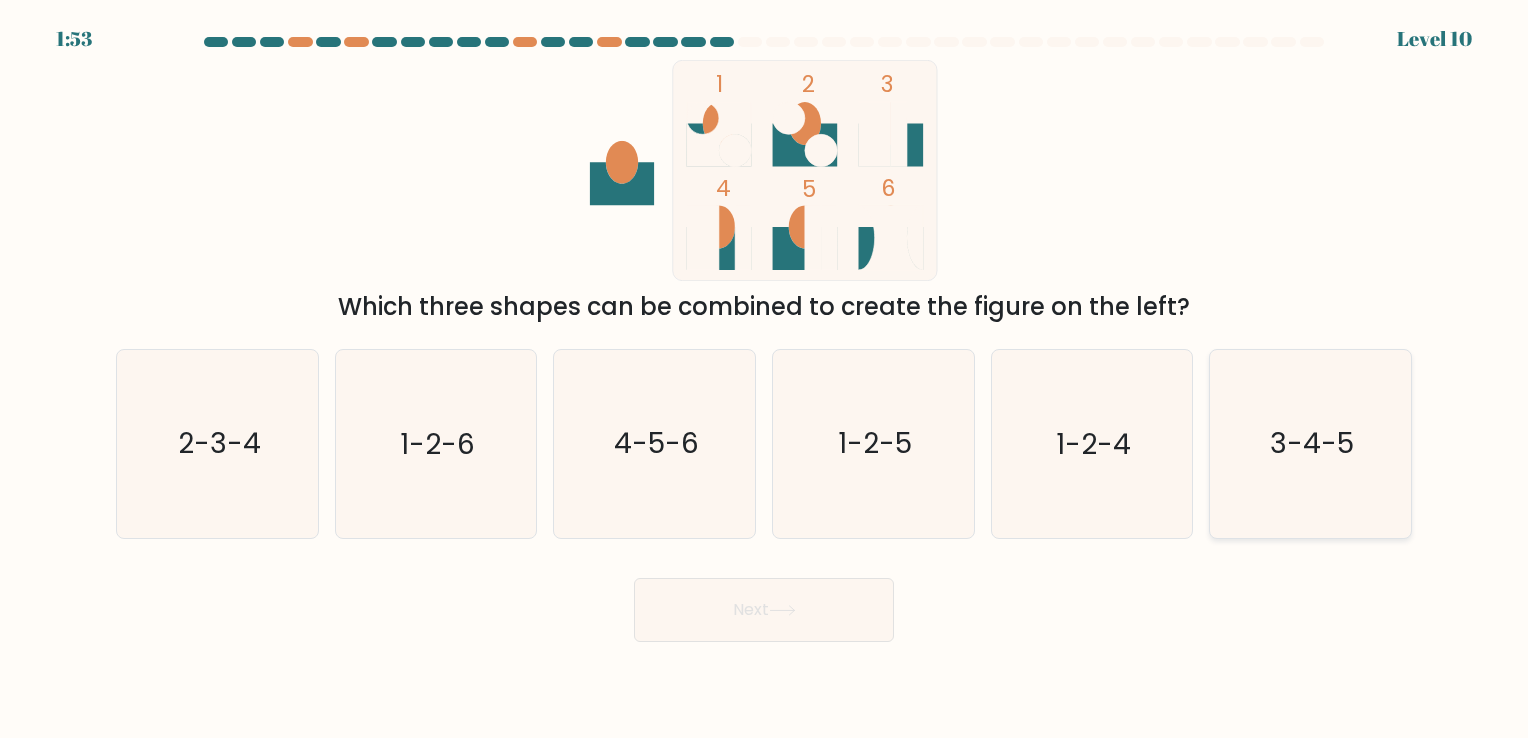 click on "3-4-5" 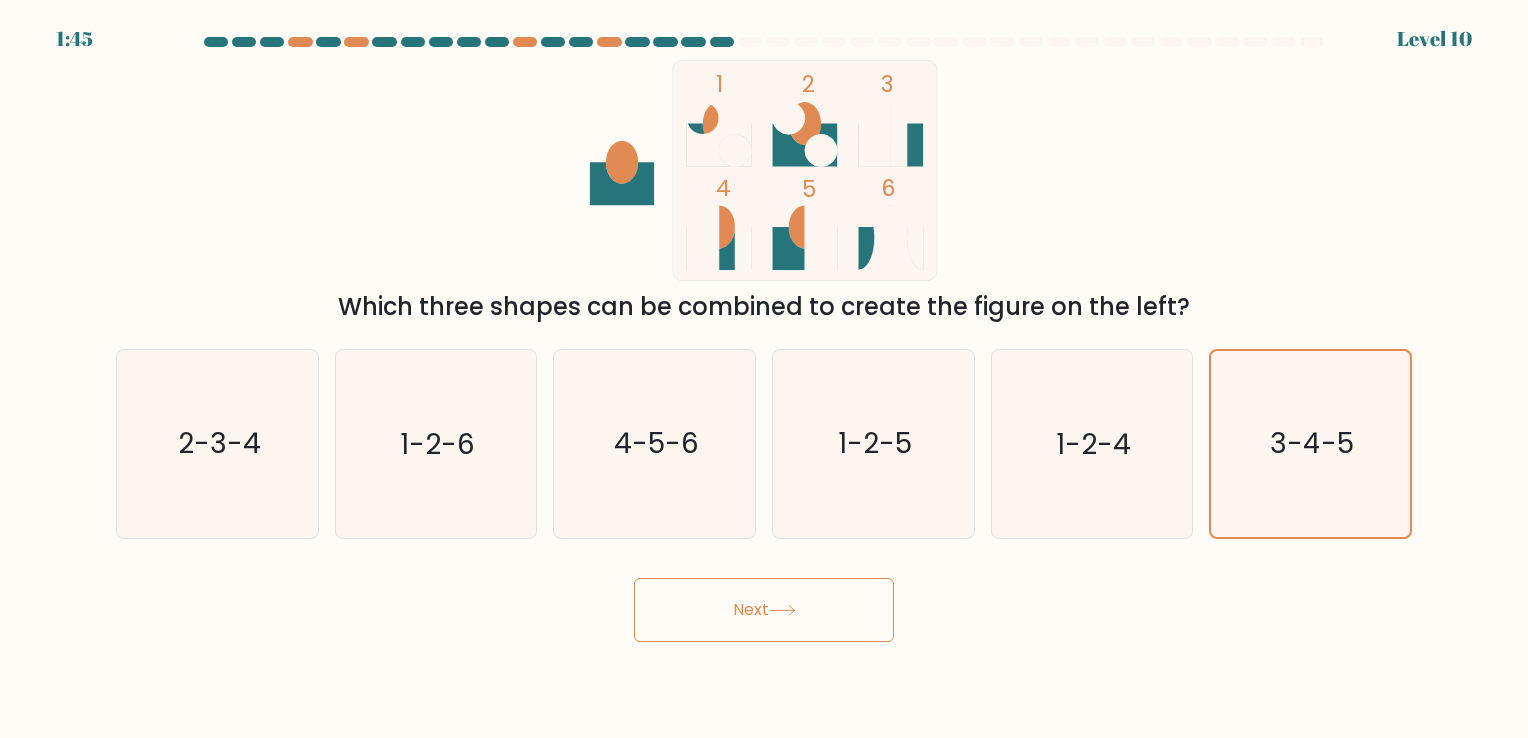 click 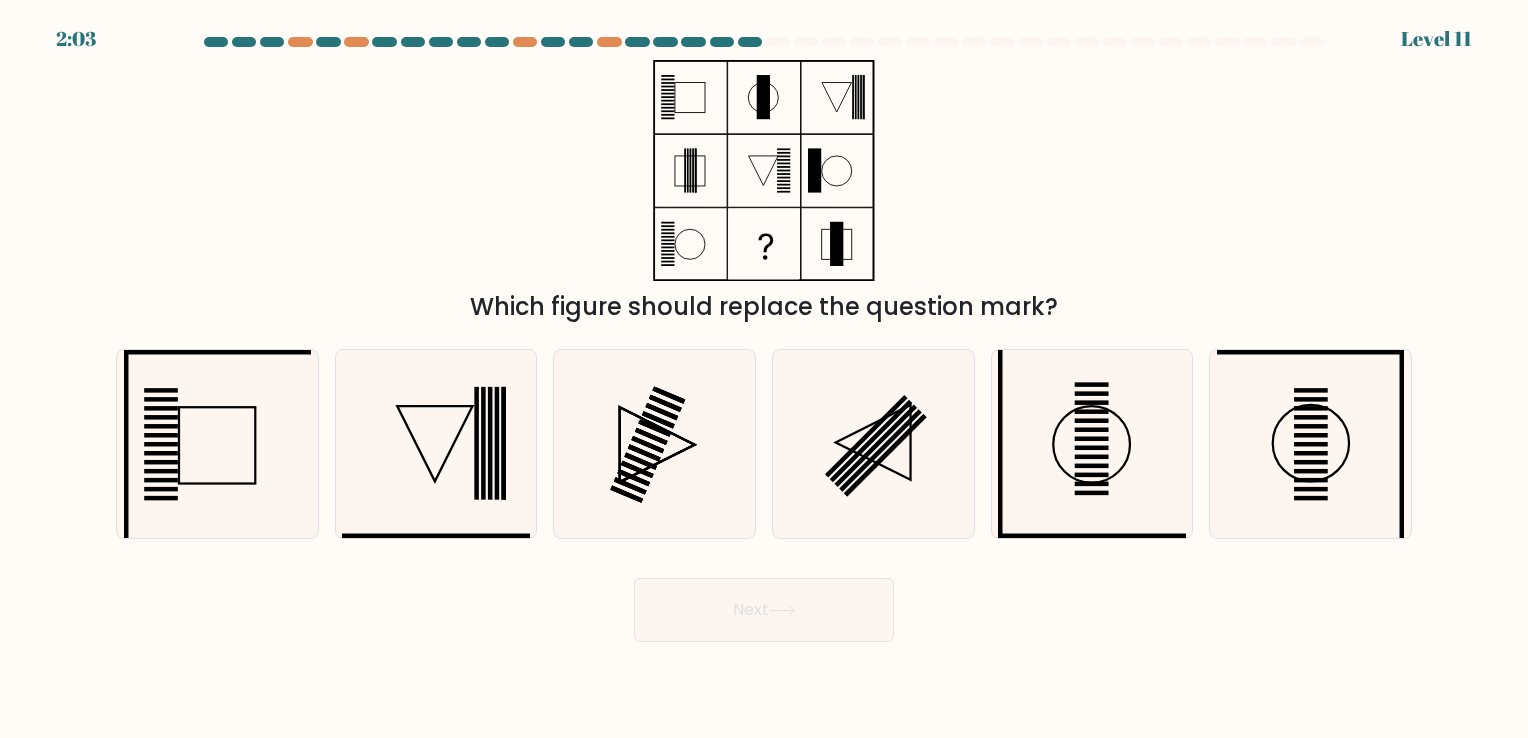 click 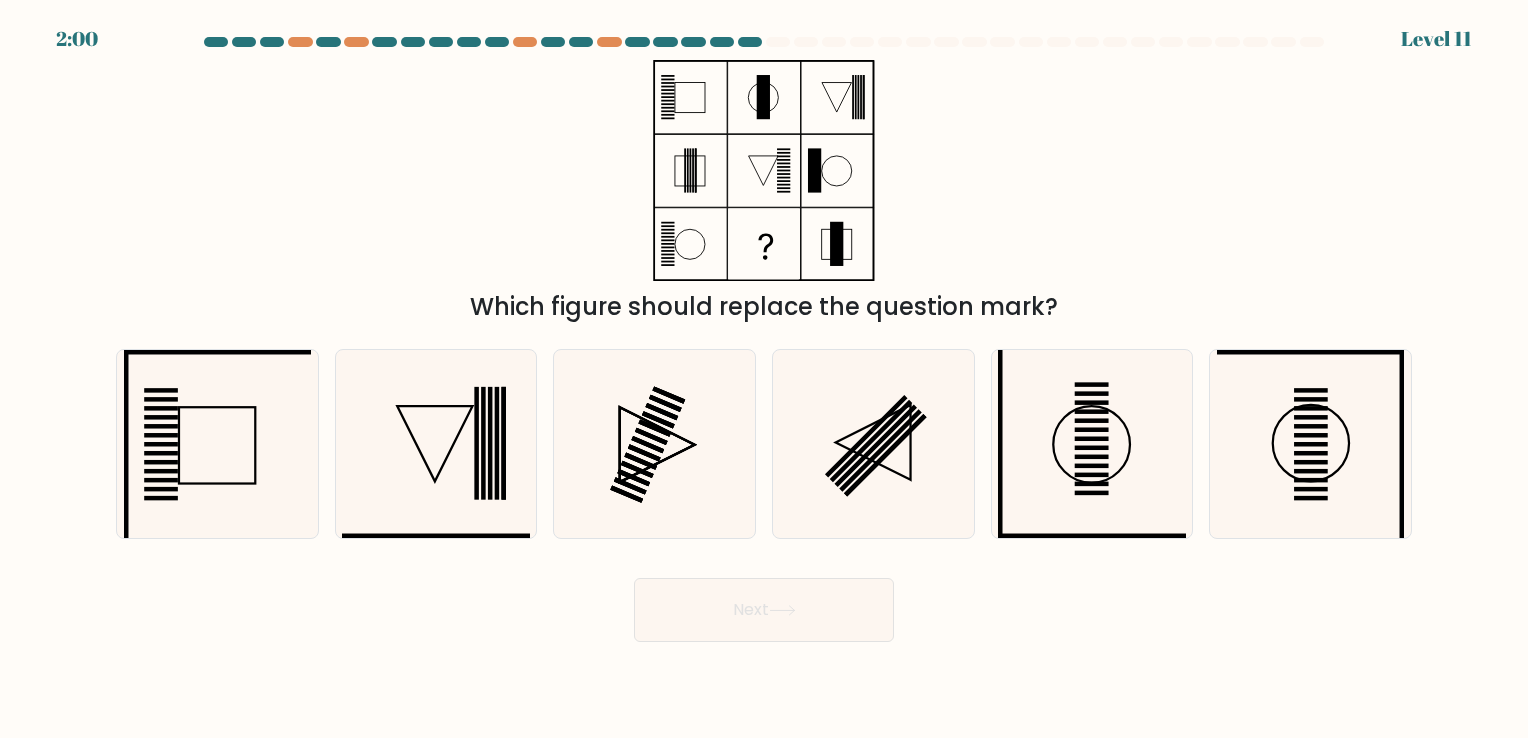 click 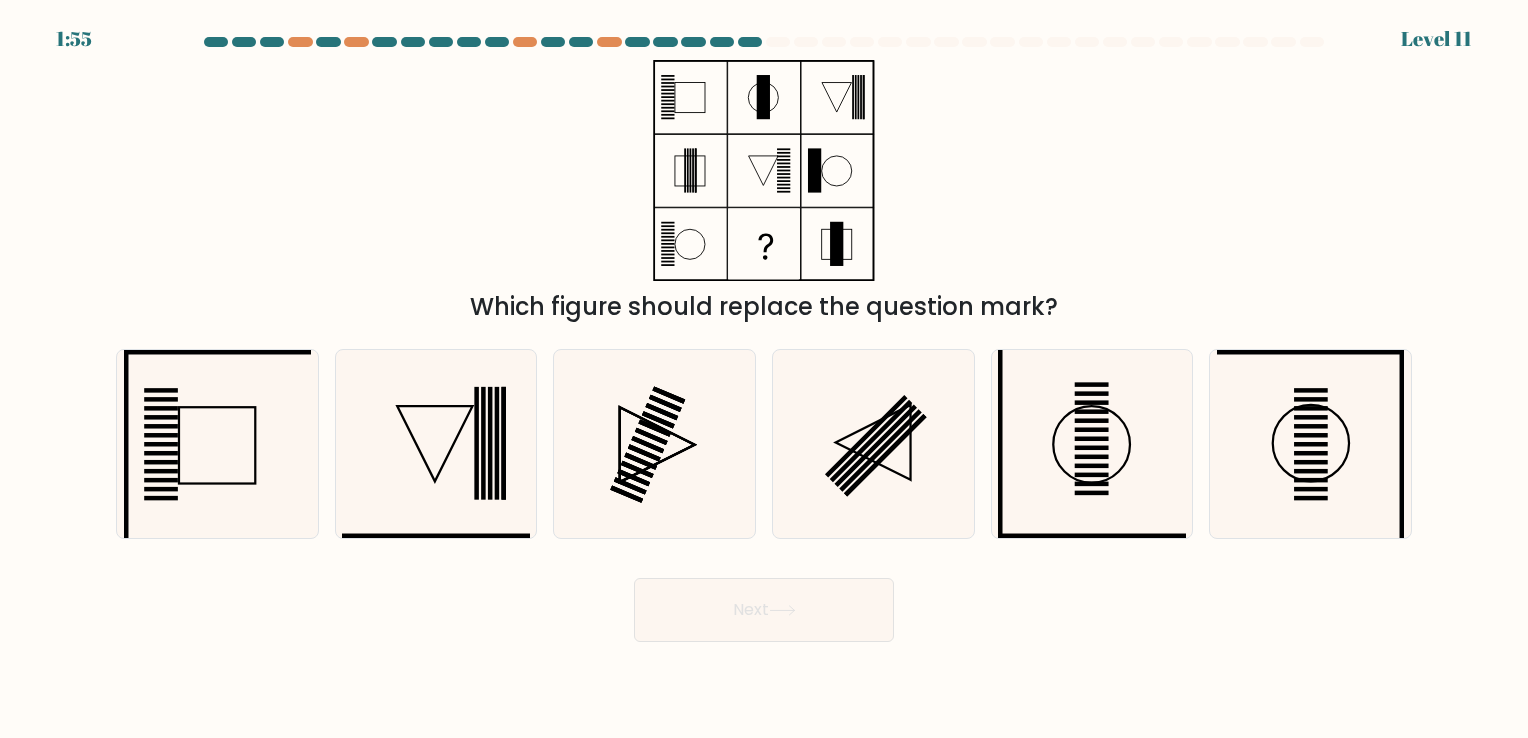 click 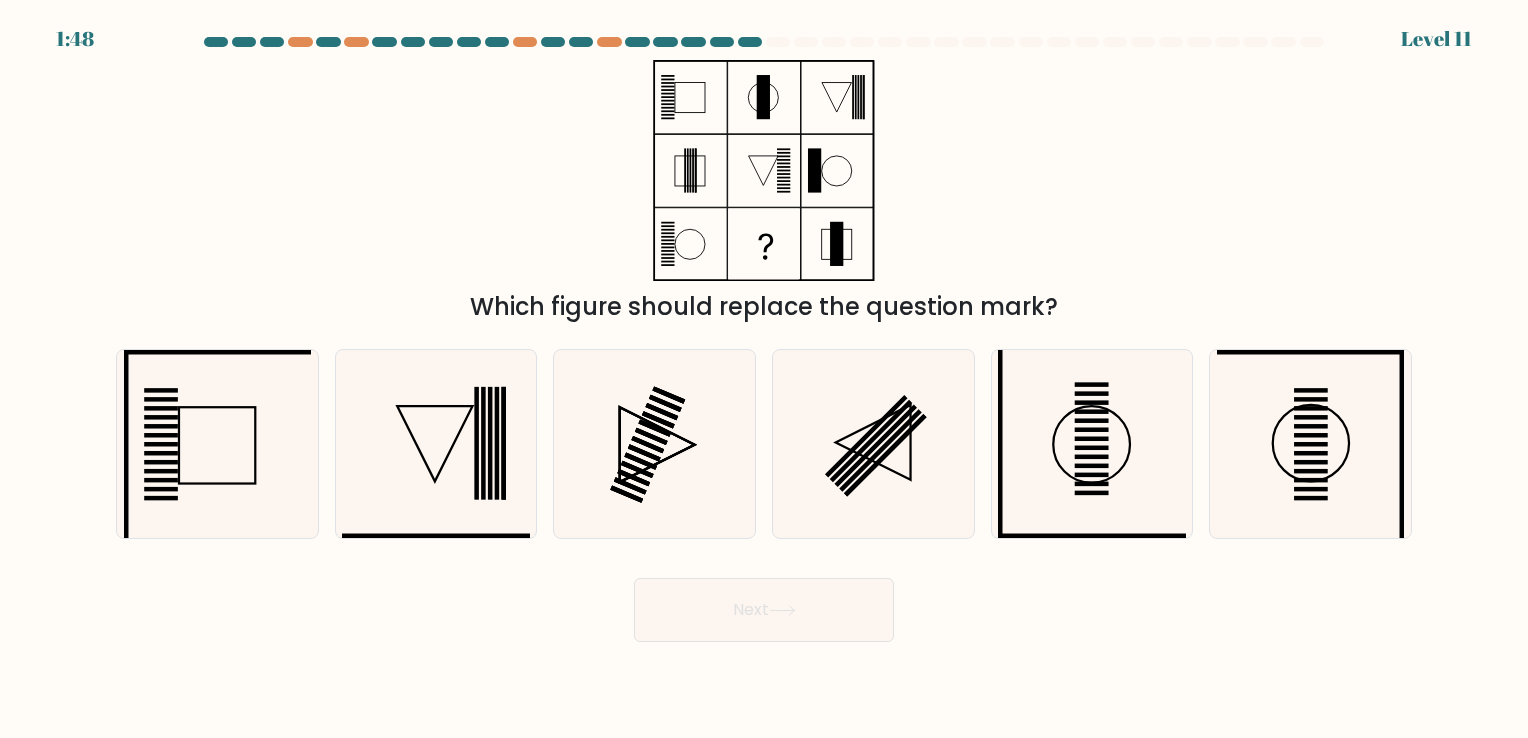 click 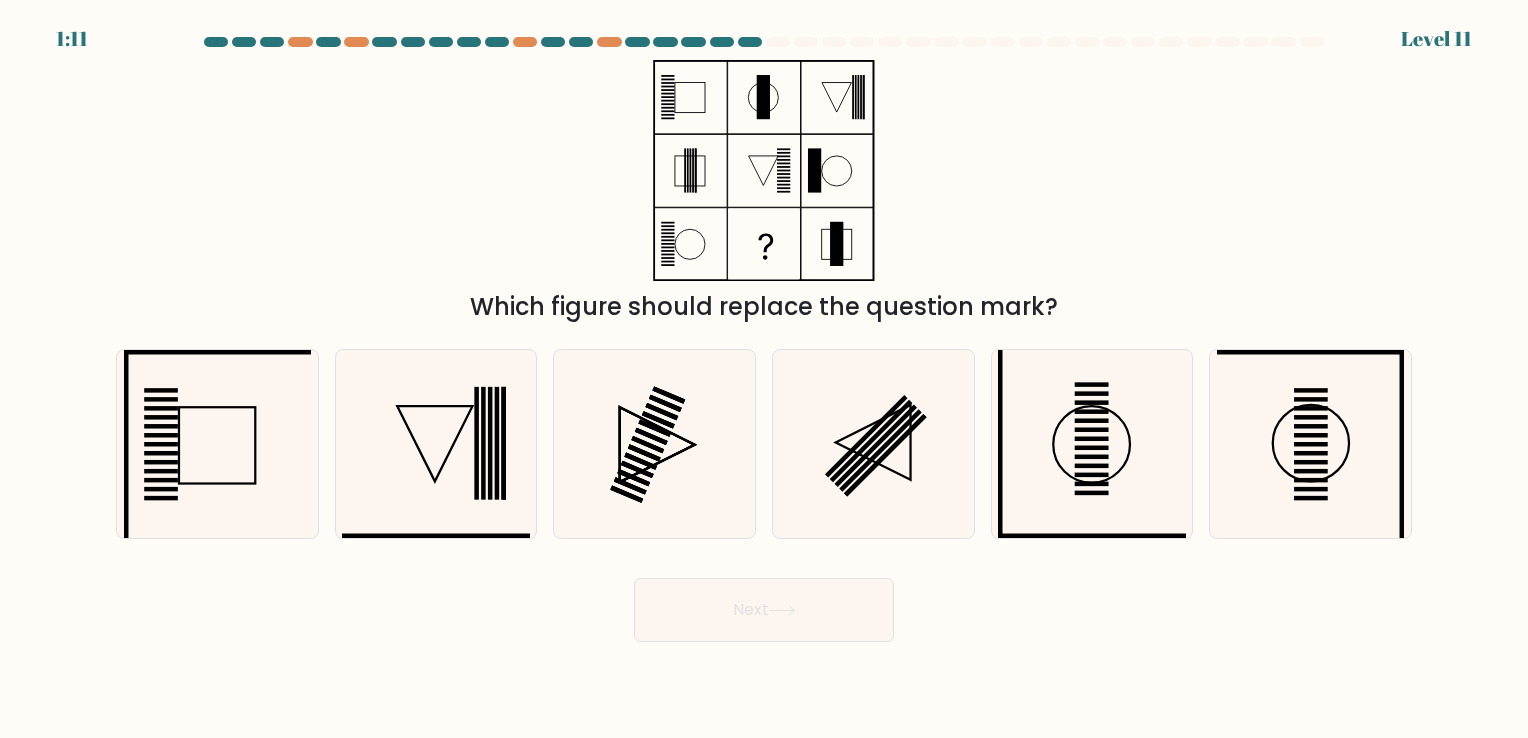 click 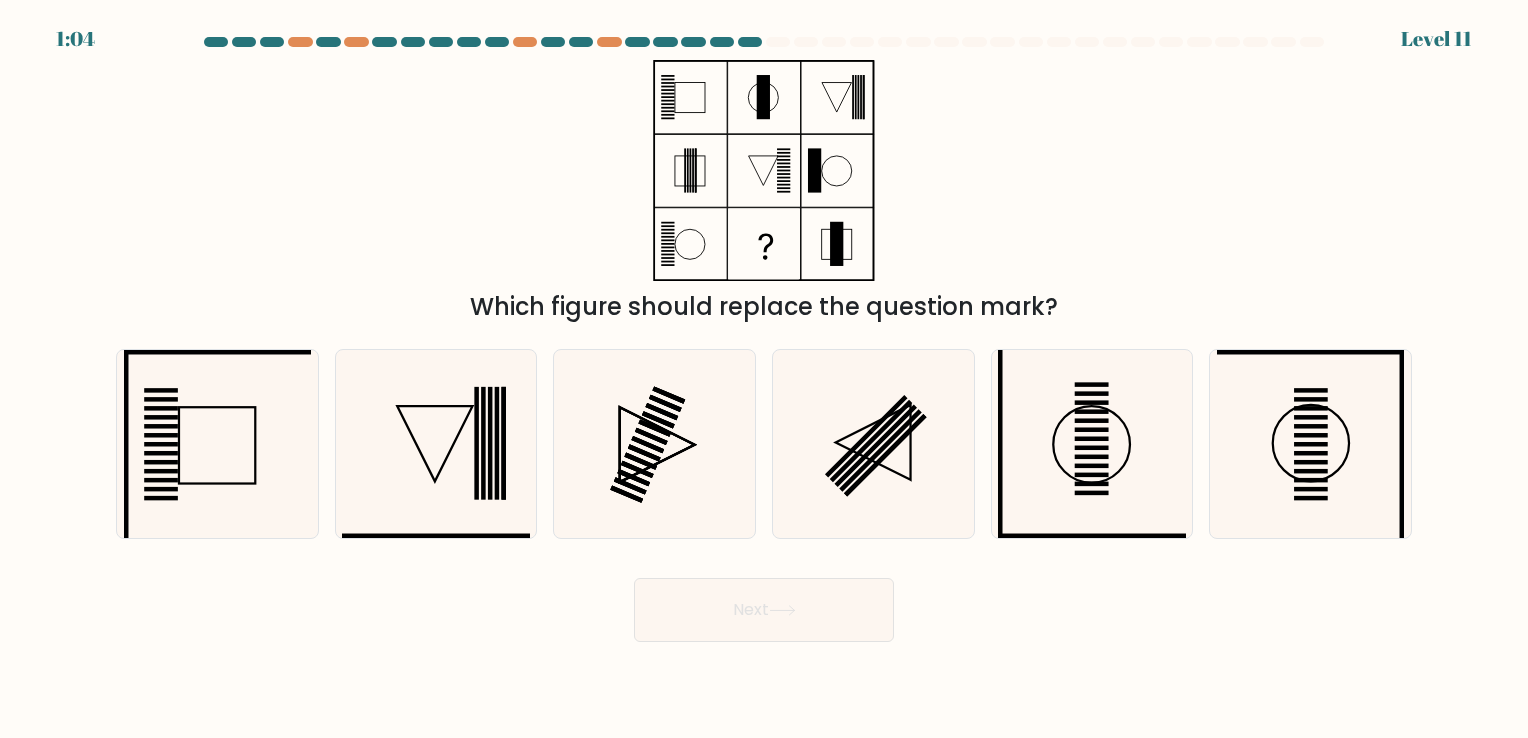 click 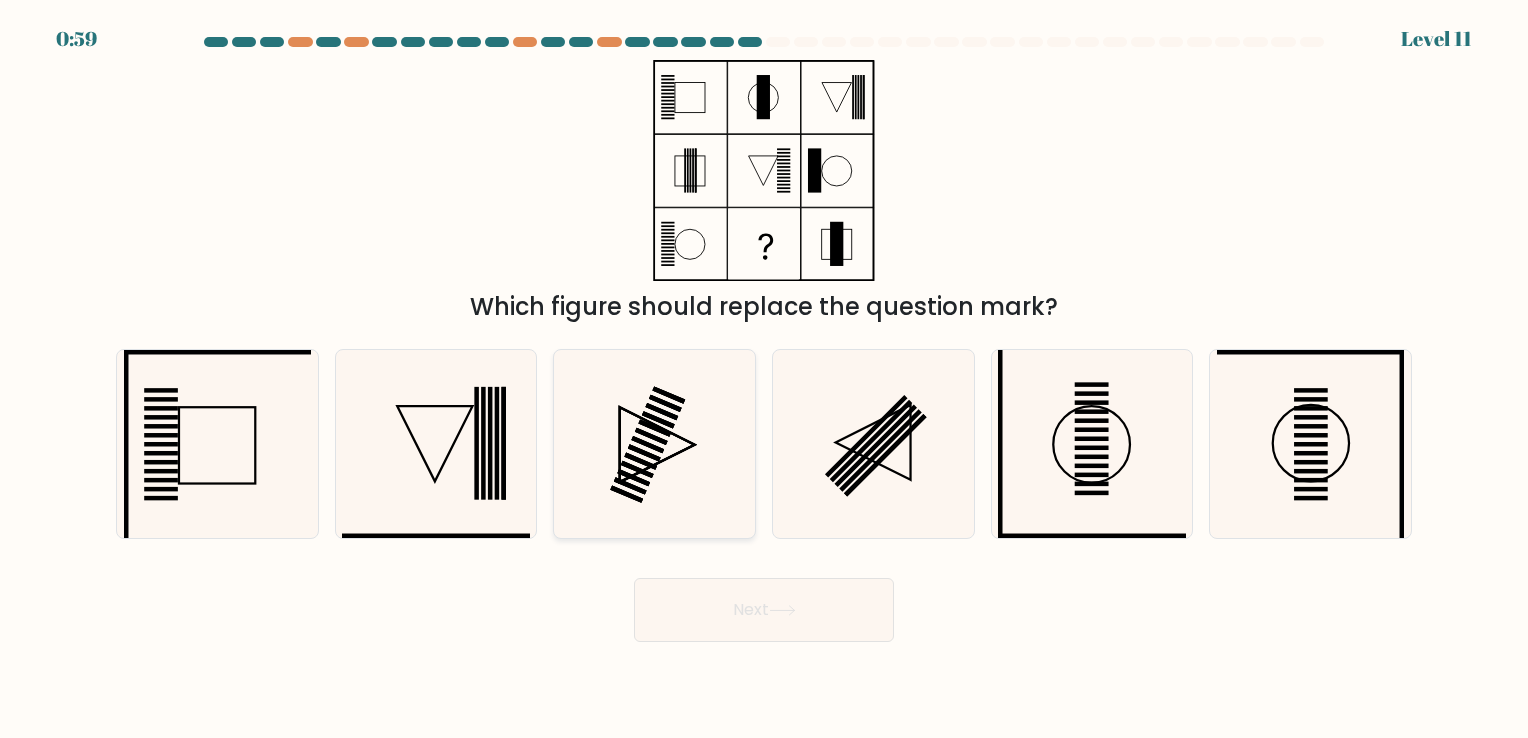 click 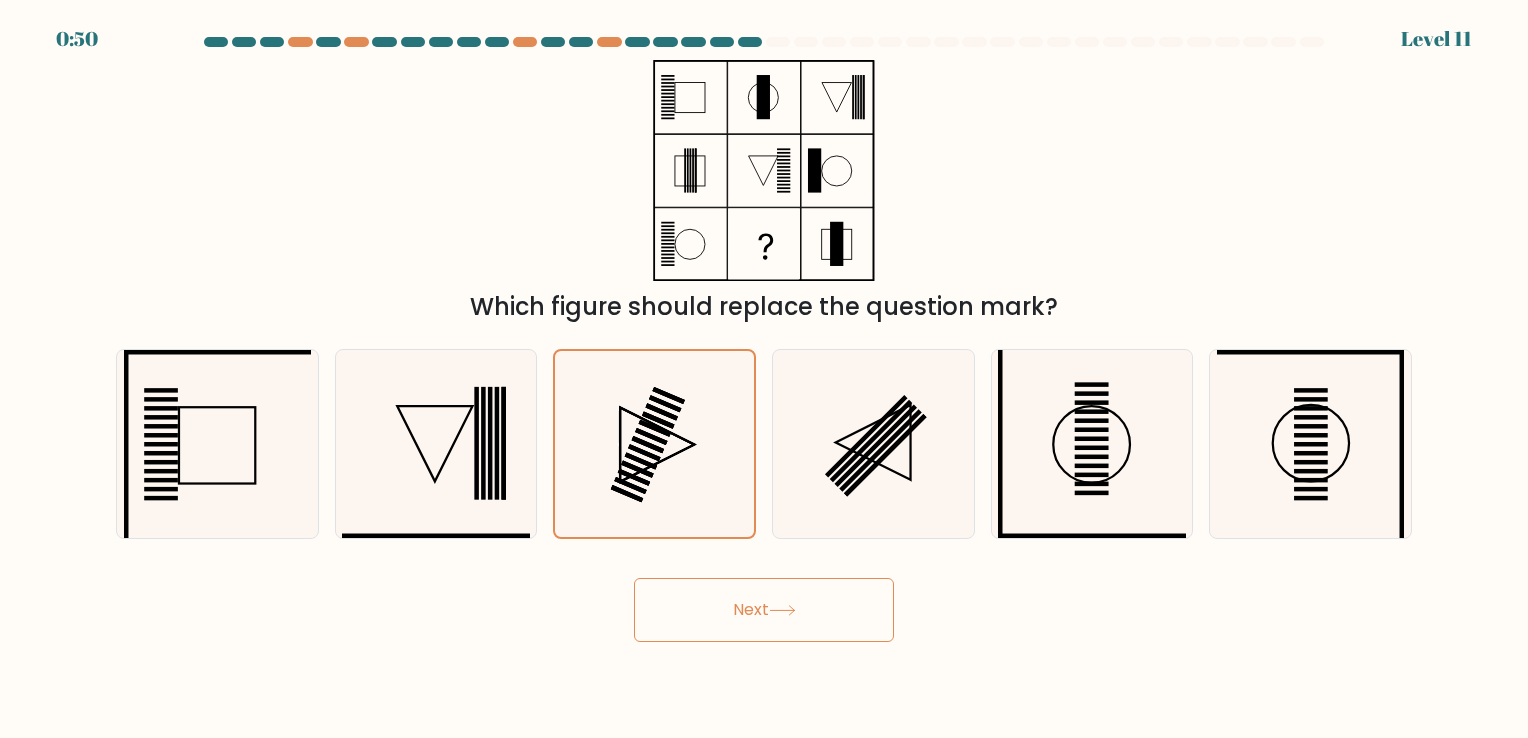 click on "Next" at bounding box center [764, 610] 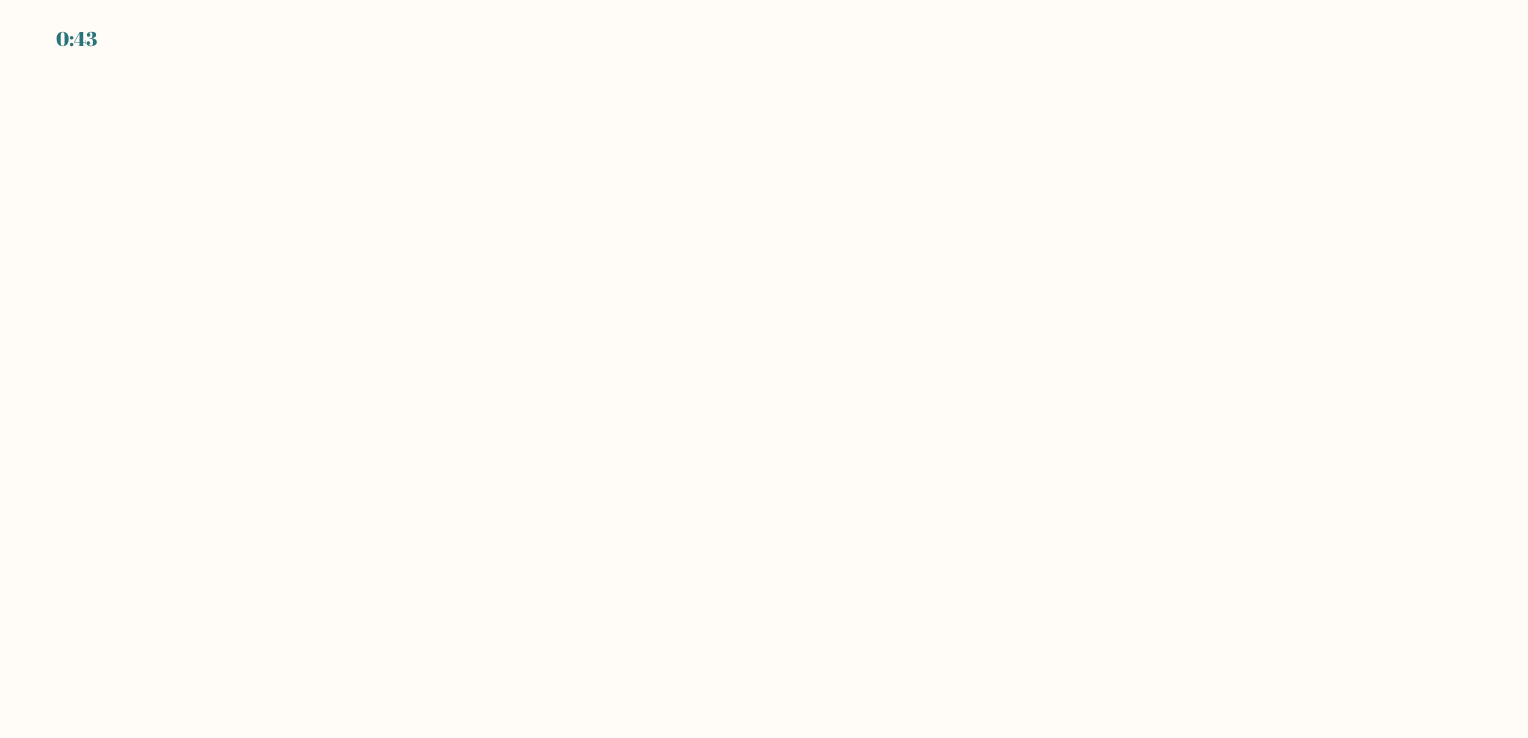 scroll, scrollTop: 0, scrollLeft: 0, axis: both 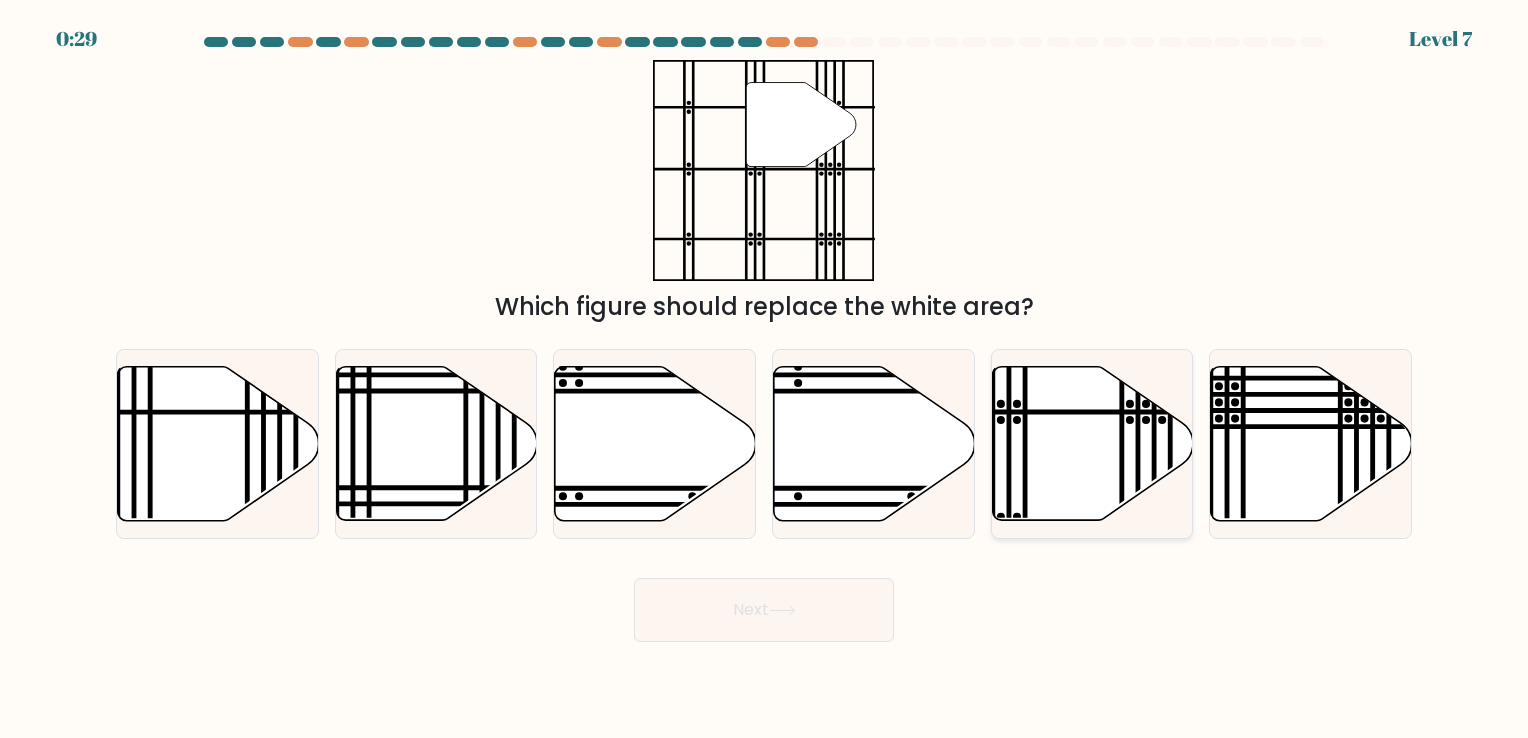click 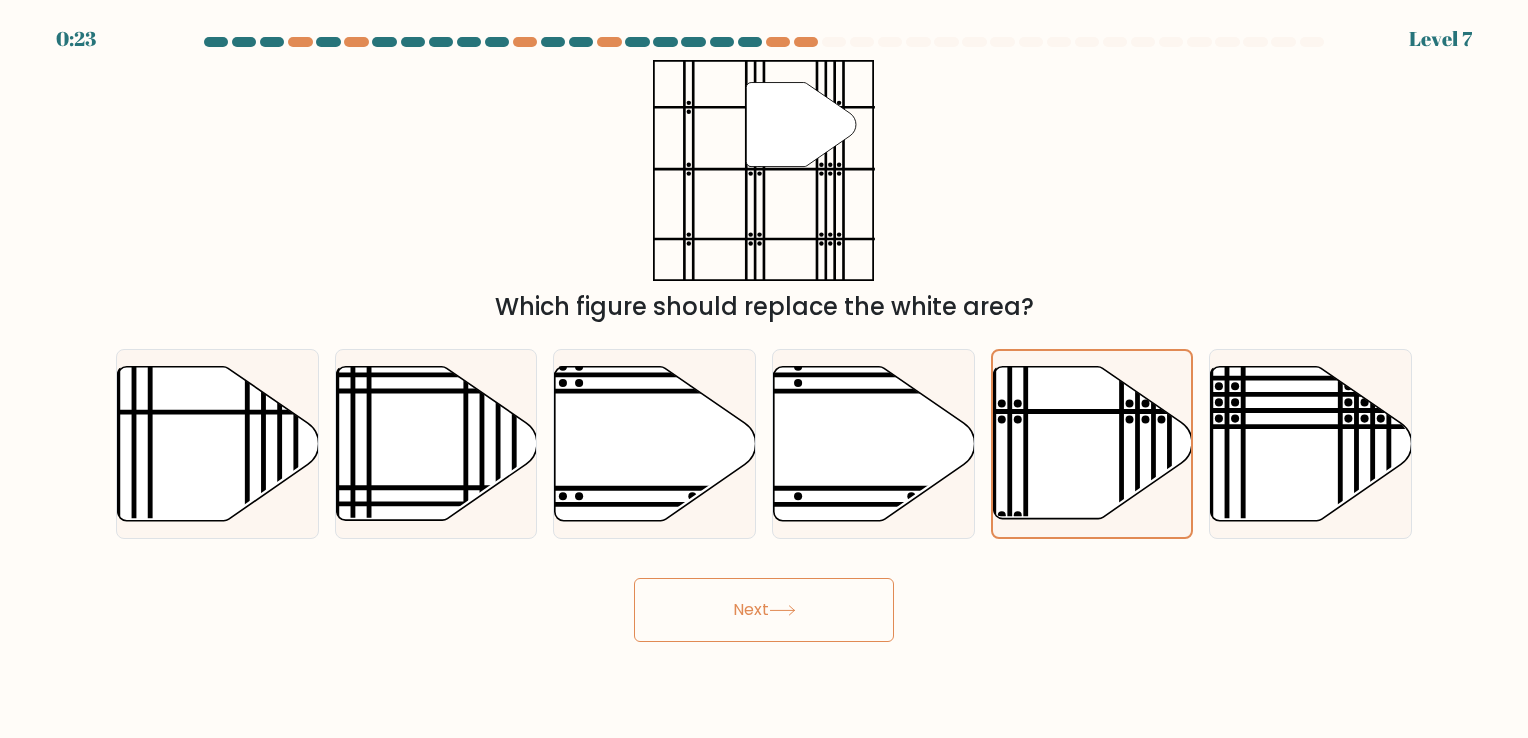 click on "Next" at bounding box center (764, 610) 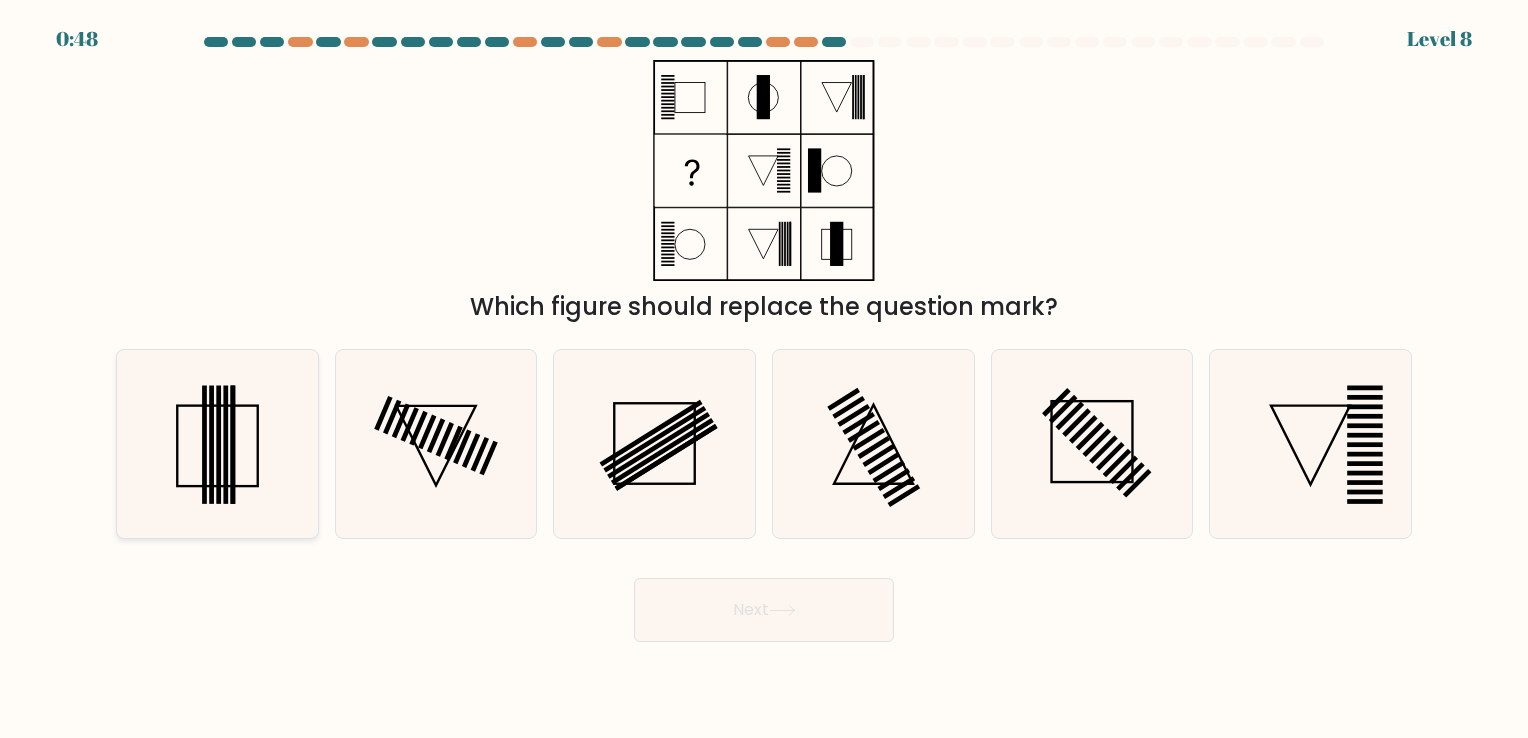 click 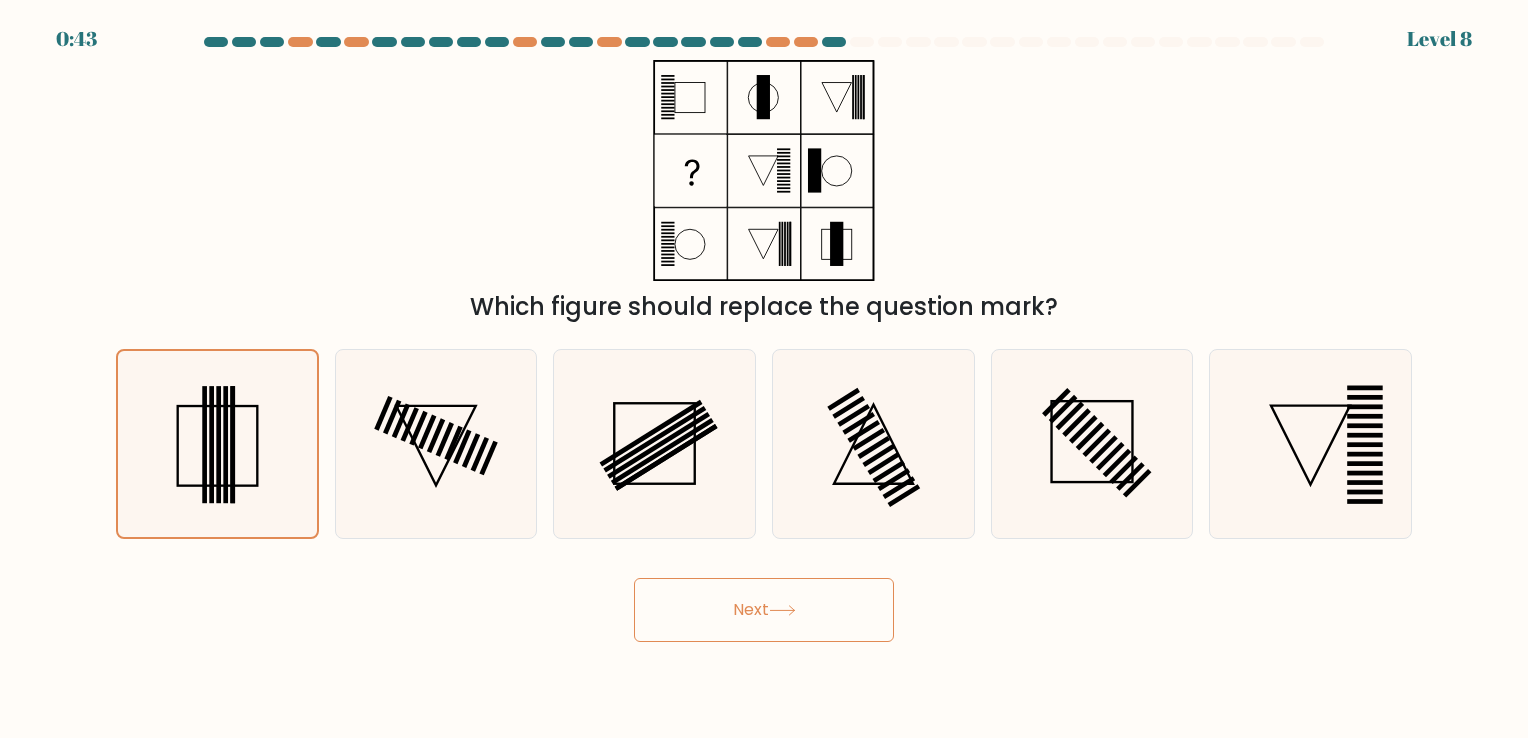 click 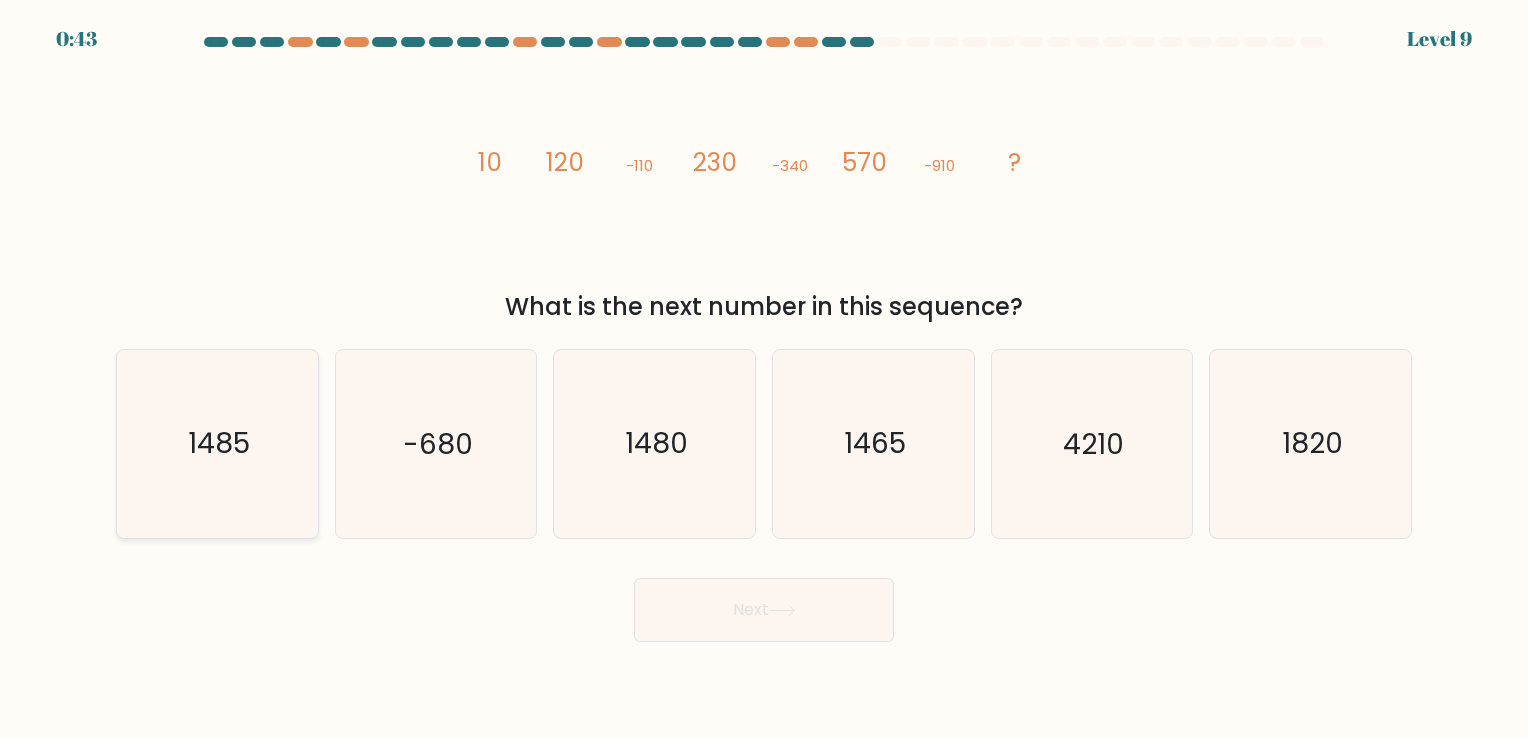 click on "1485" 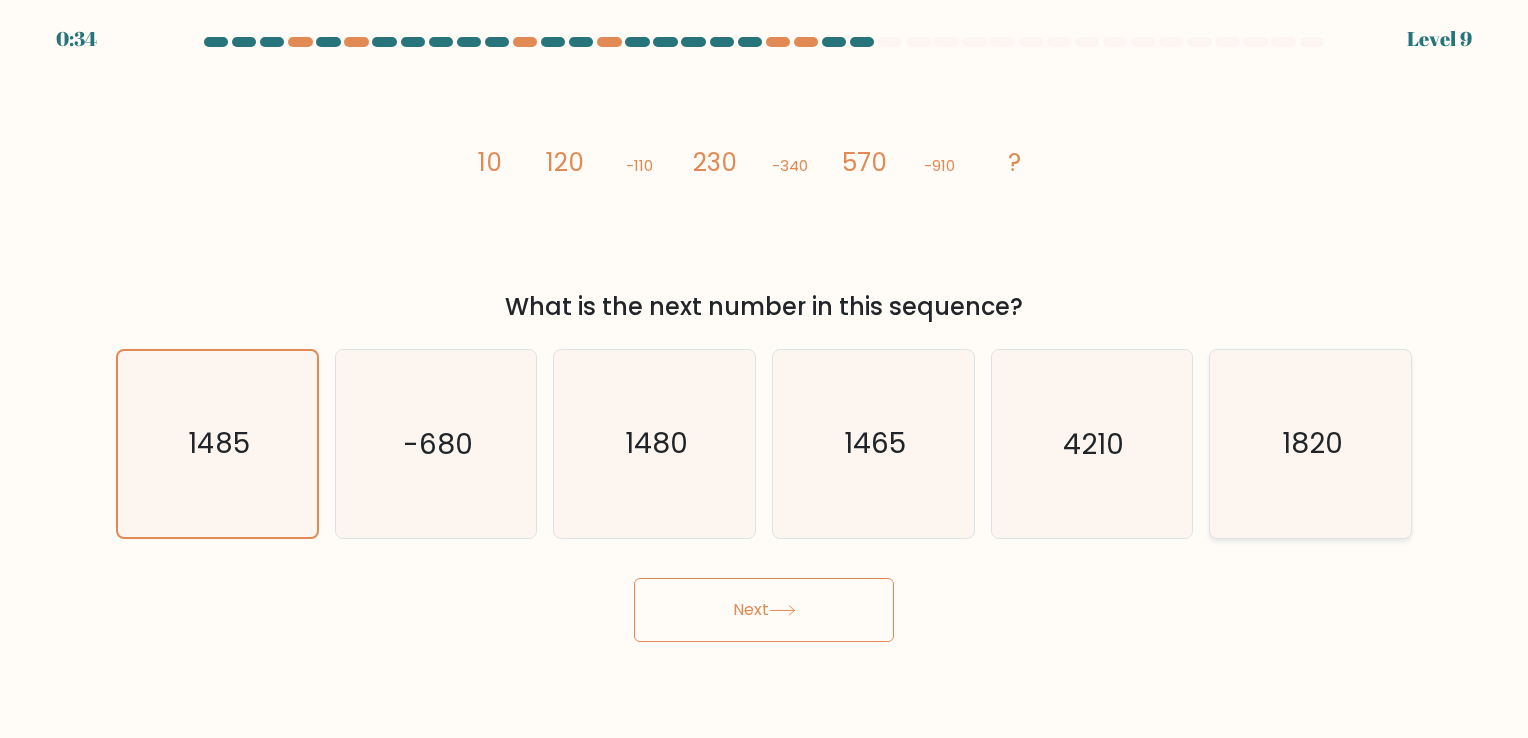 click on "1820" 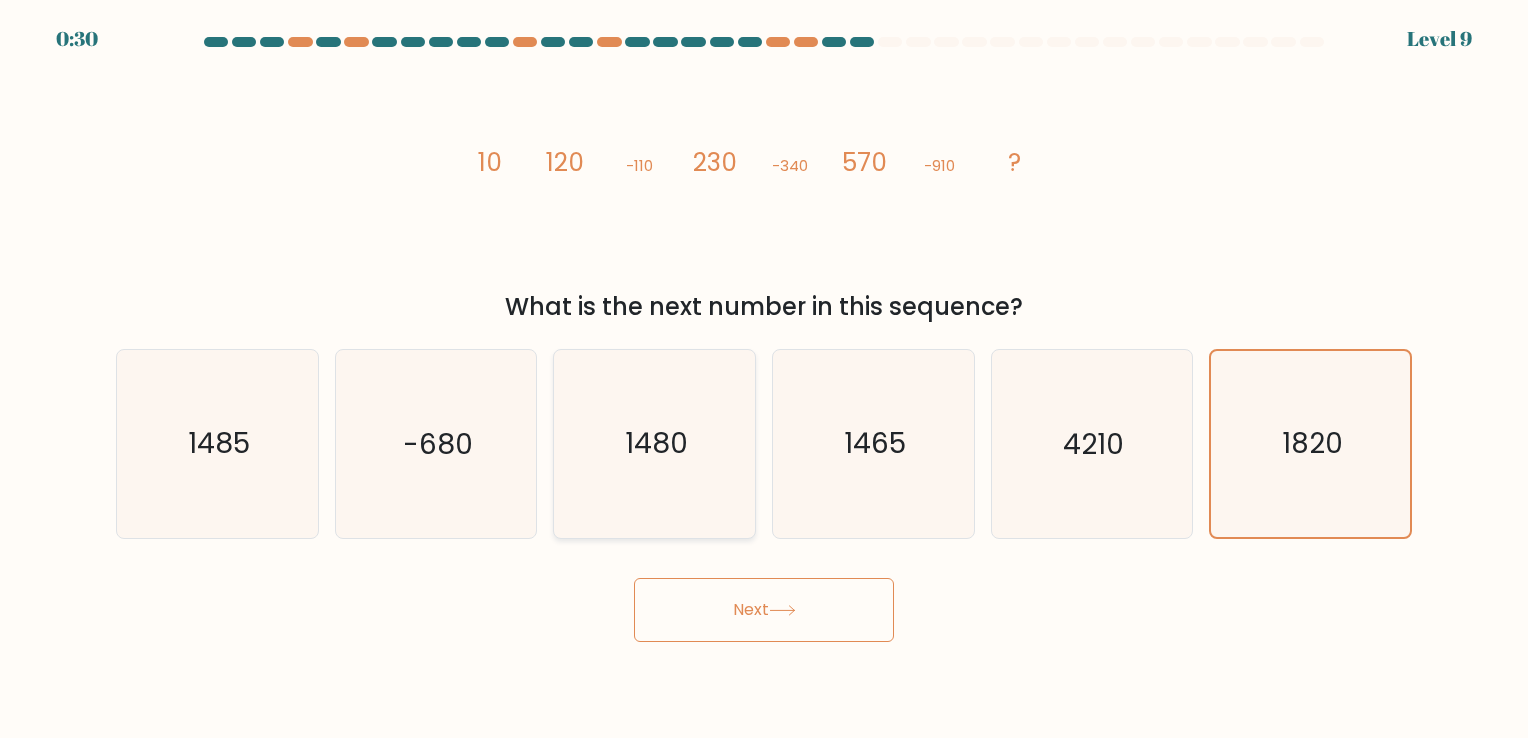 click on "1480" 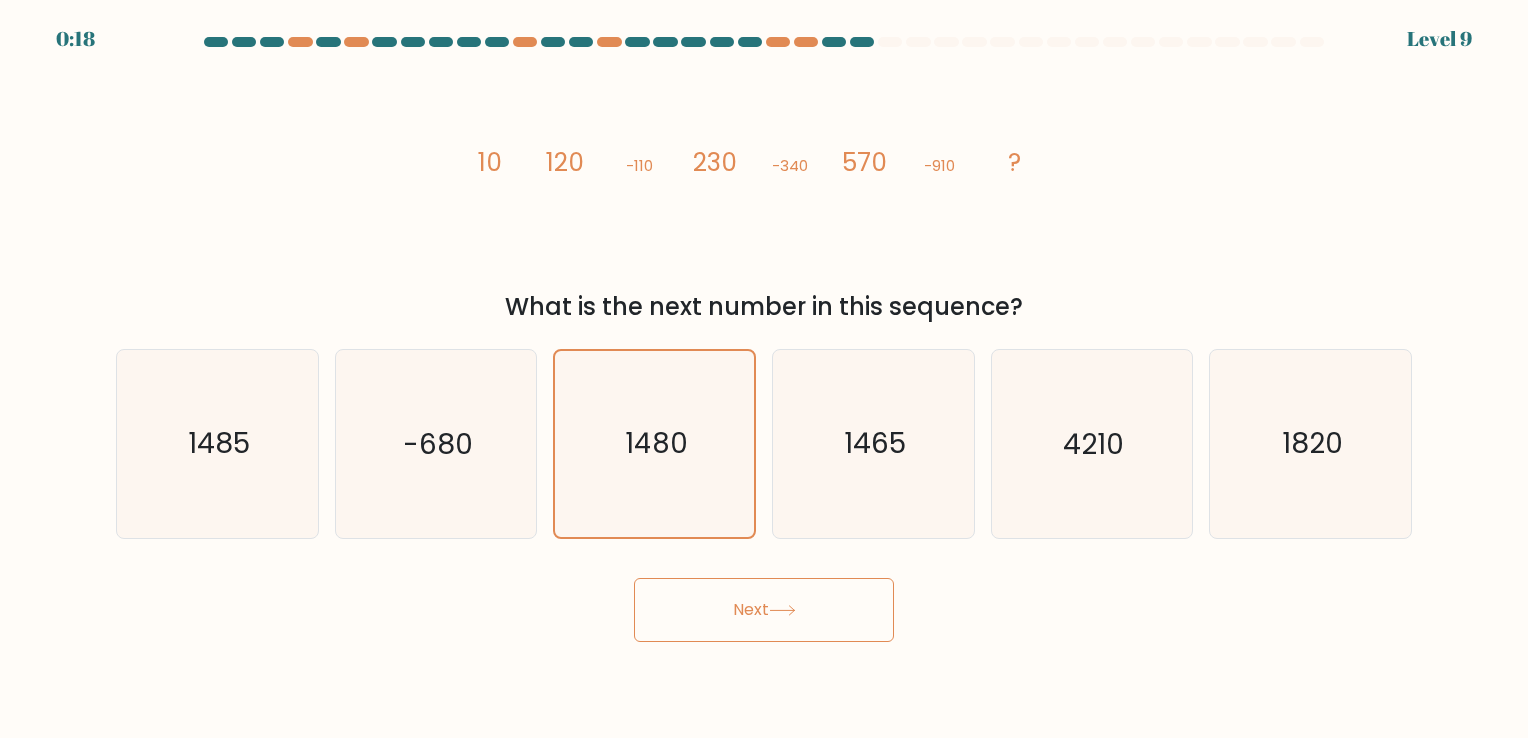click on "Next" at bounding box center [764, 610] 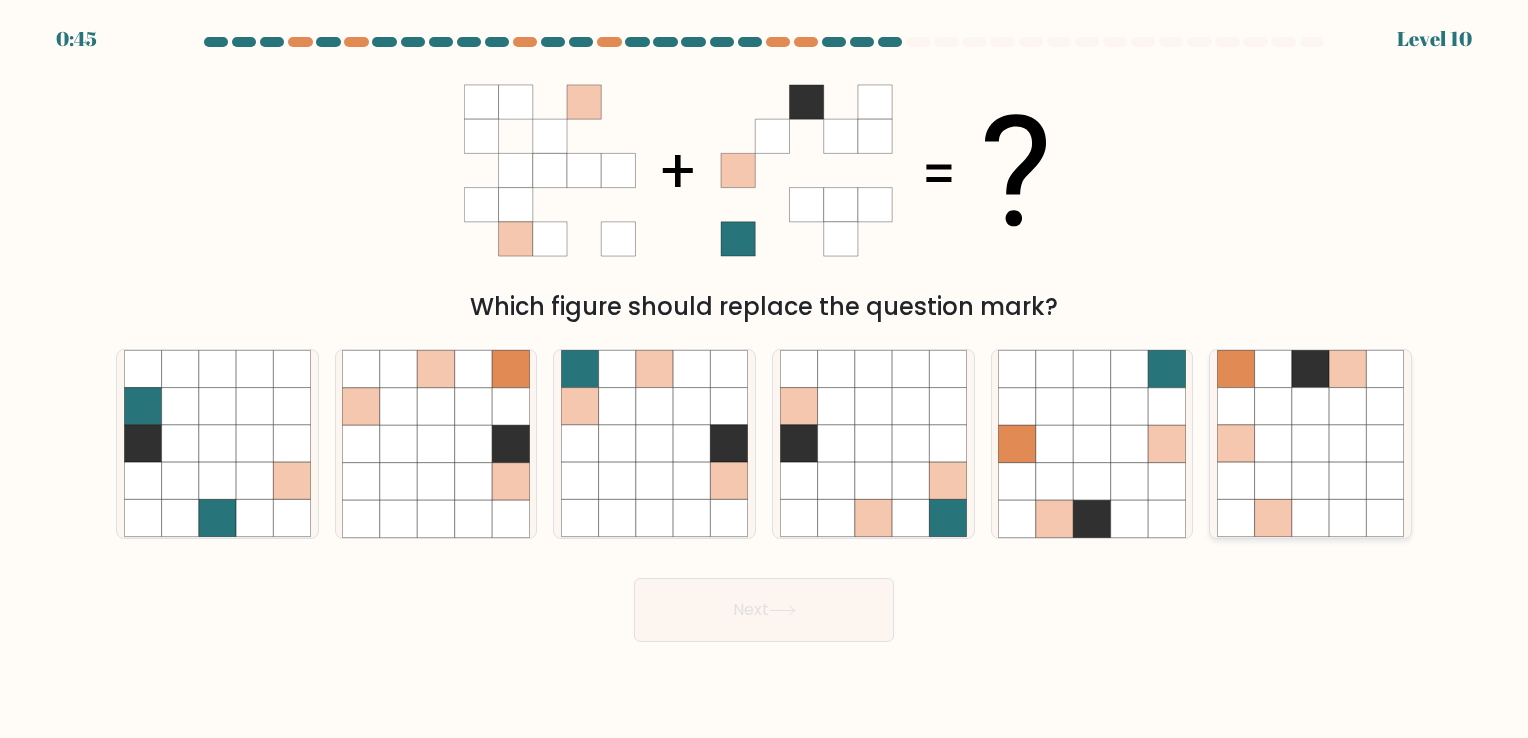click 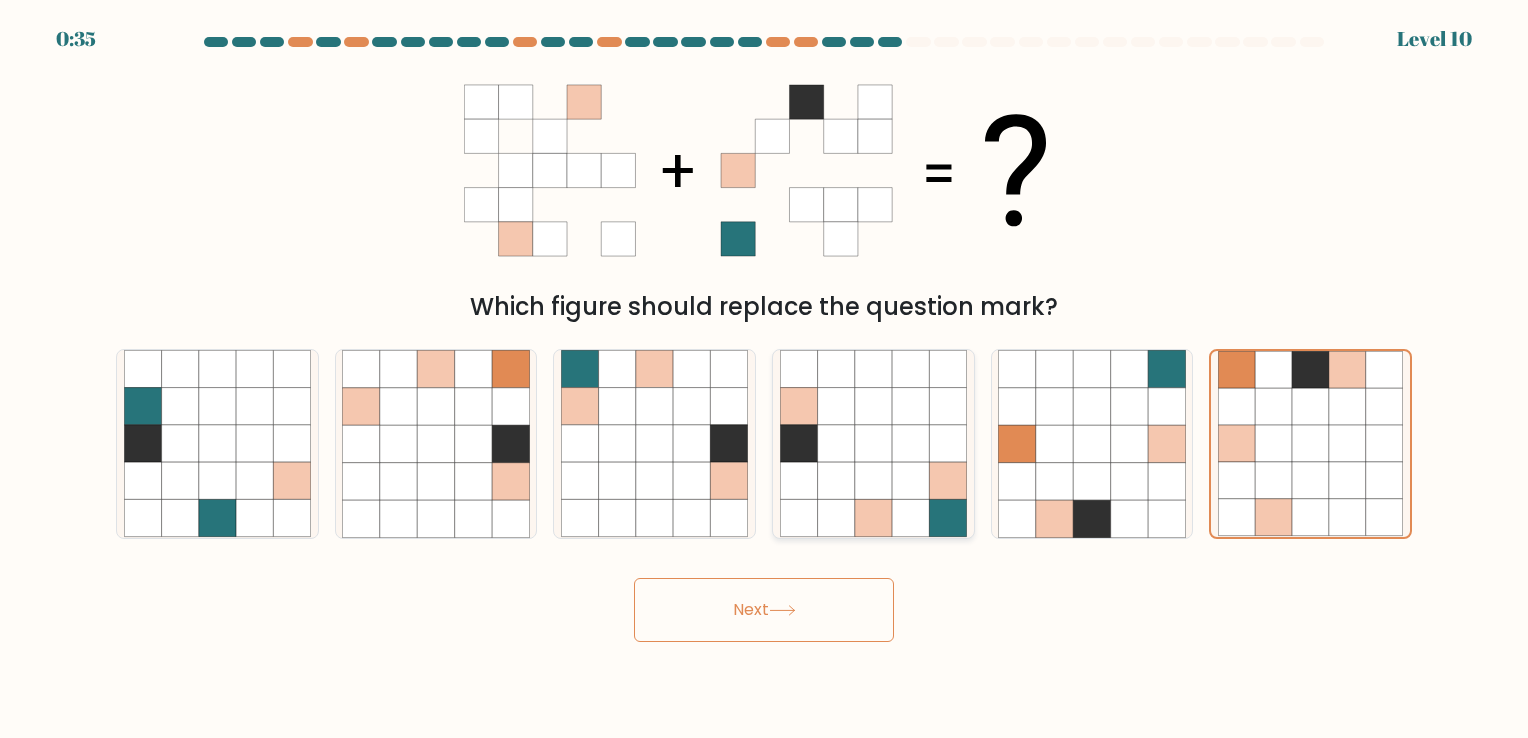 click 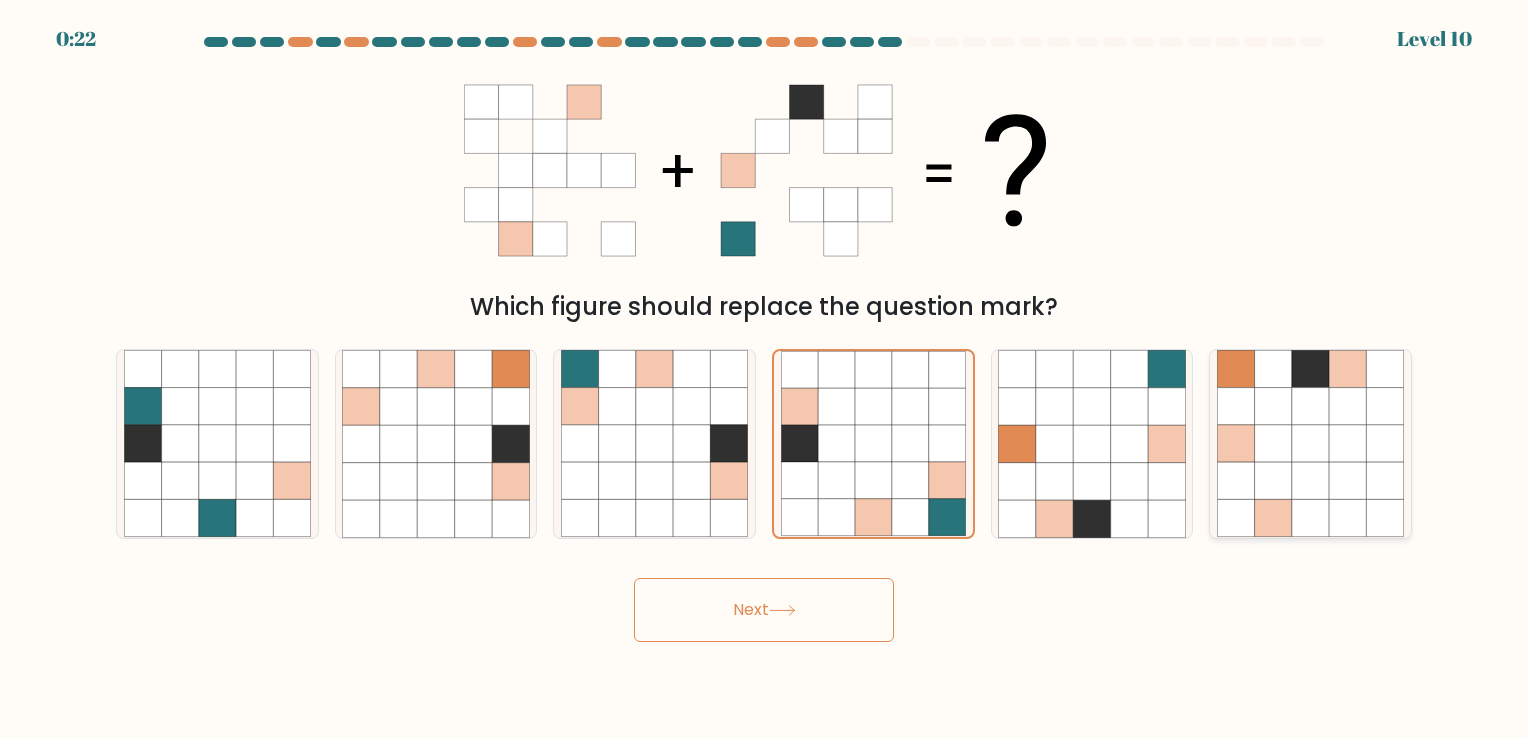click 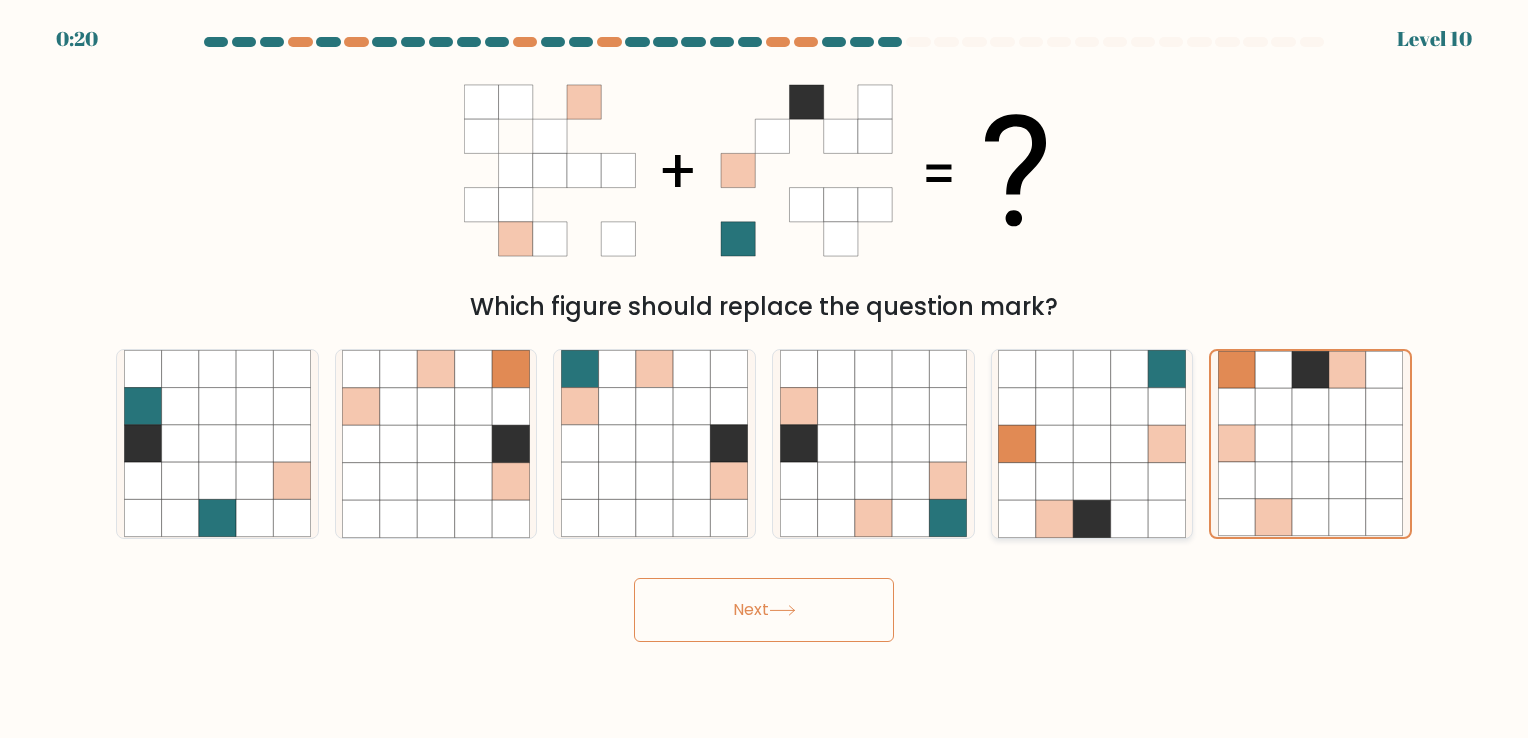click 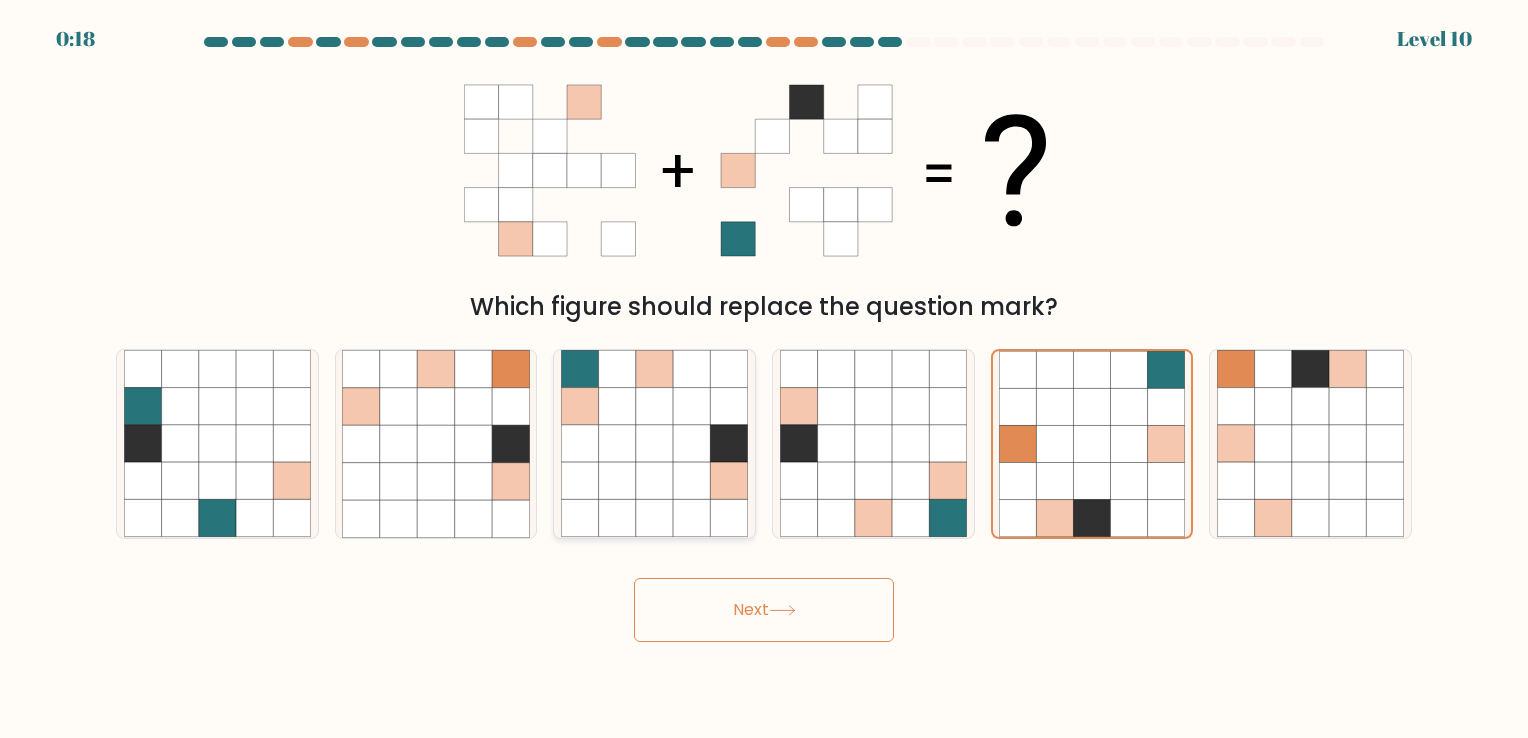 click 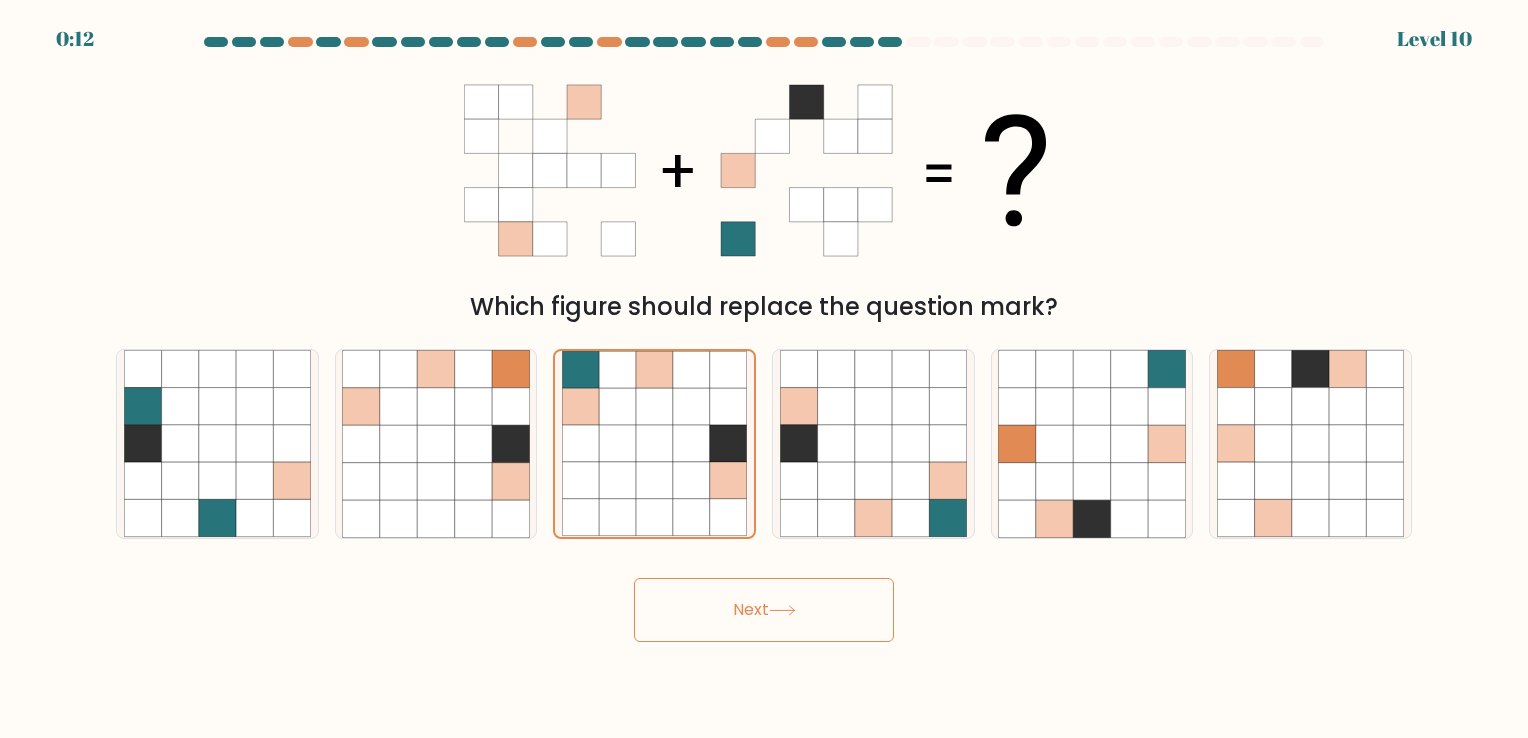 click on "Next" at bounding box center [764, 610] 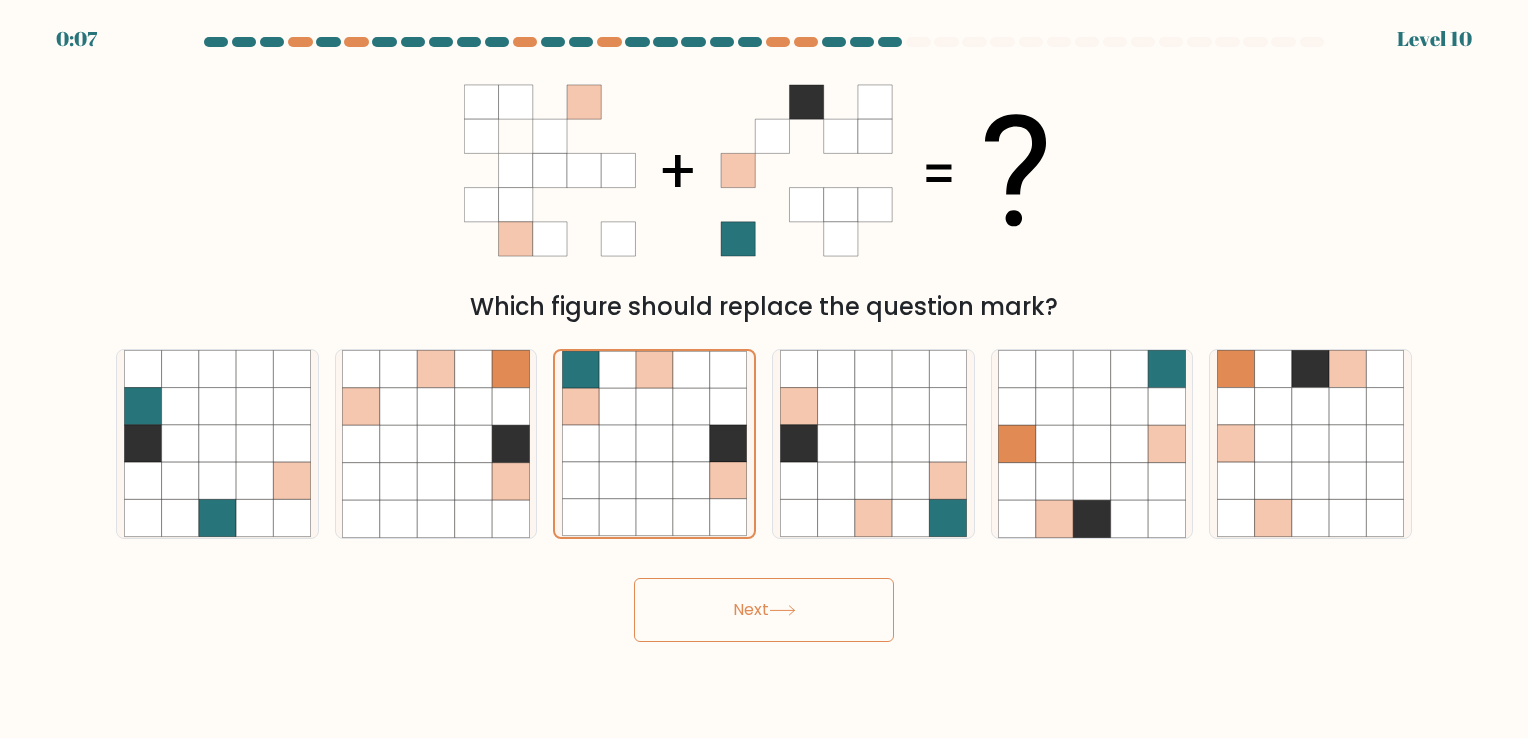 click on "Next" at bounding box center (764, 610) 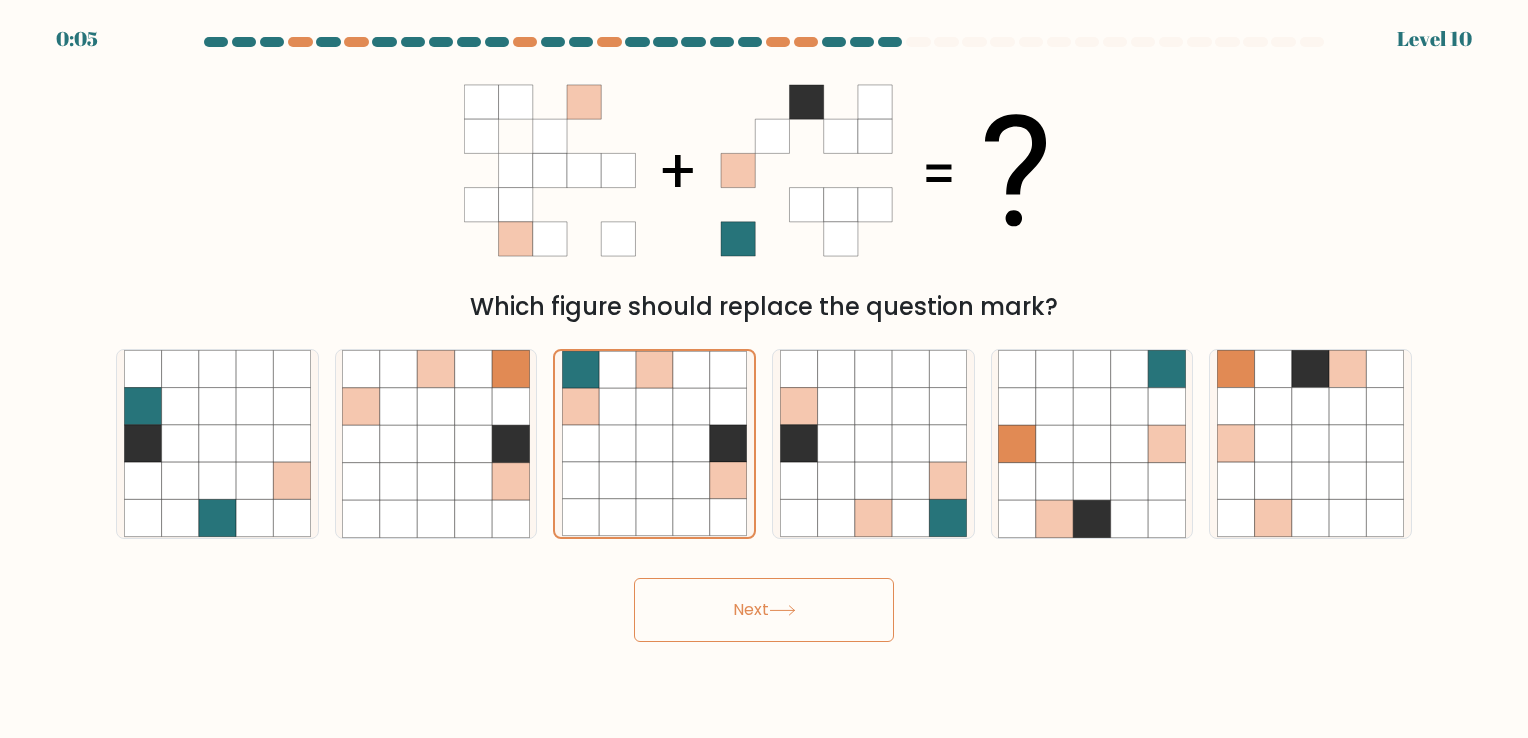 click on "Next" at bounding box center [764, 610] 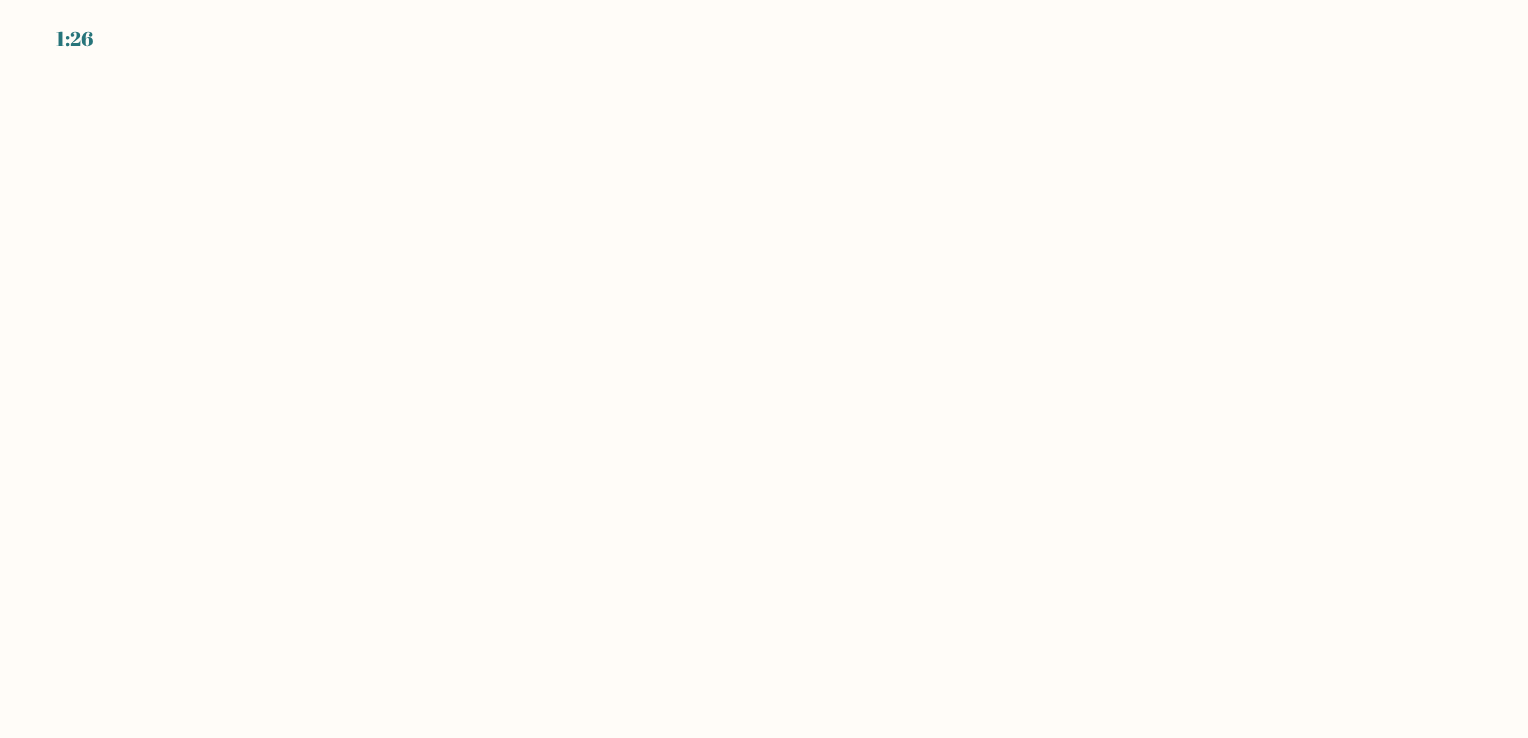 scroll, scrollTop: 0, scrollLeft: 0, axis: both 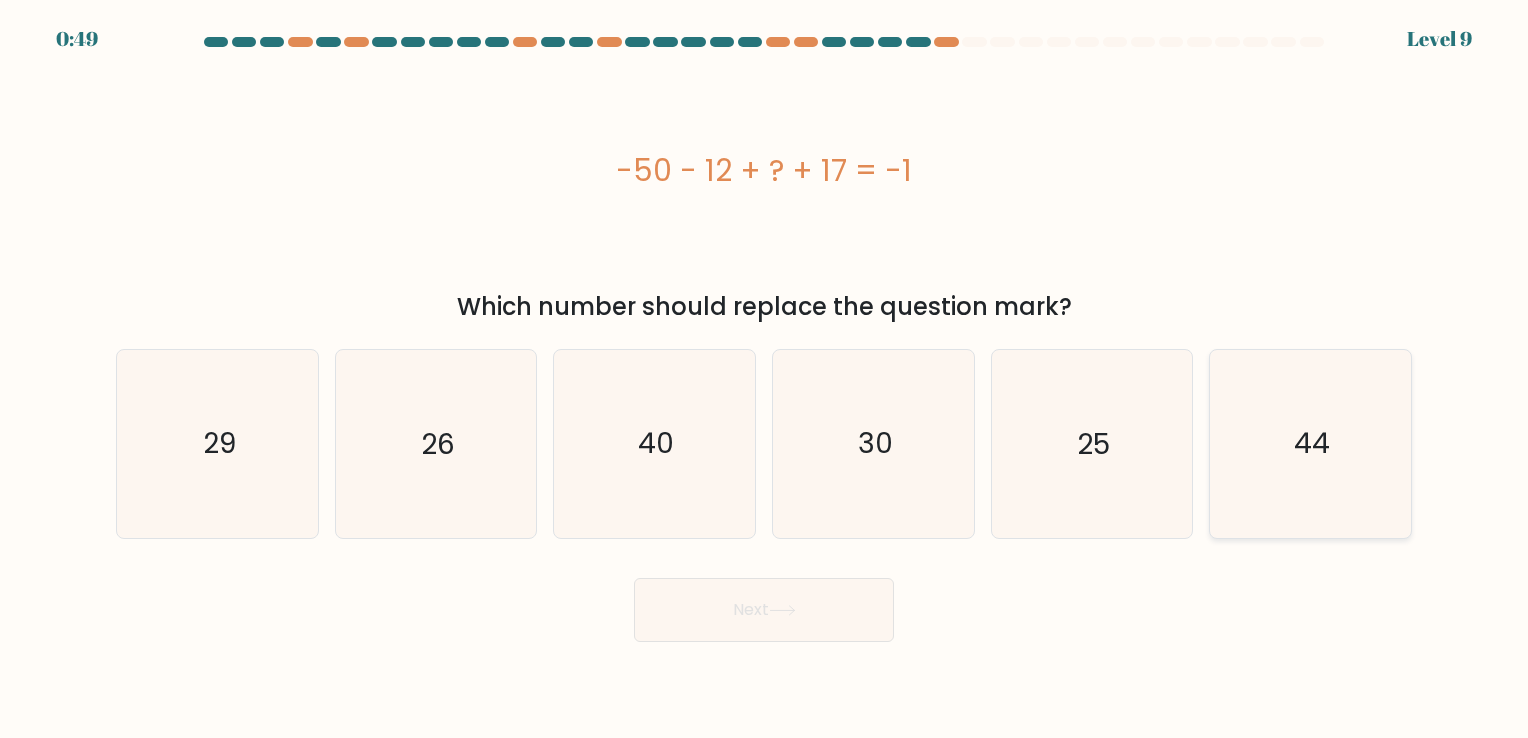 click on "44" 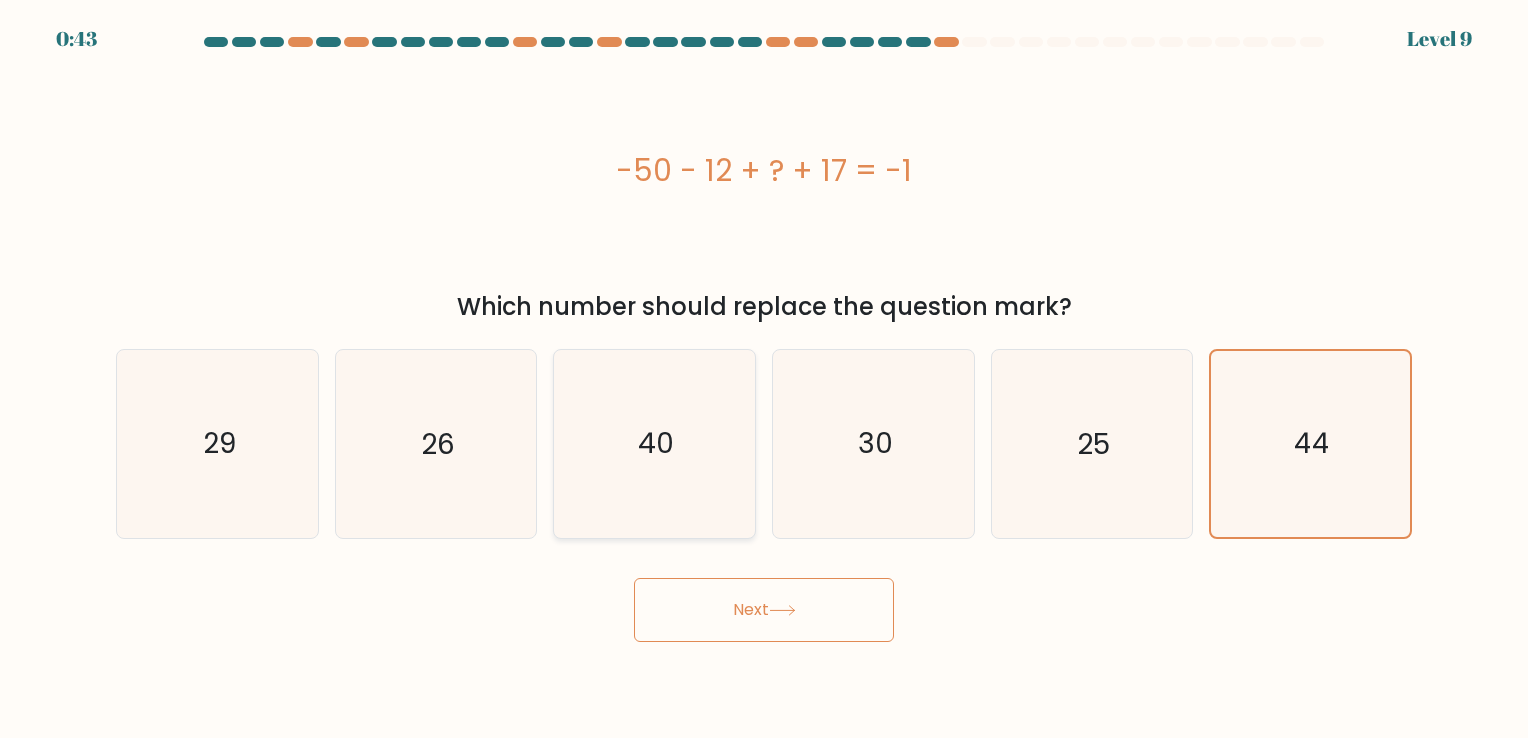 click on "40" 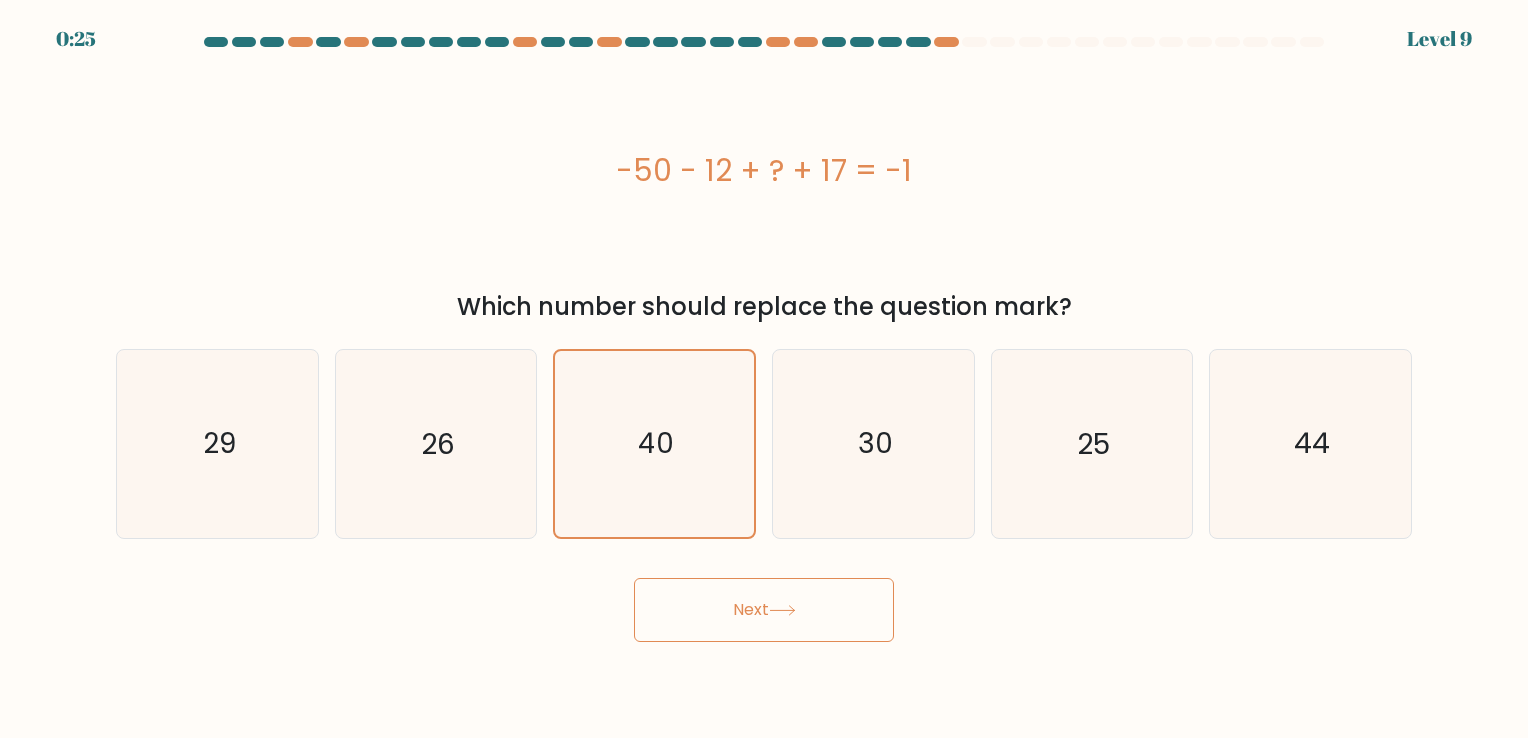 click on "-50 - 12 + ? + 17 = -1" at bounding box center [764, 170] 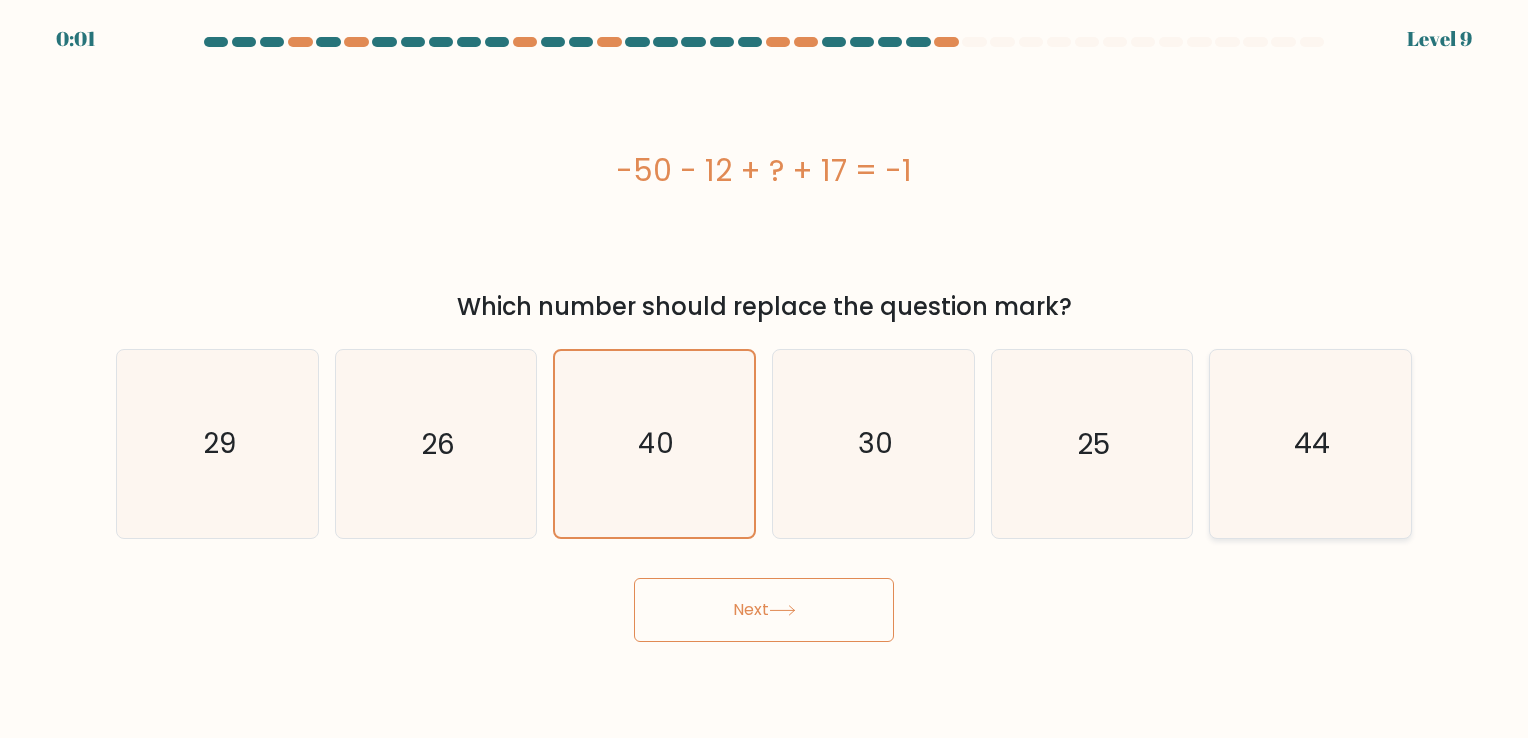 click on "44" 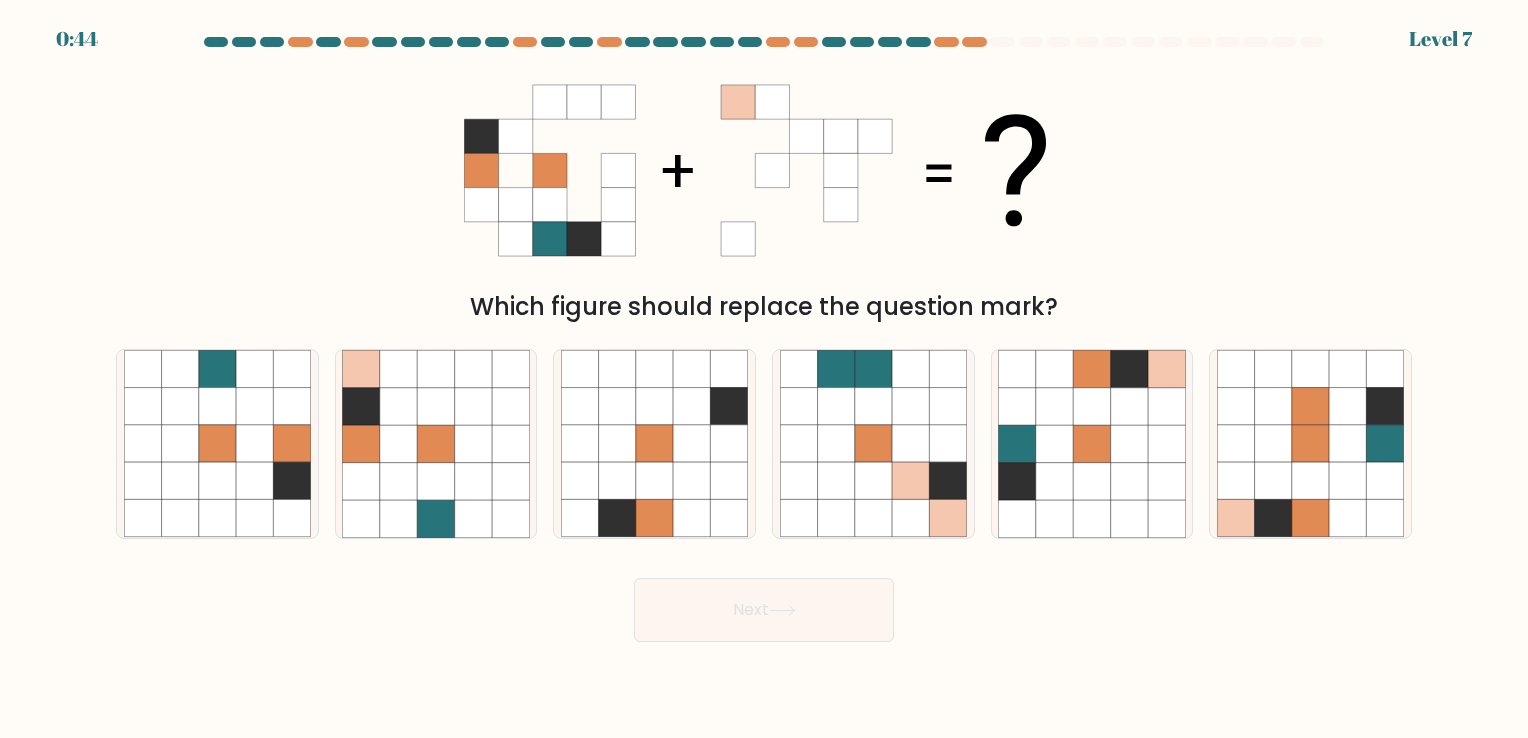 scroll, scrollTop: 0, scrollLeft: 0, axis: both 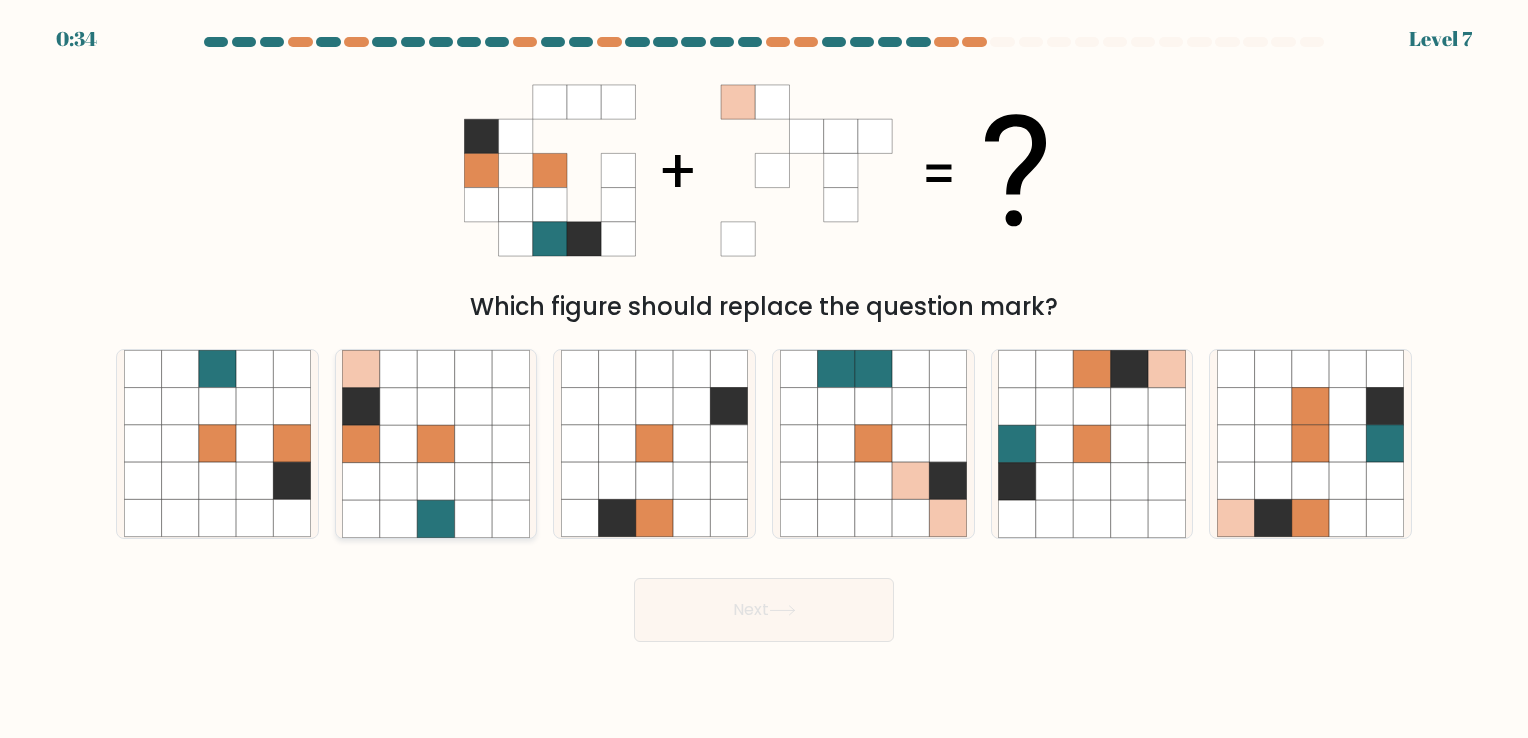 click 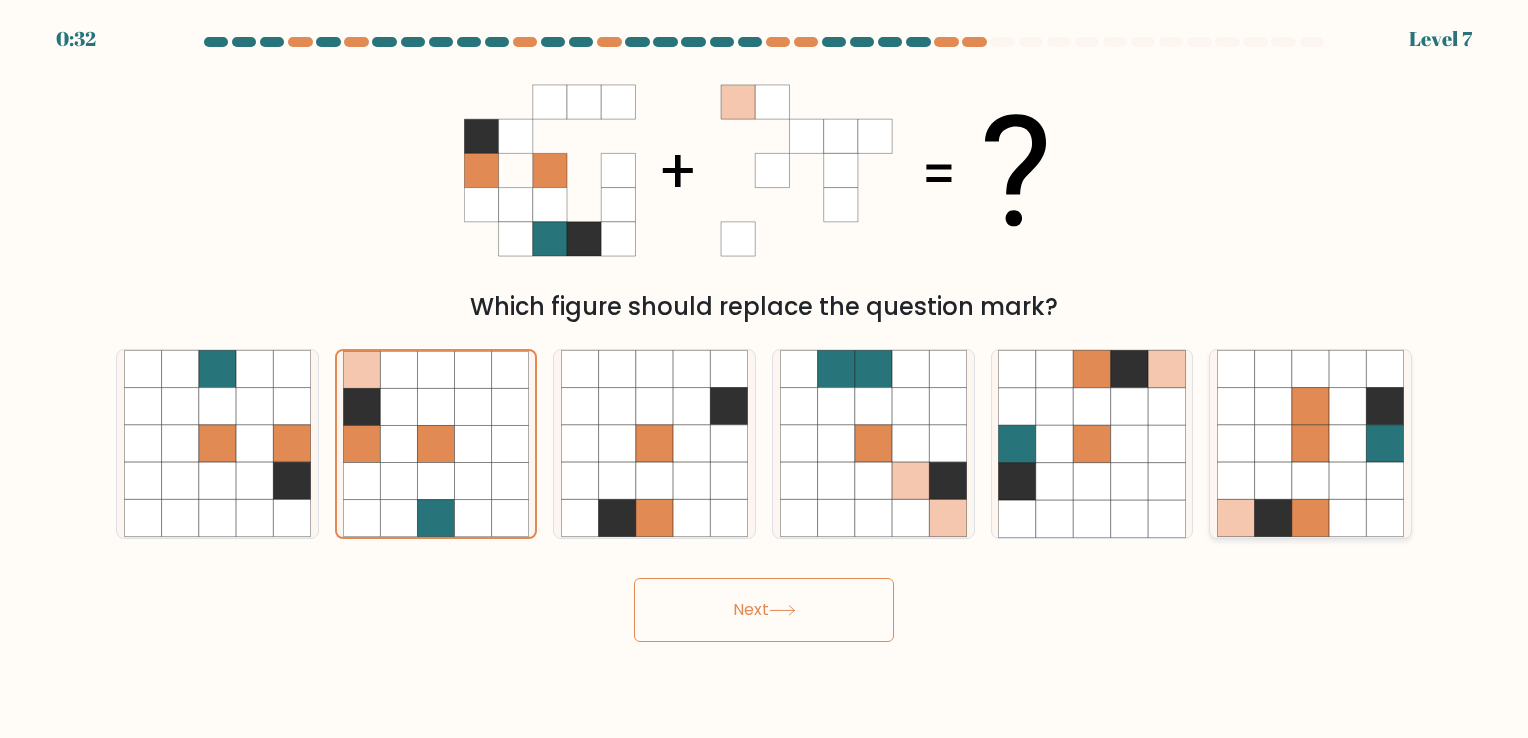 click 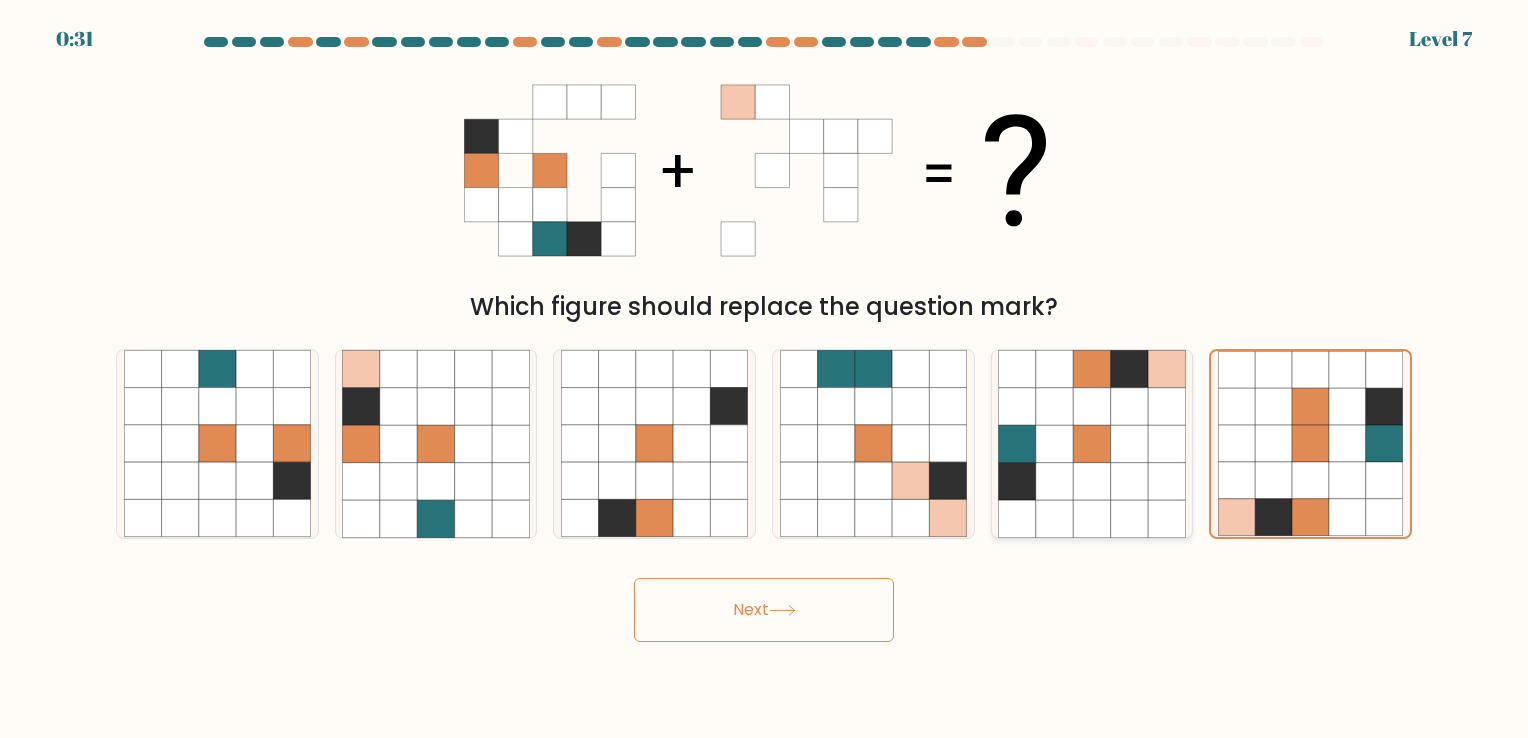 click 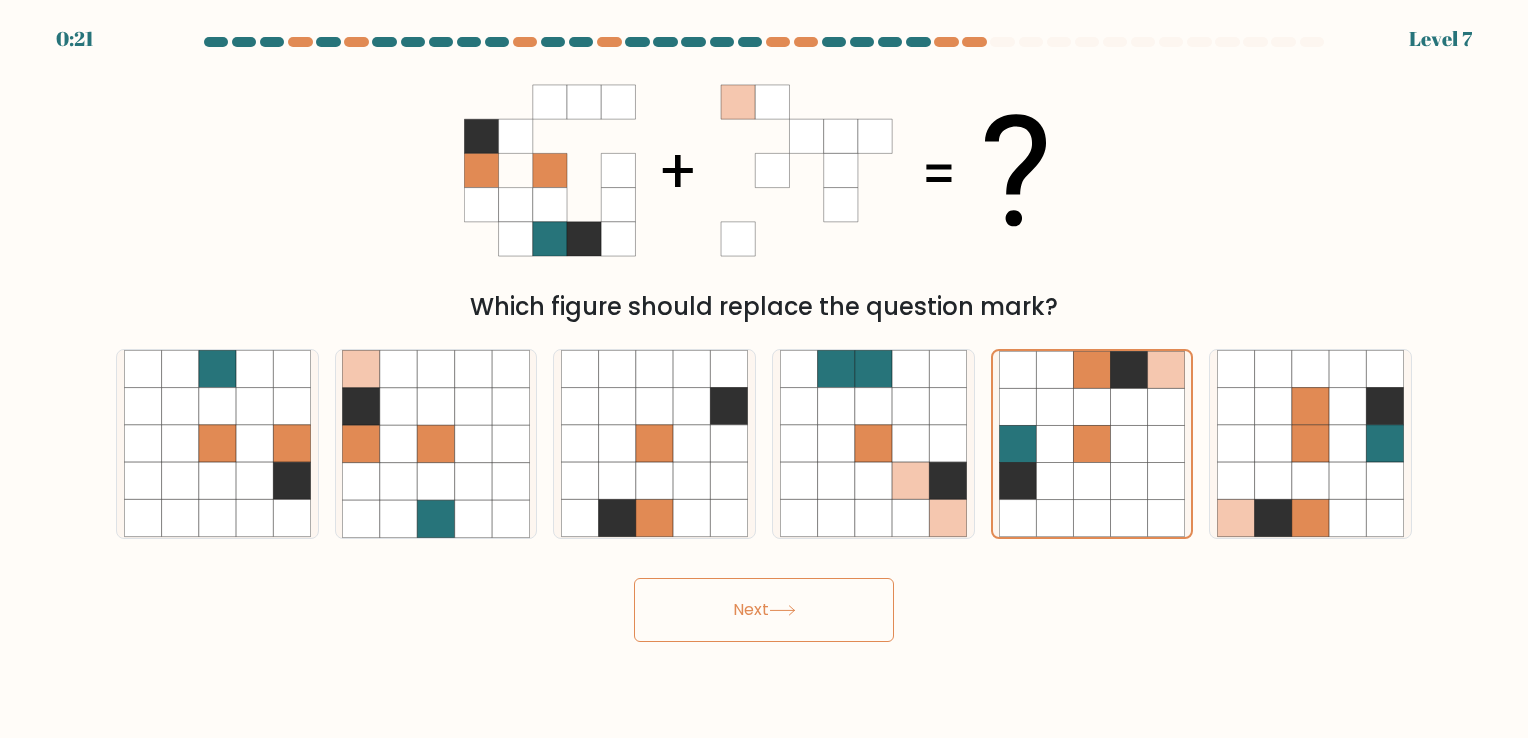 click on "Next" at bounding box center (764, 610) 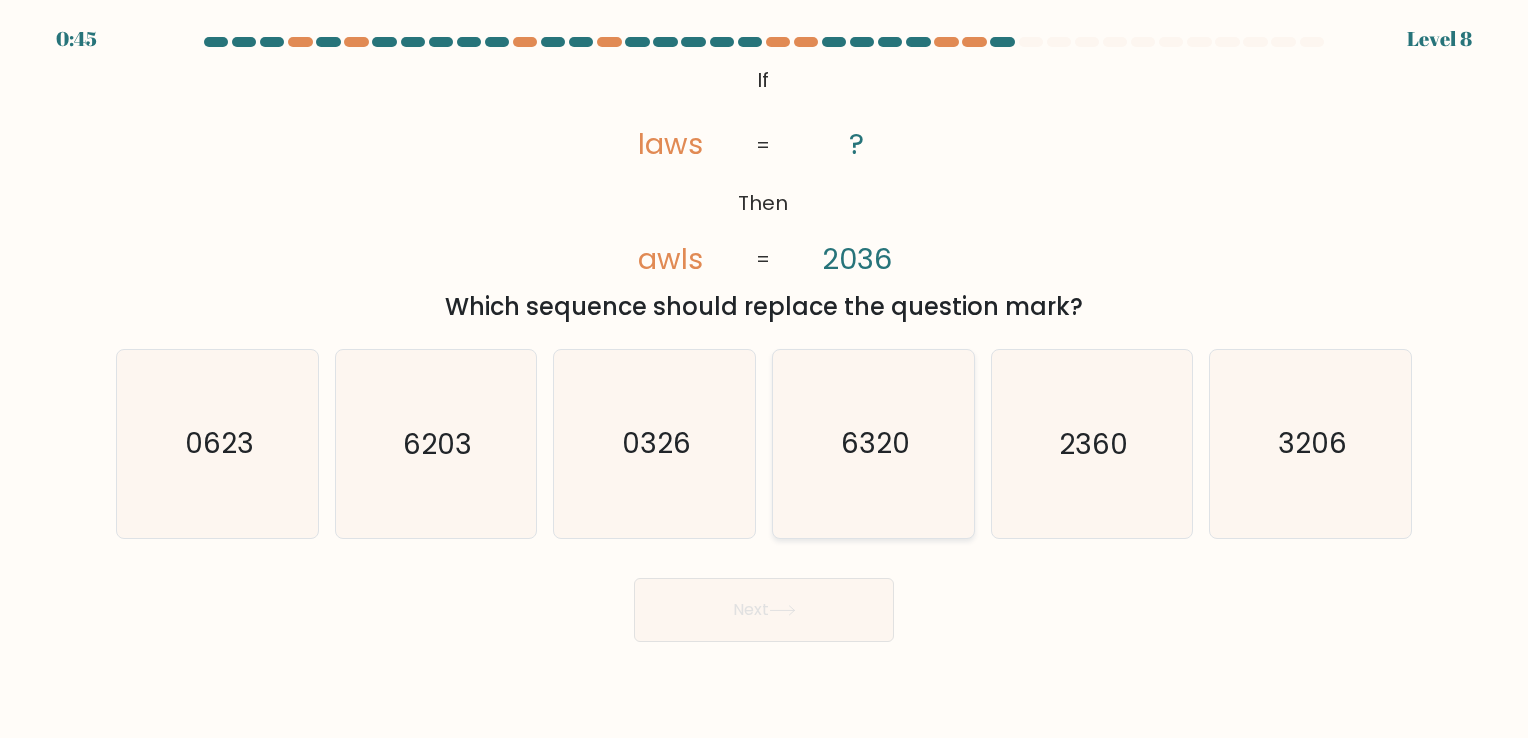 click on "6320" 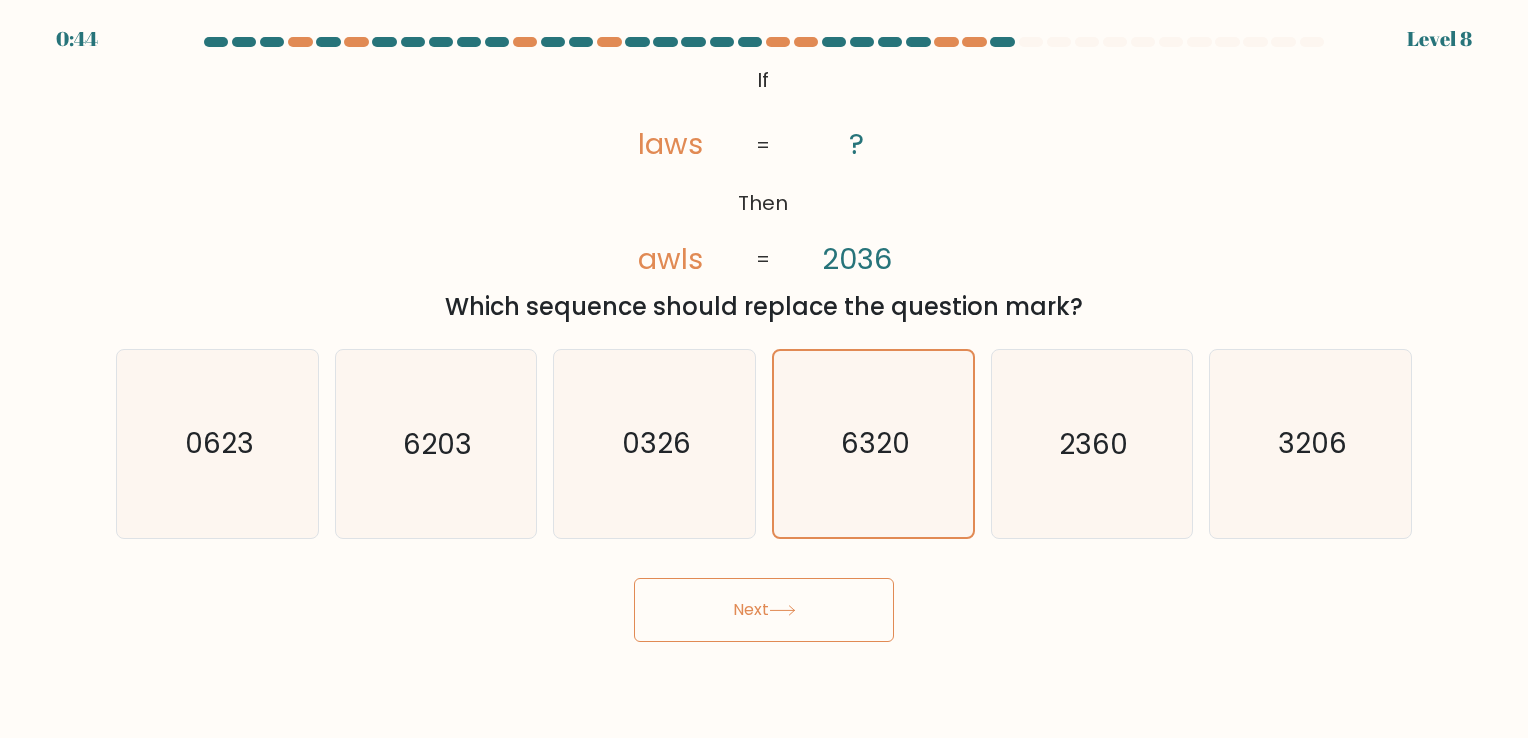 click 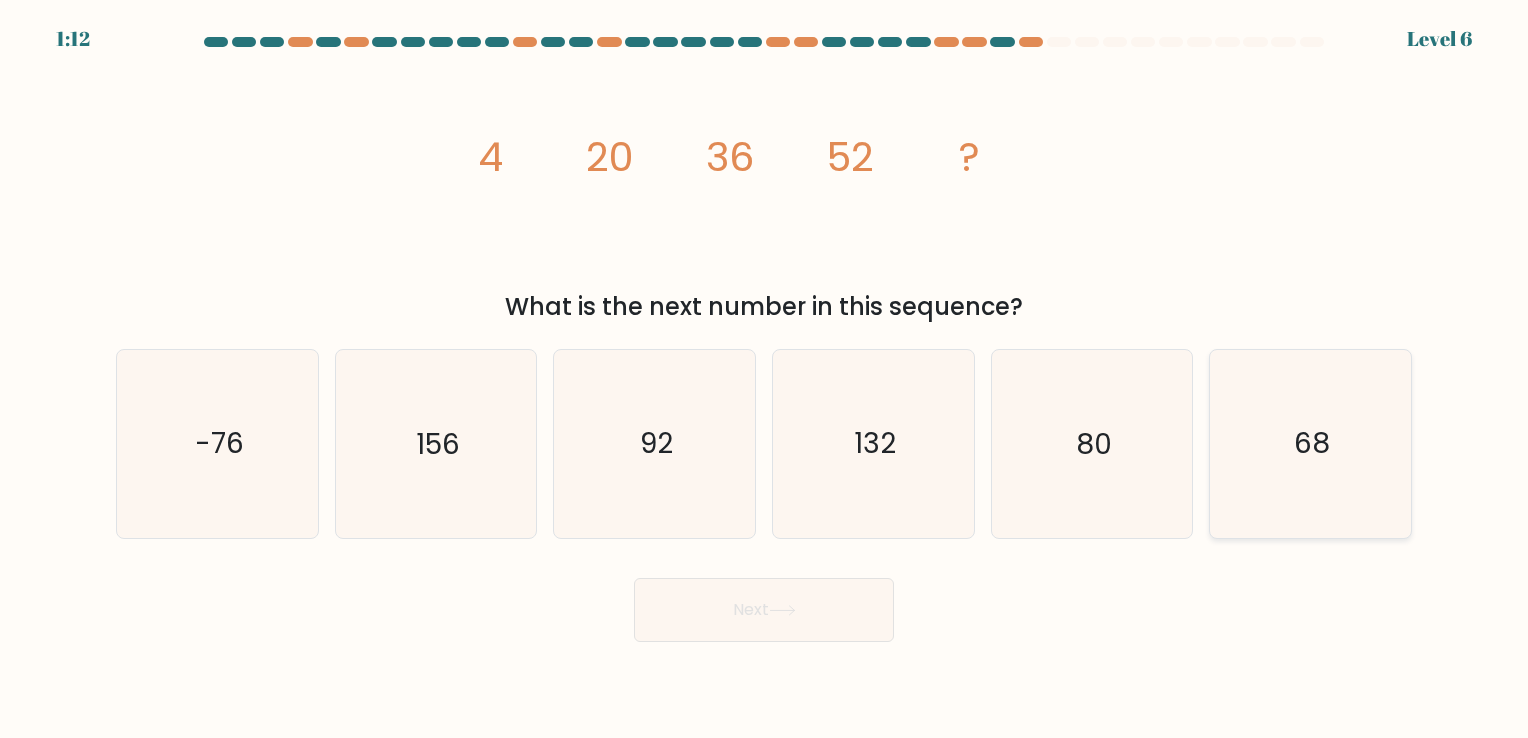 click on "68" 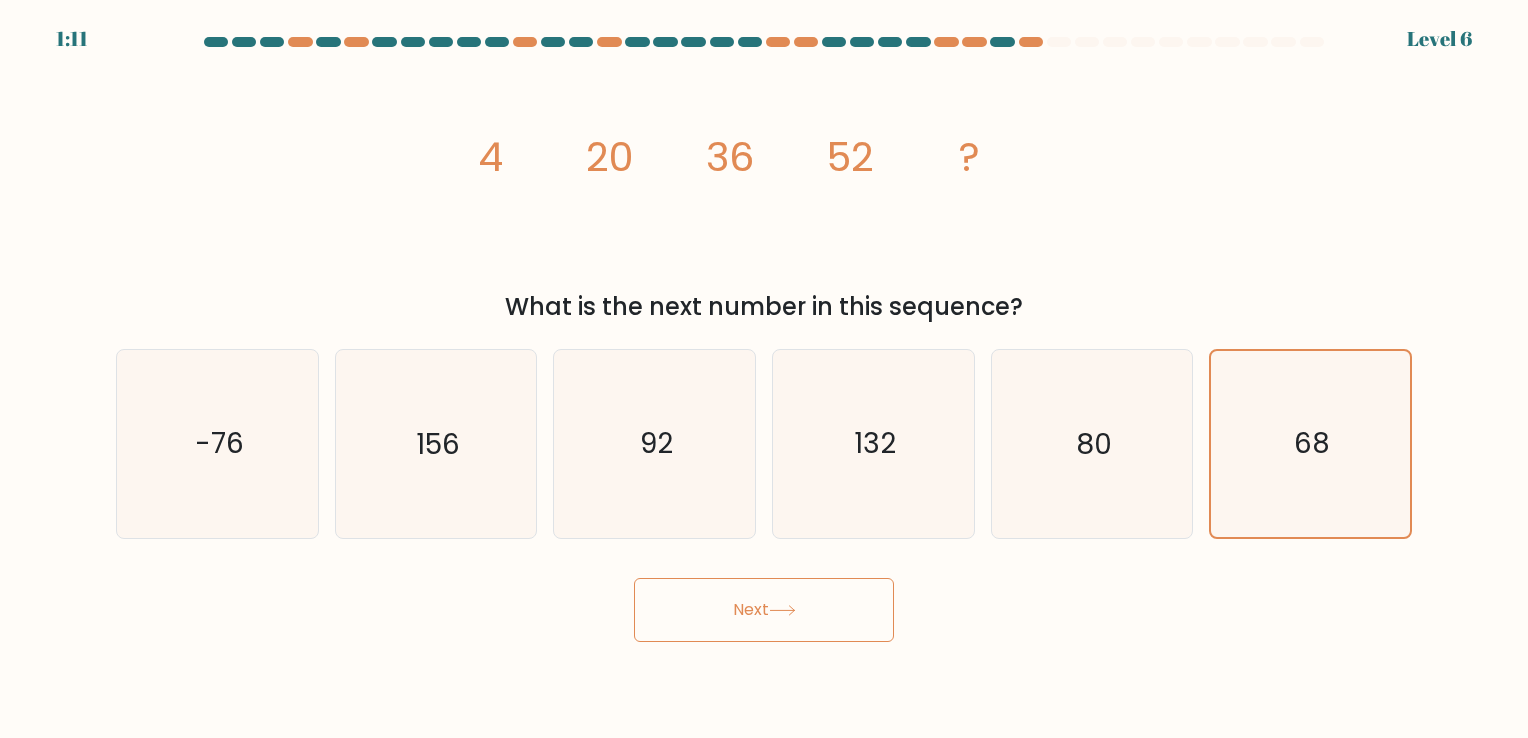 click on "Next" at bounding box center [764, 610] 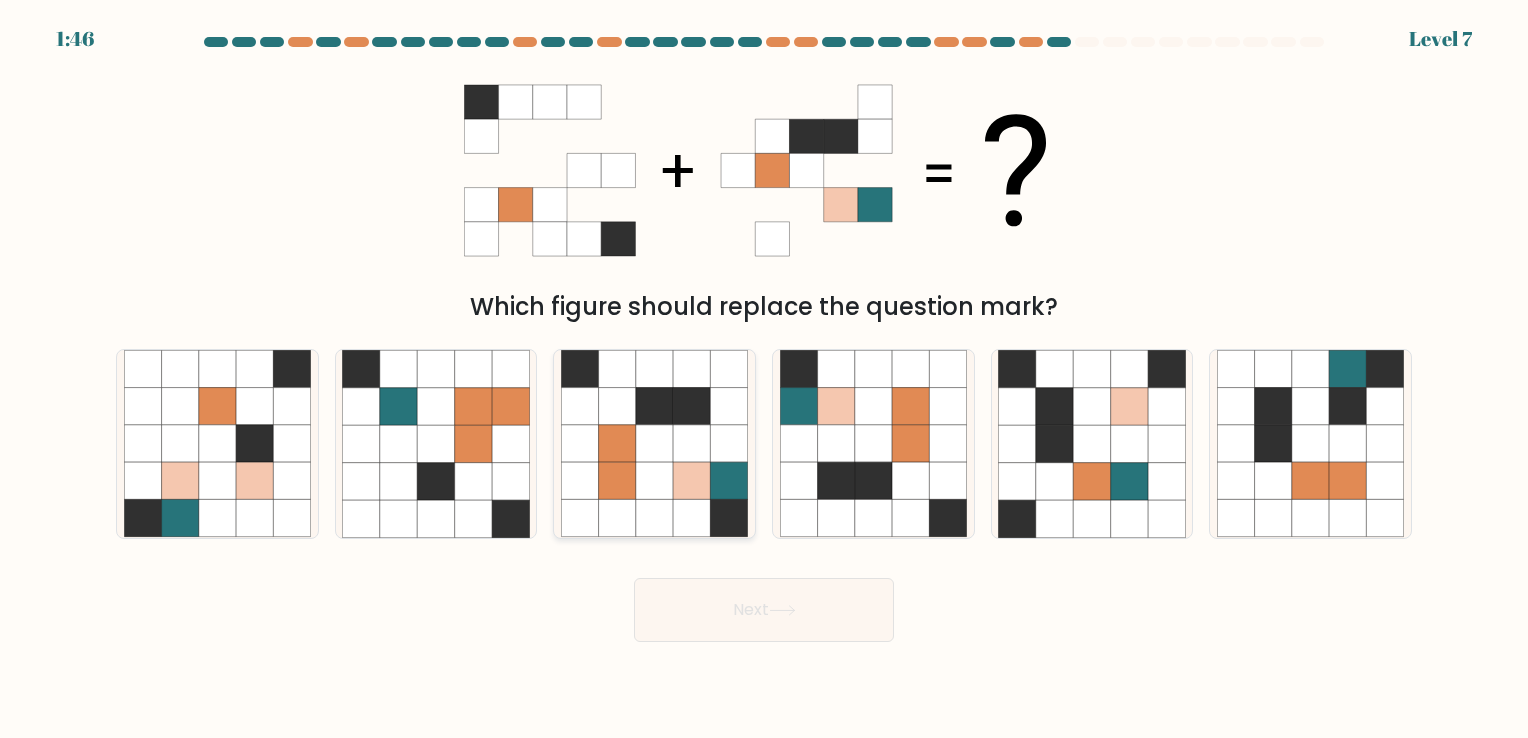 click 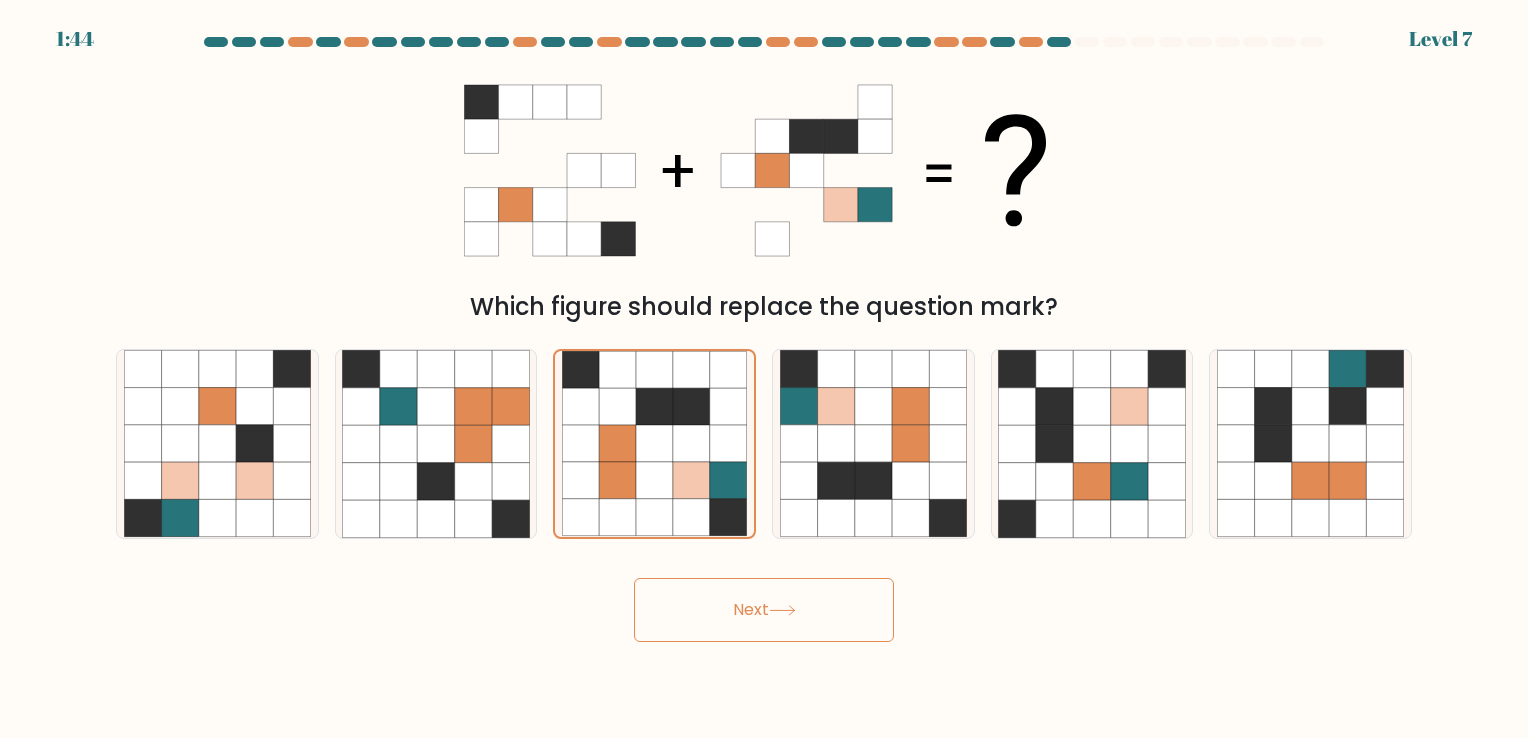 click 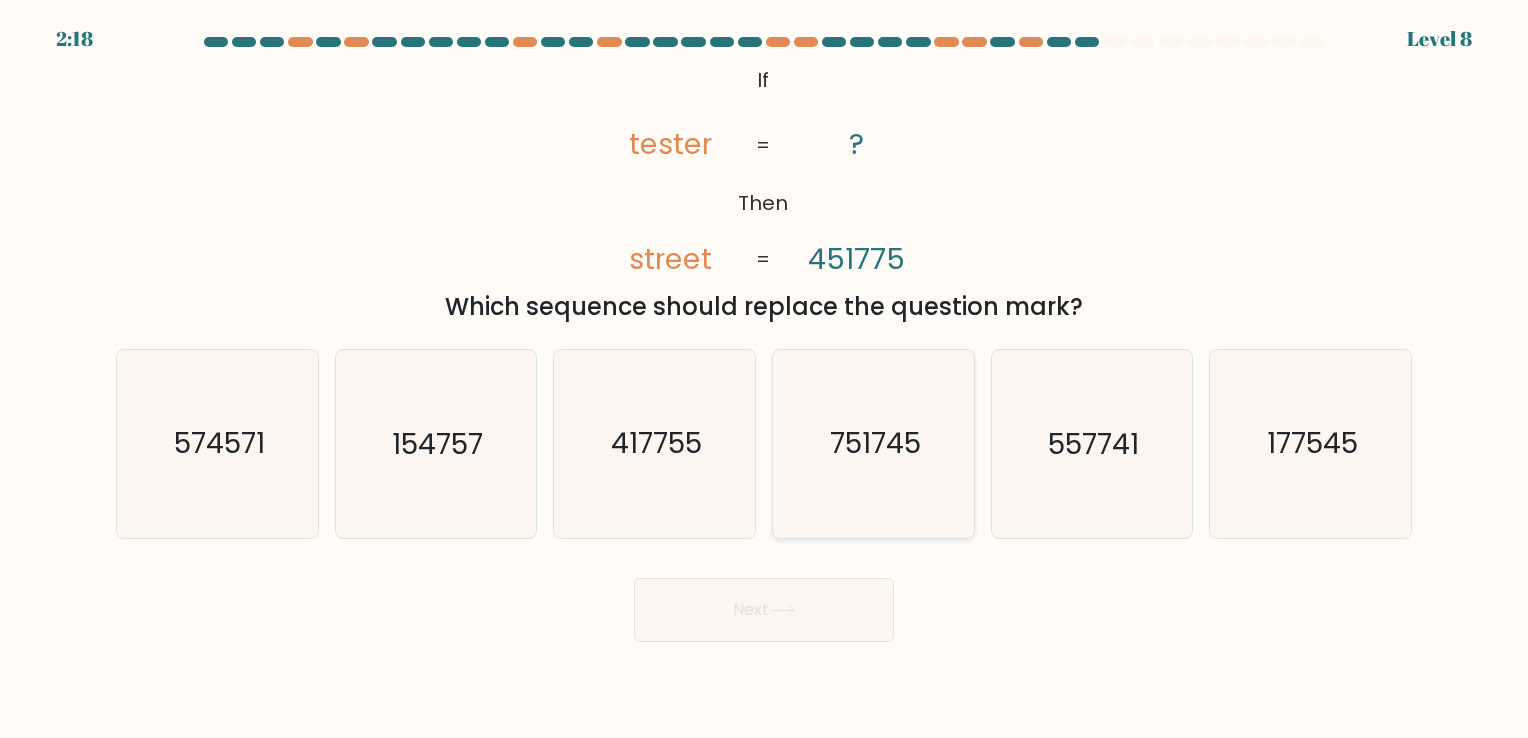 click on "751745" 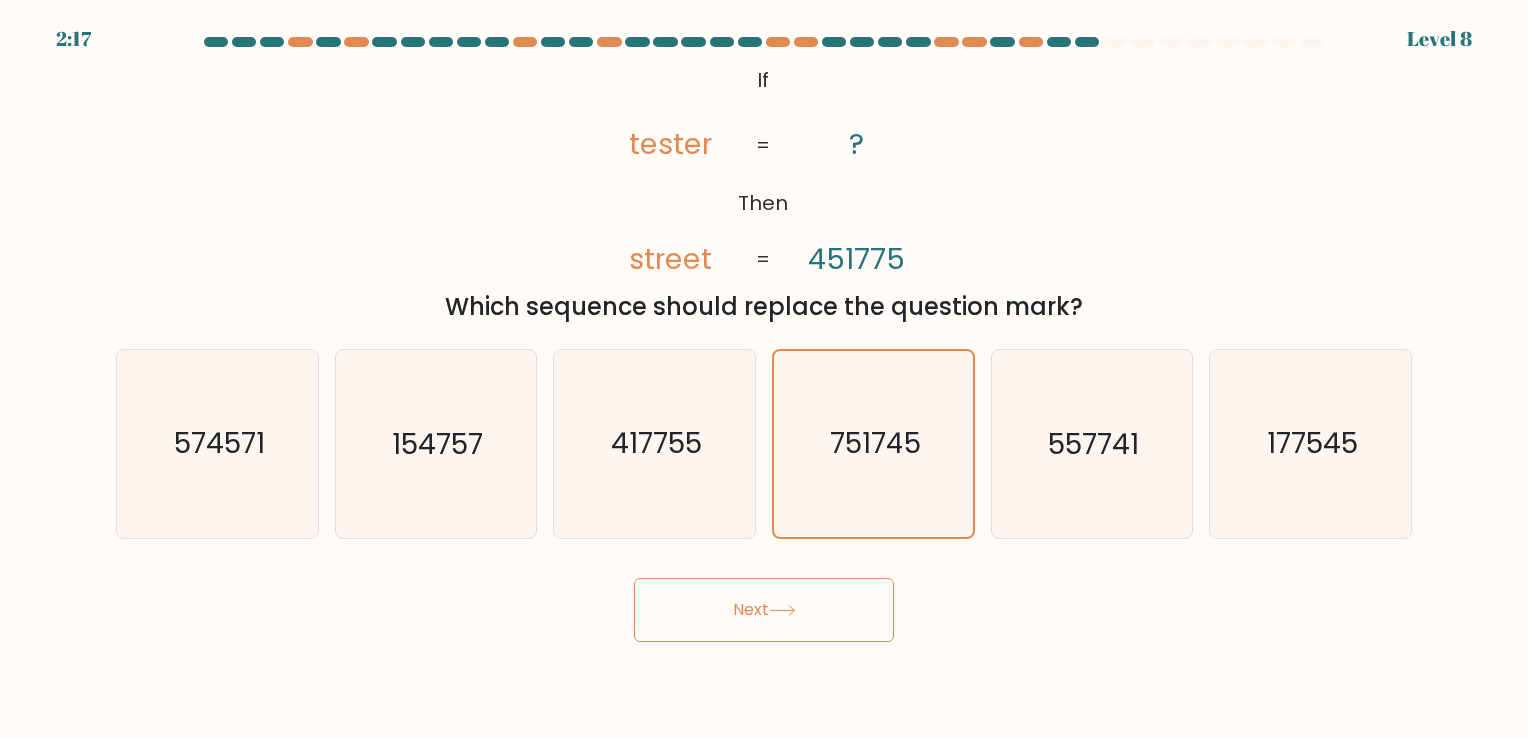click on "Next" at bounding box center (764, 610) 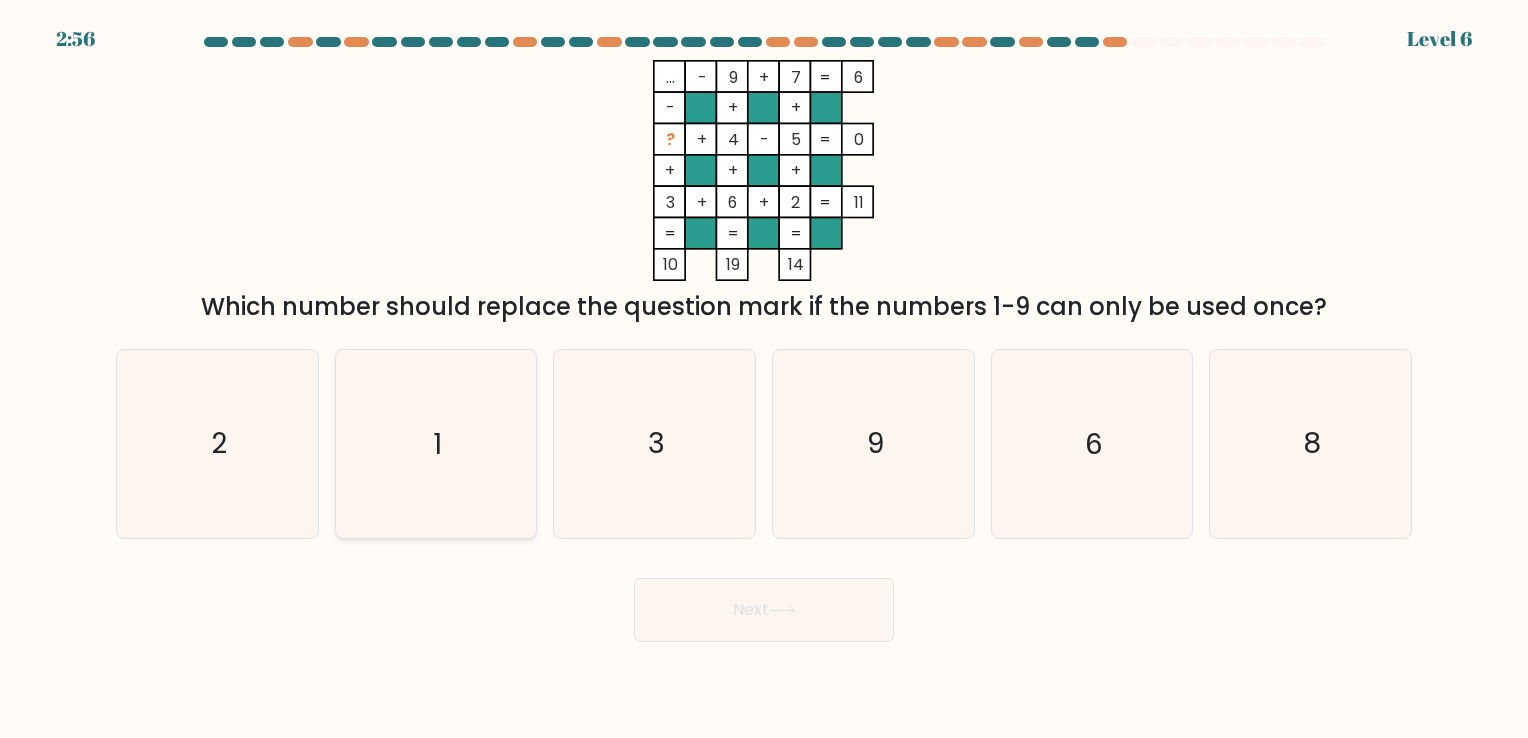click on "1" 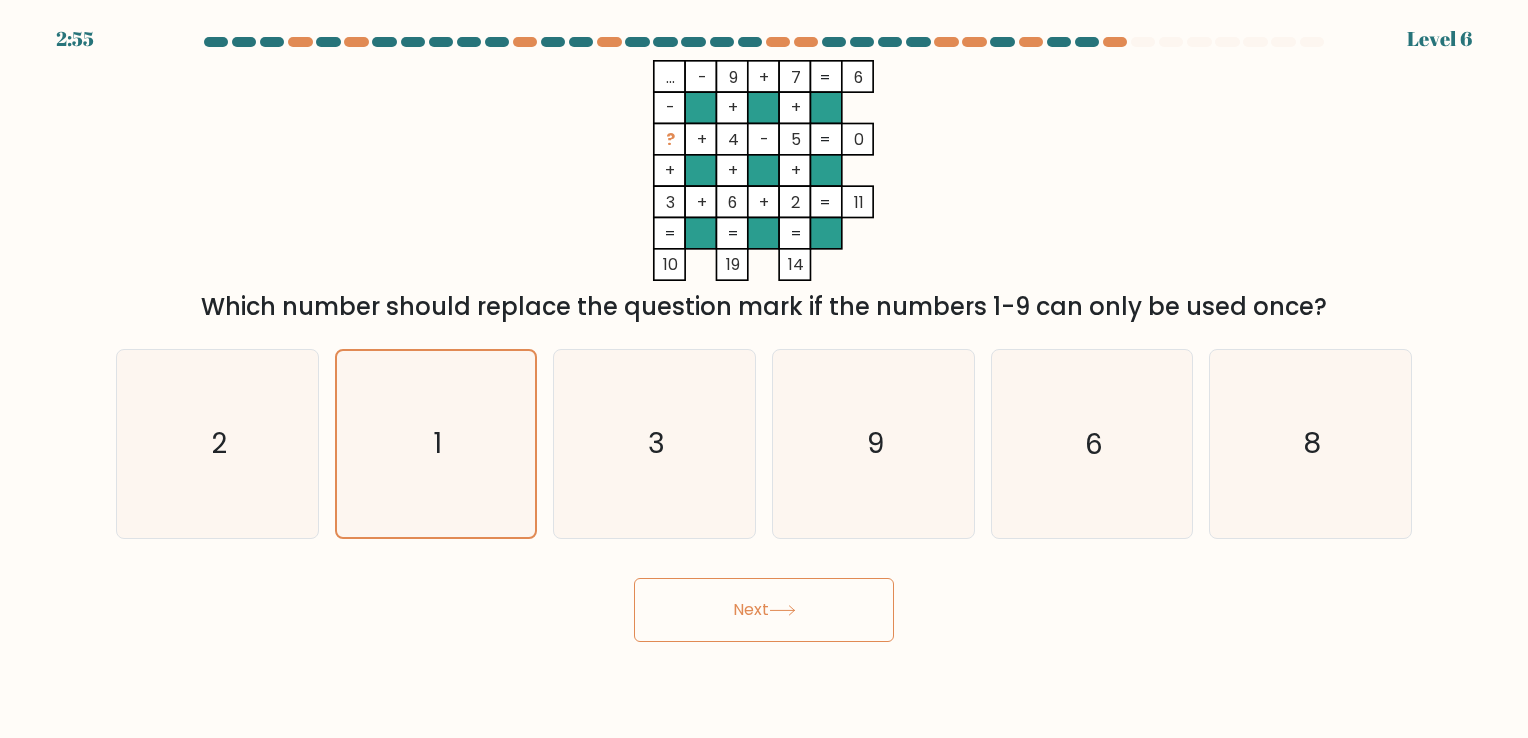 click 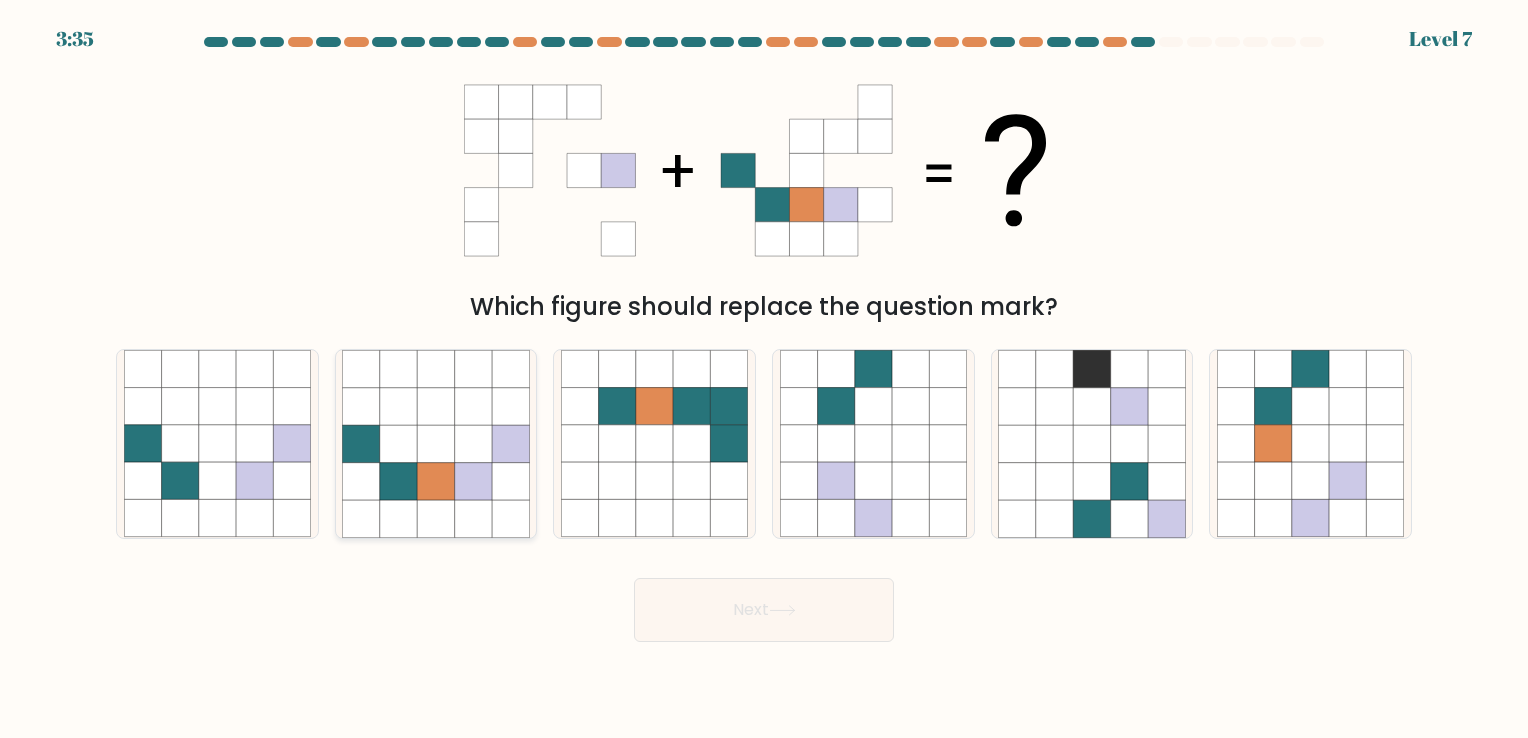 click 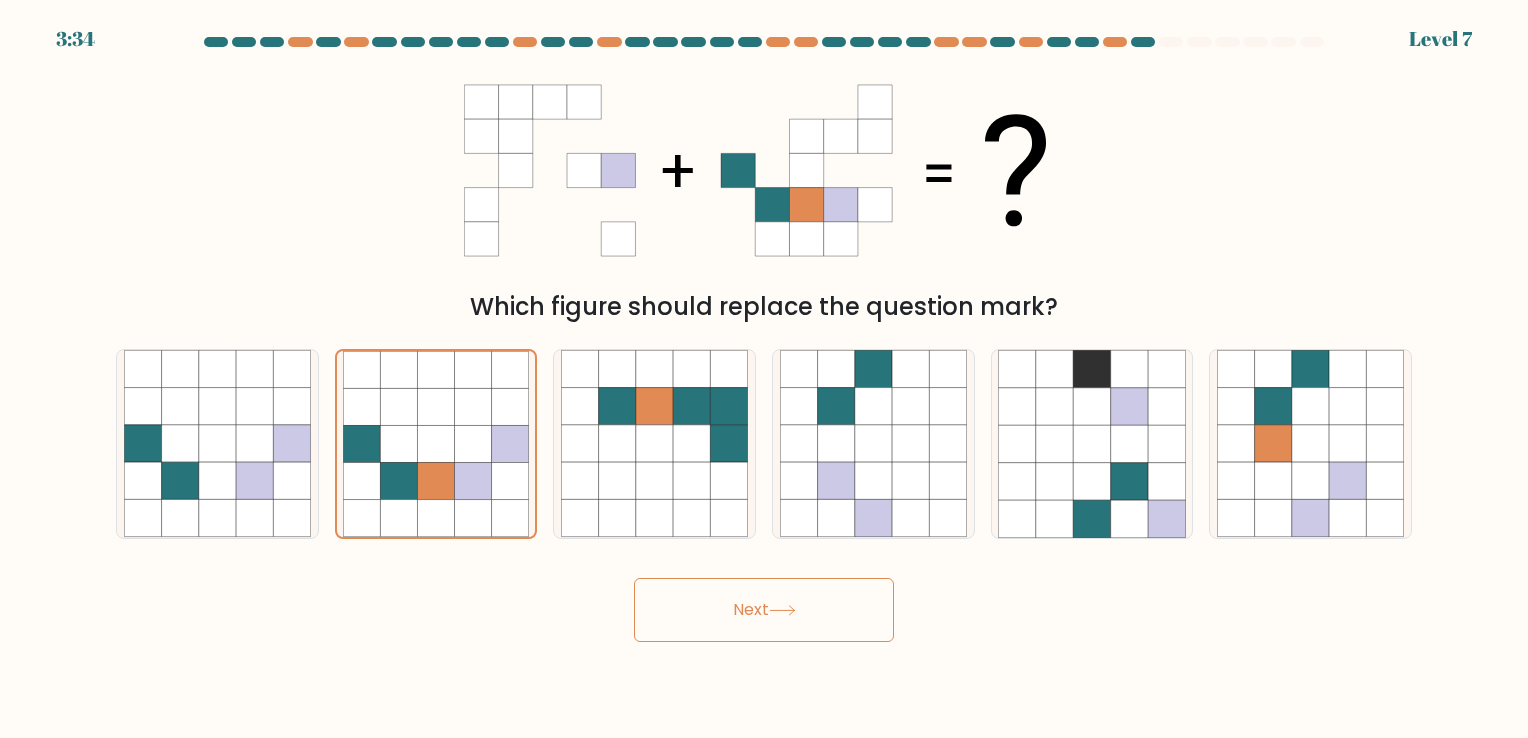 click 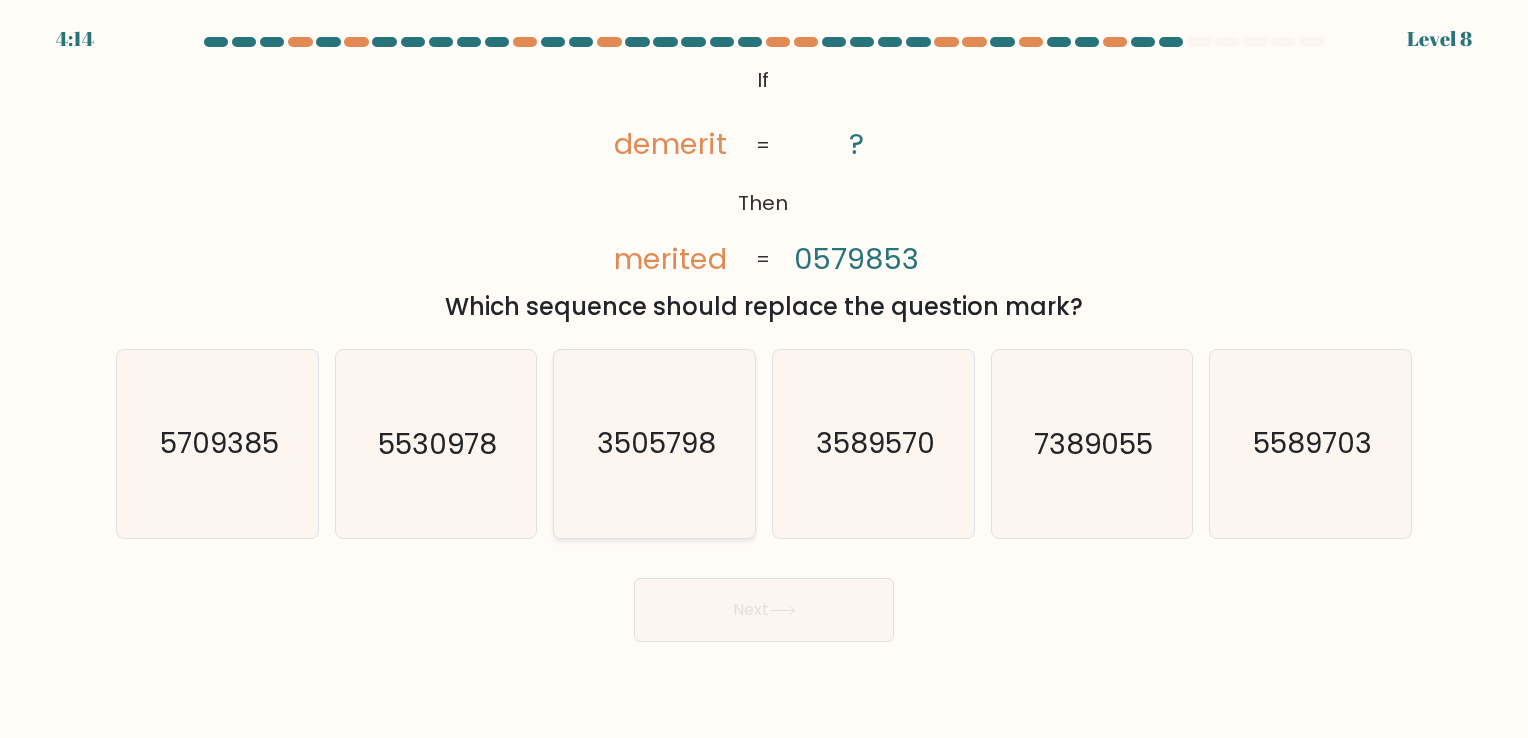 click on "3505798" 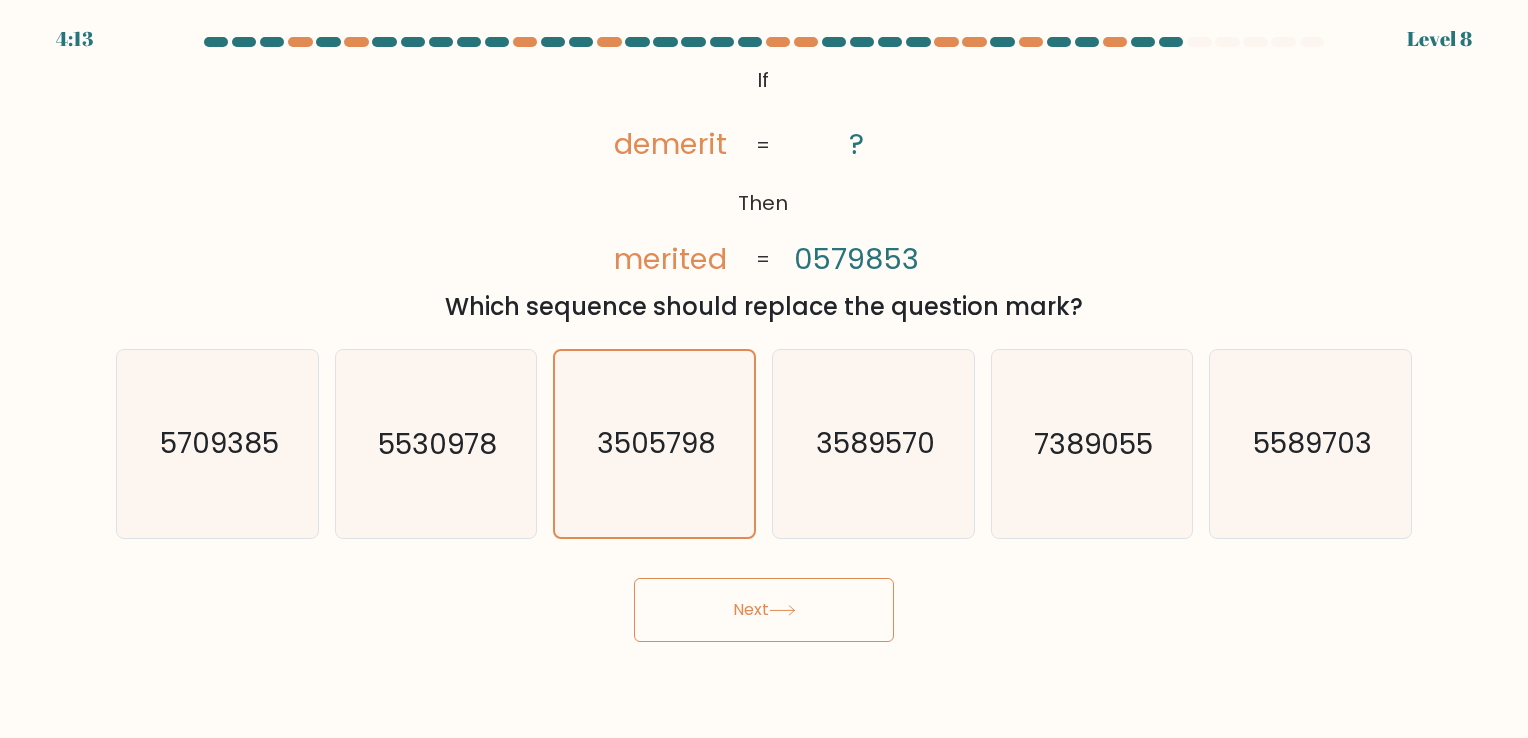 click 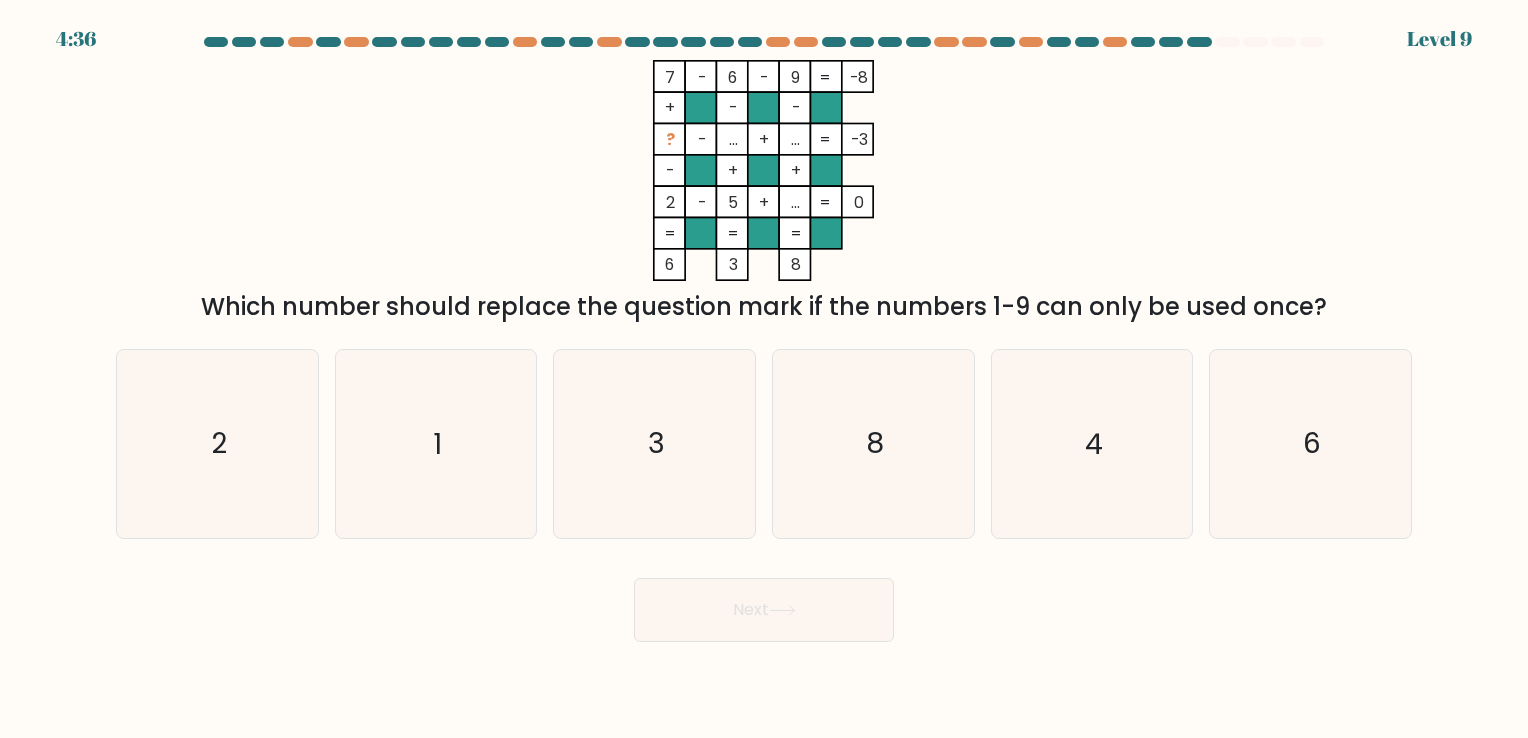 click on "?" 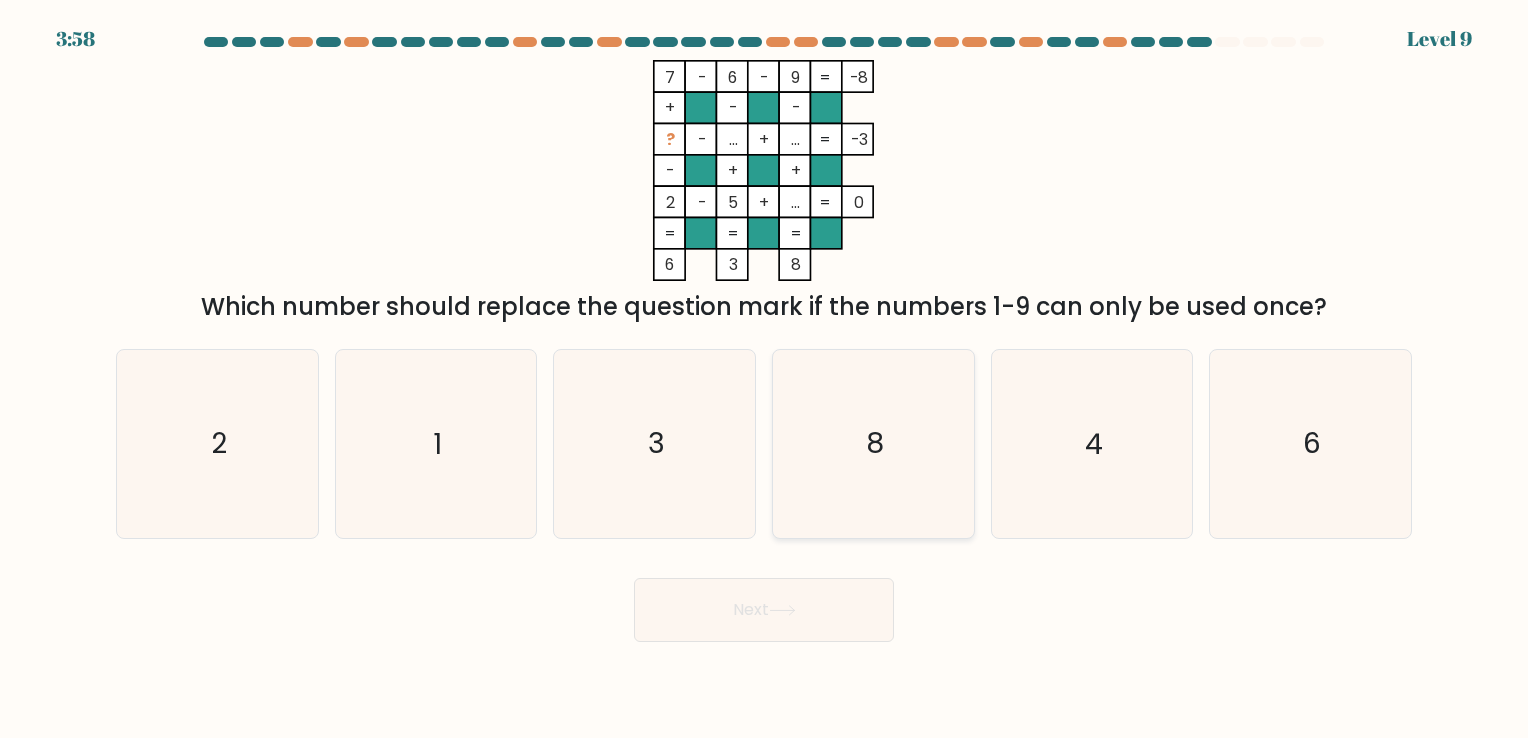 click on "8" 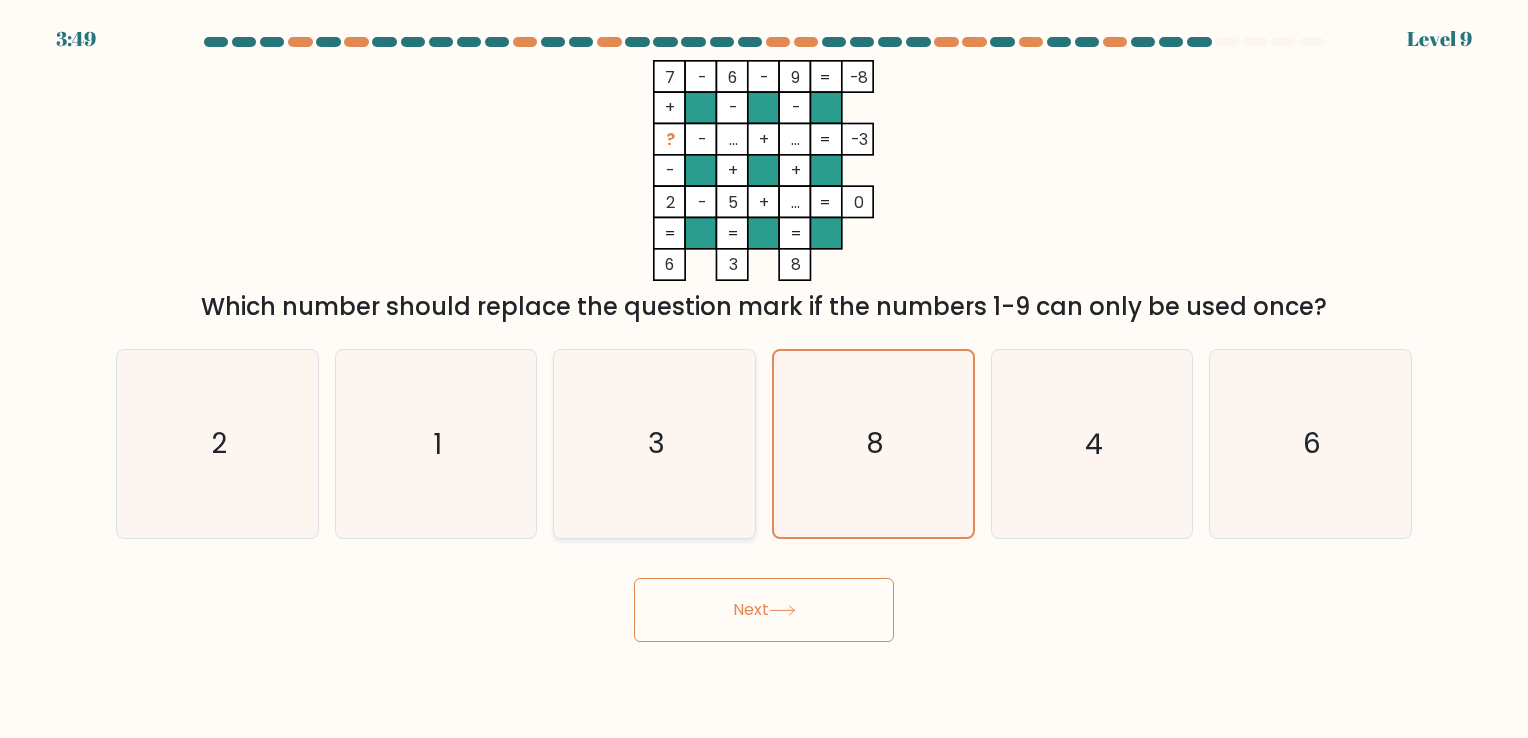 click on "3" 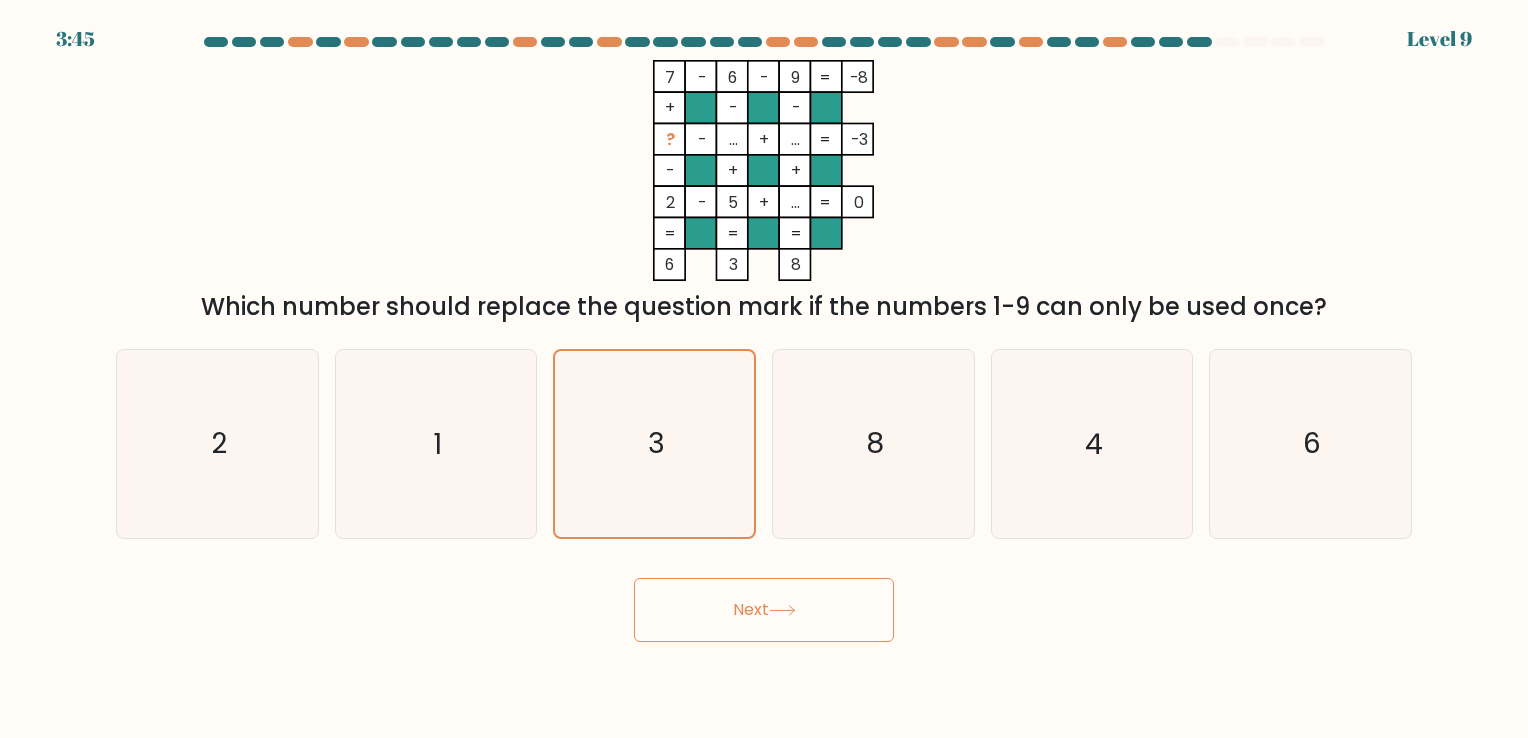 click on "2" 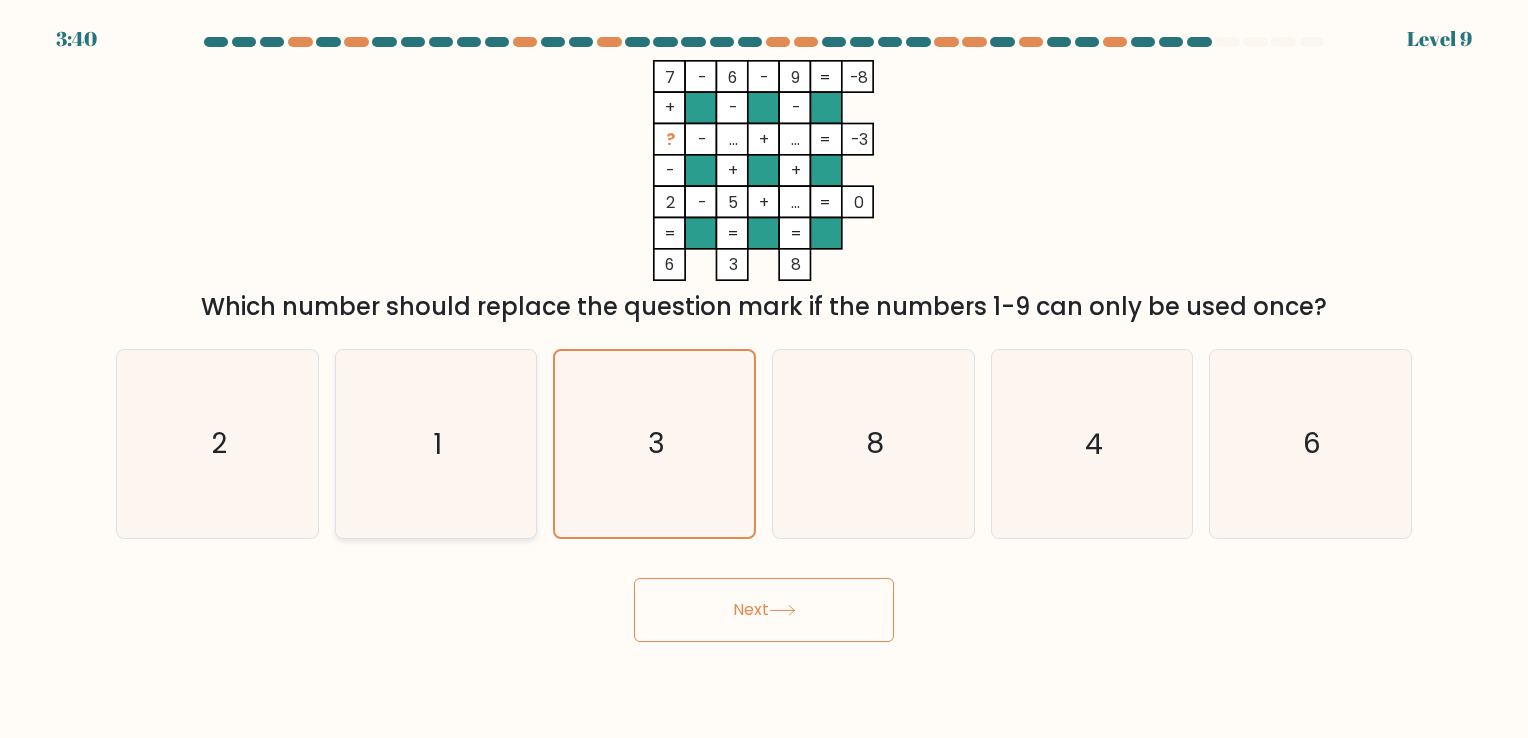 click on "1" 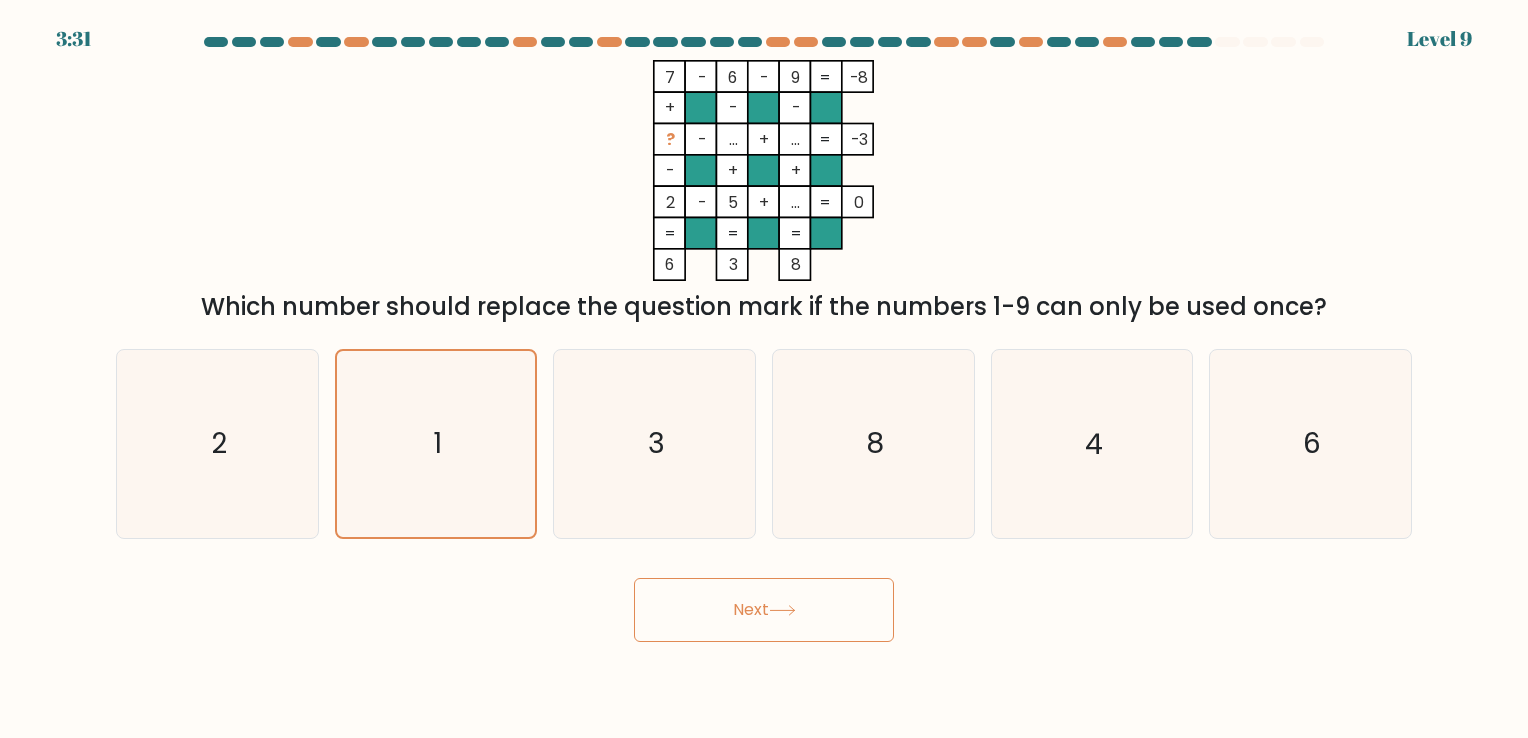 click on "Next" at bounding box center (764, 610) 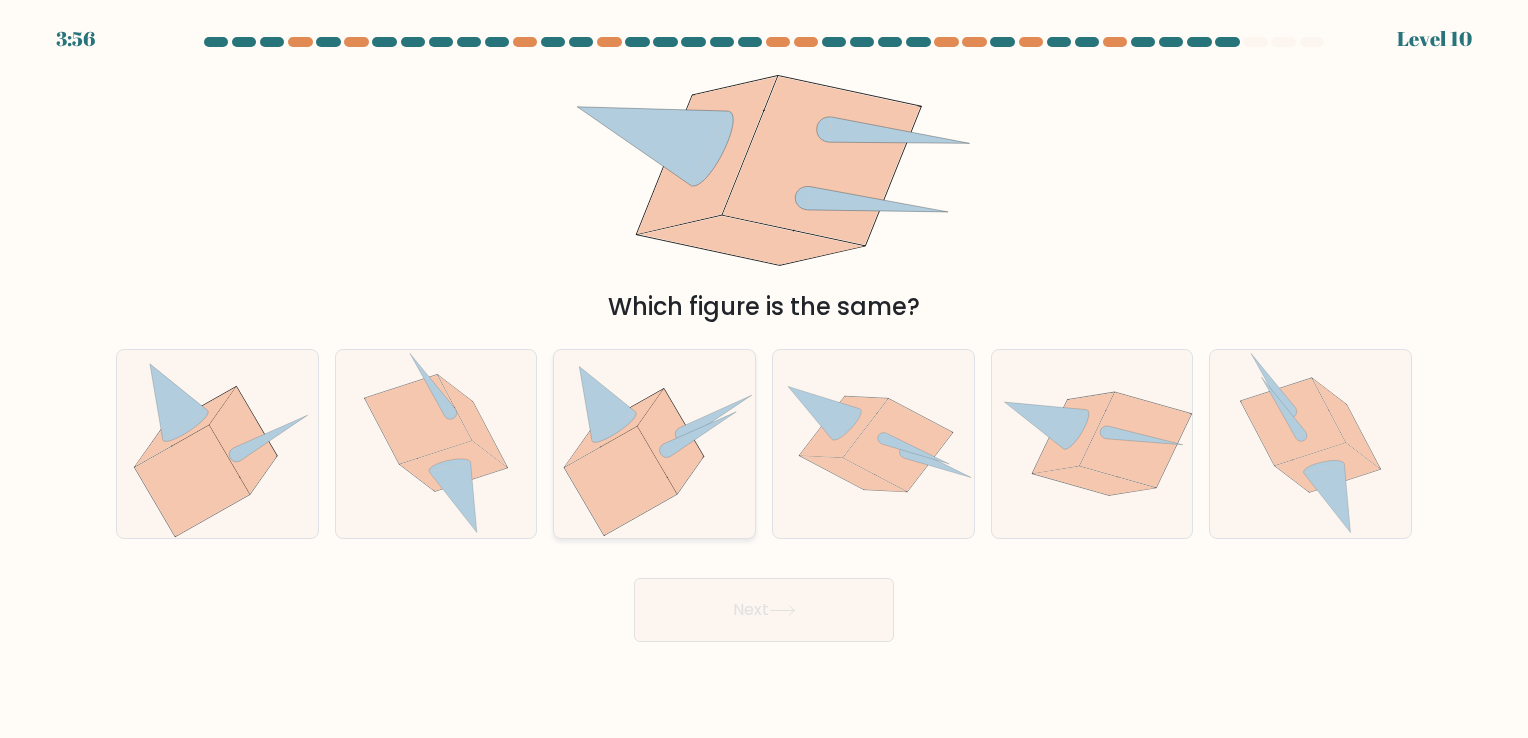 click 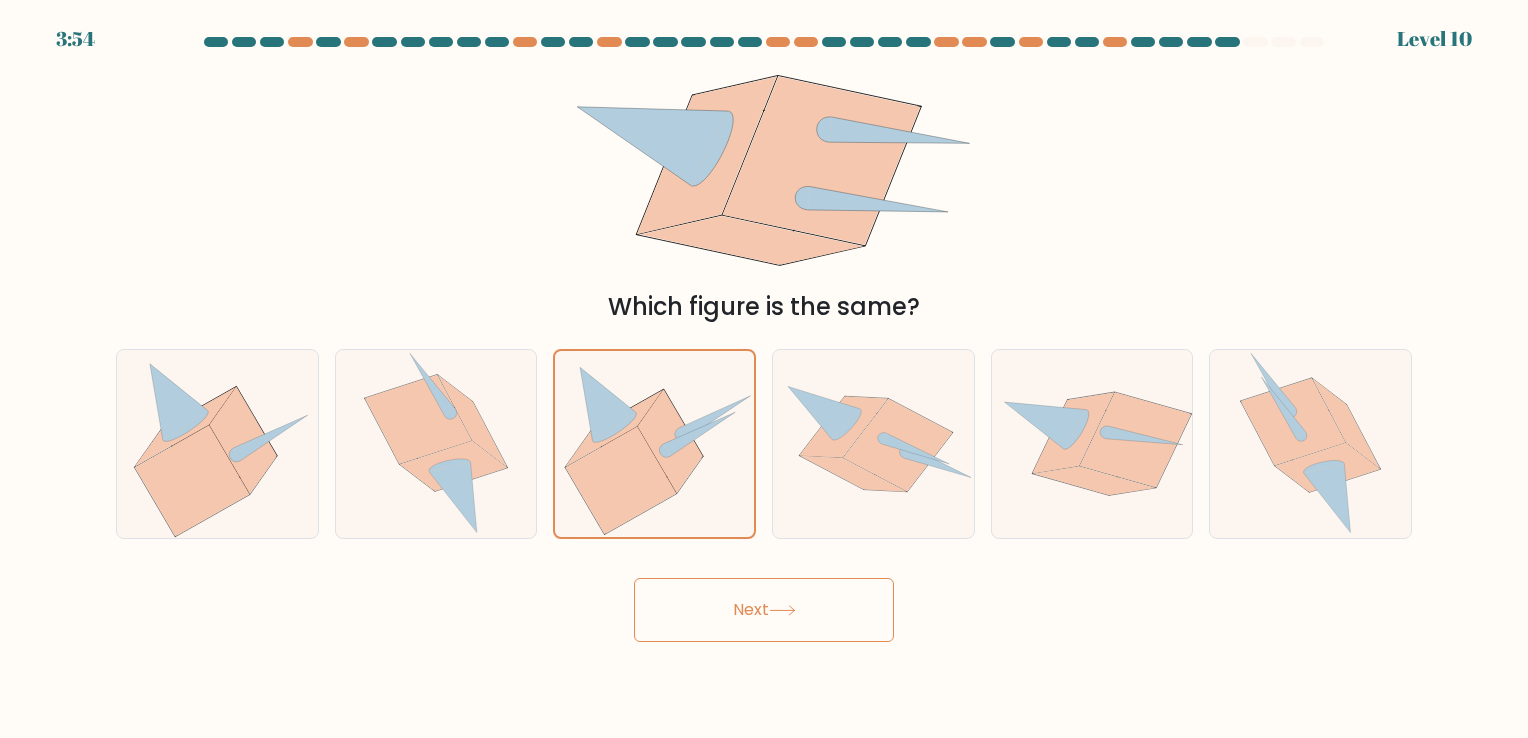click 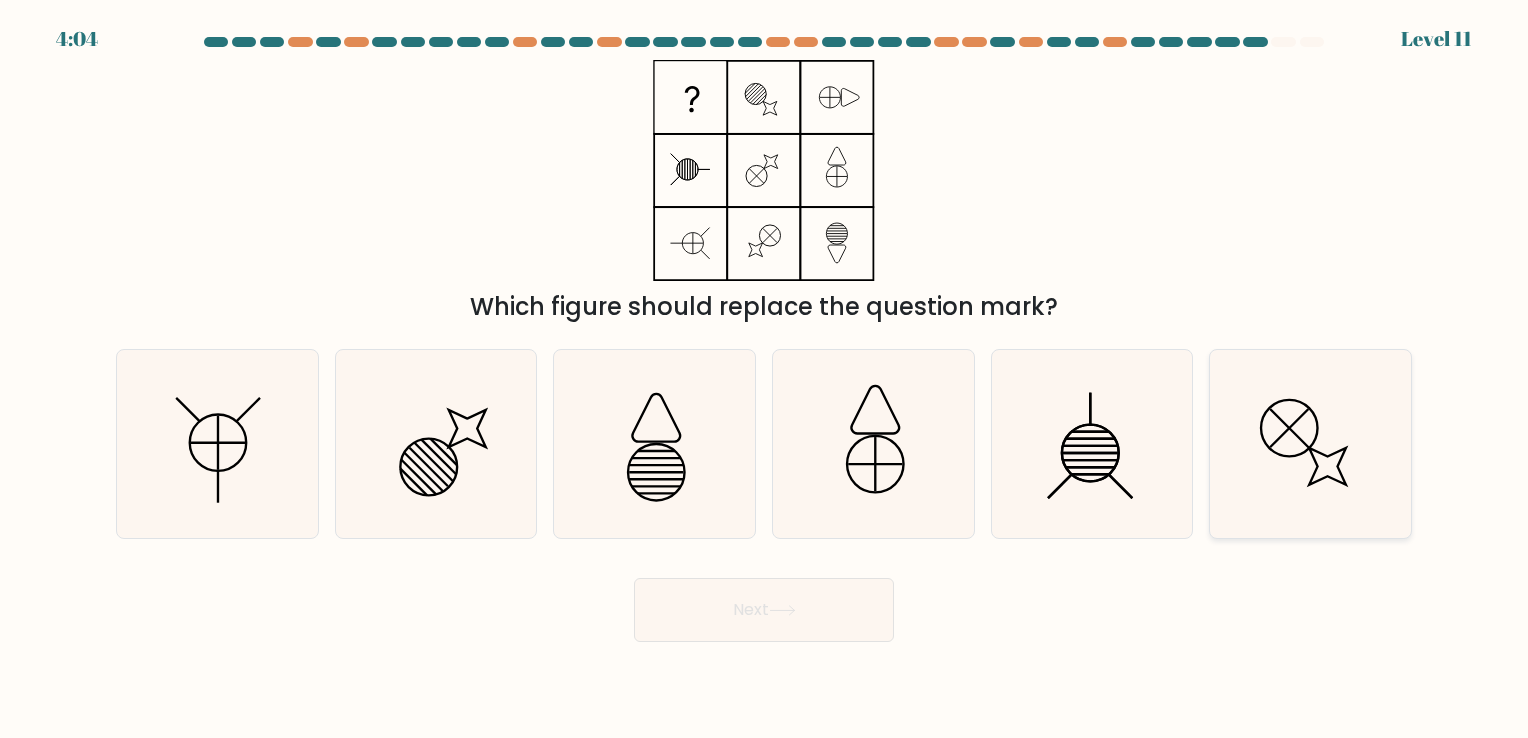 click 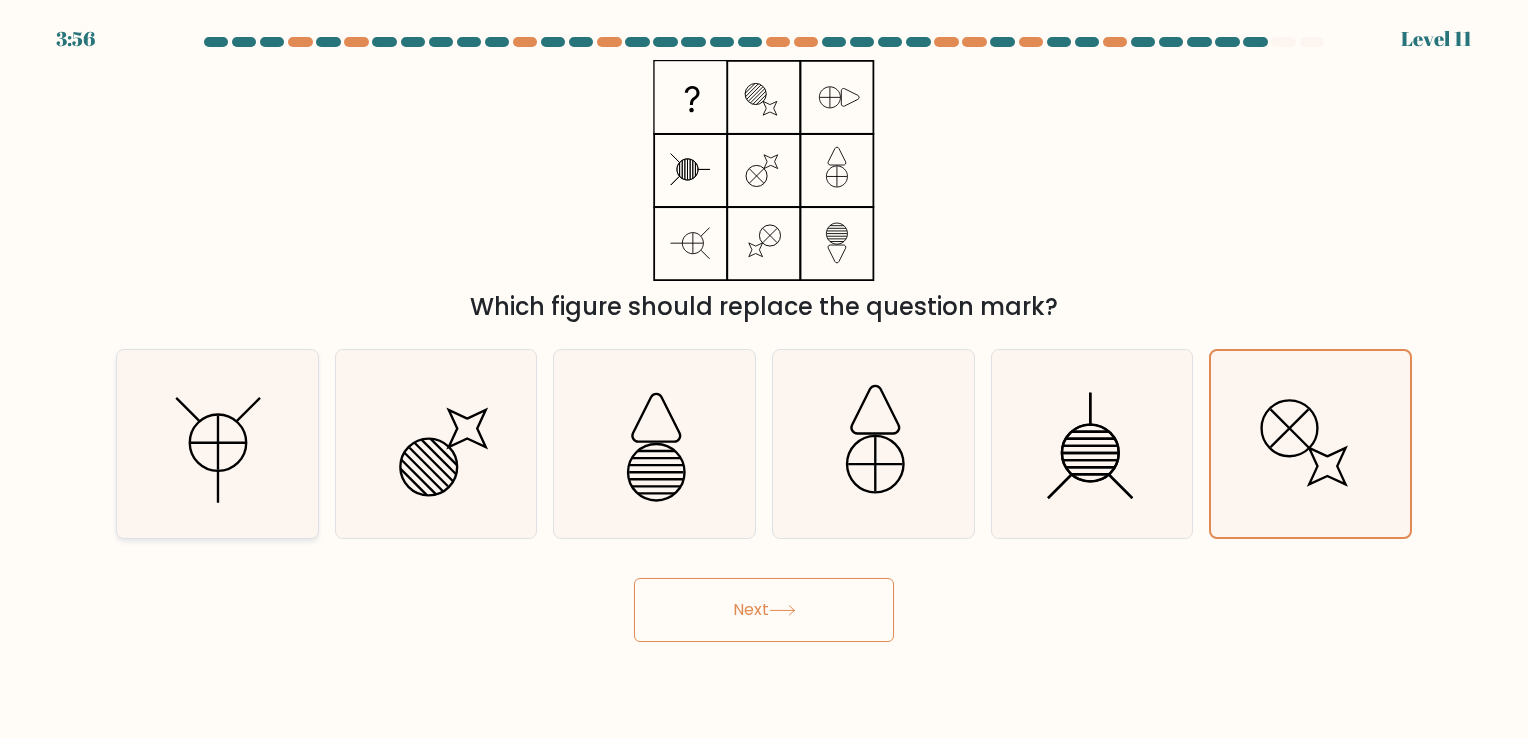click 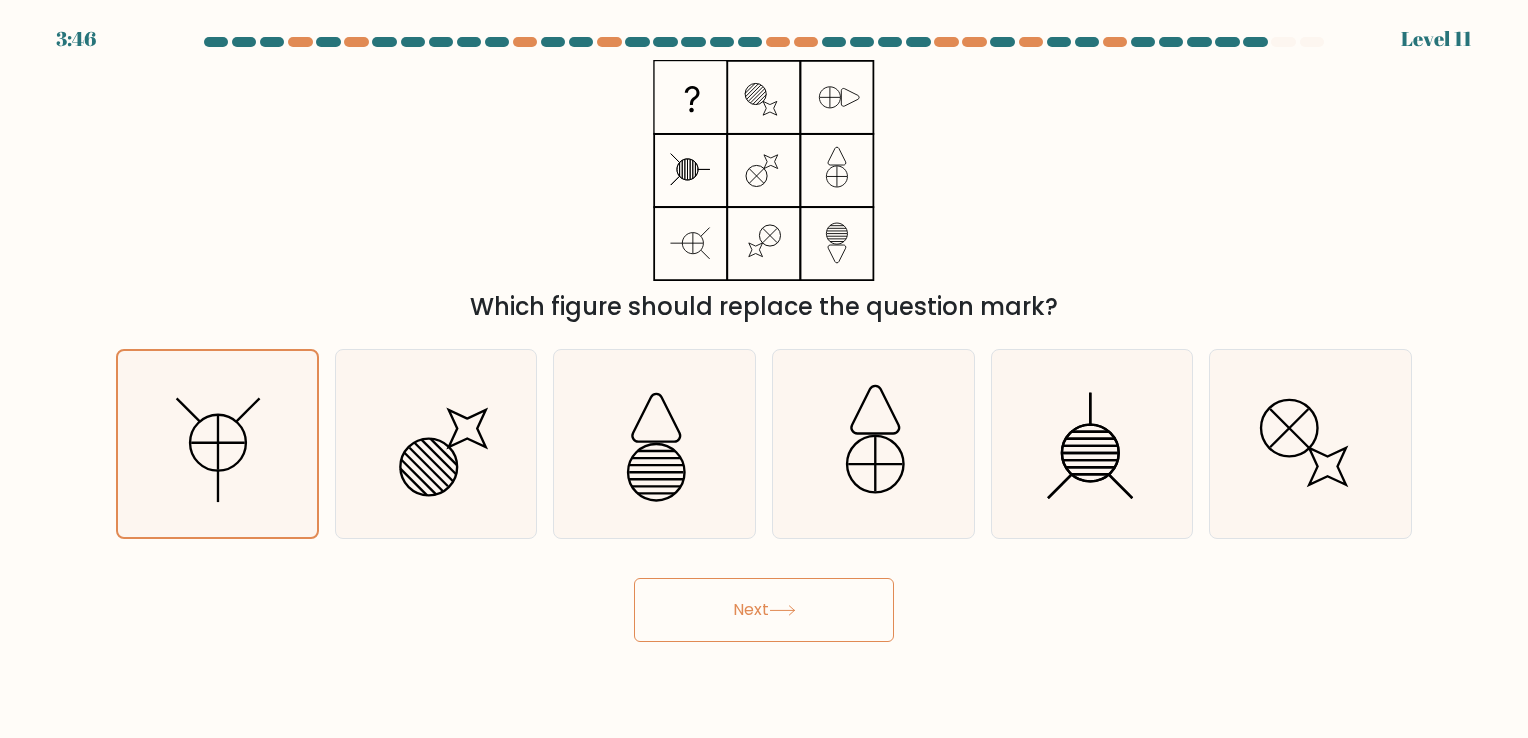 drag, startPoint x: 760, startPoint y: 599, endPoint x: 751, endPoint y: 618, distance: 21.023796 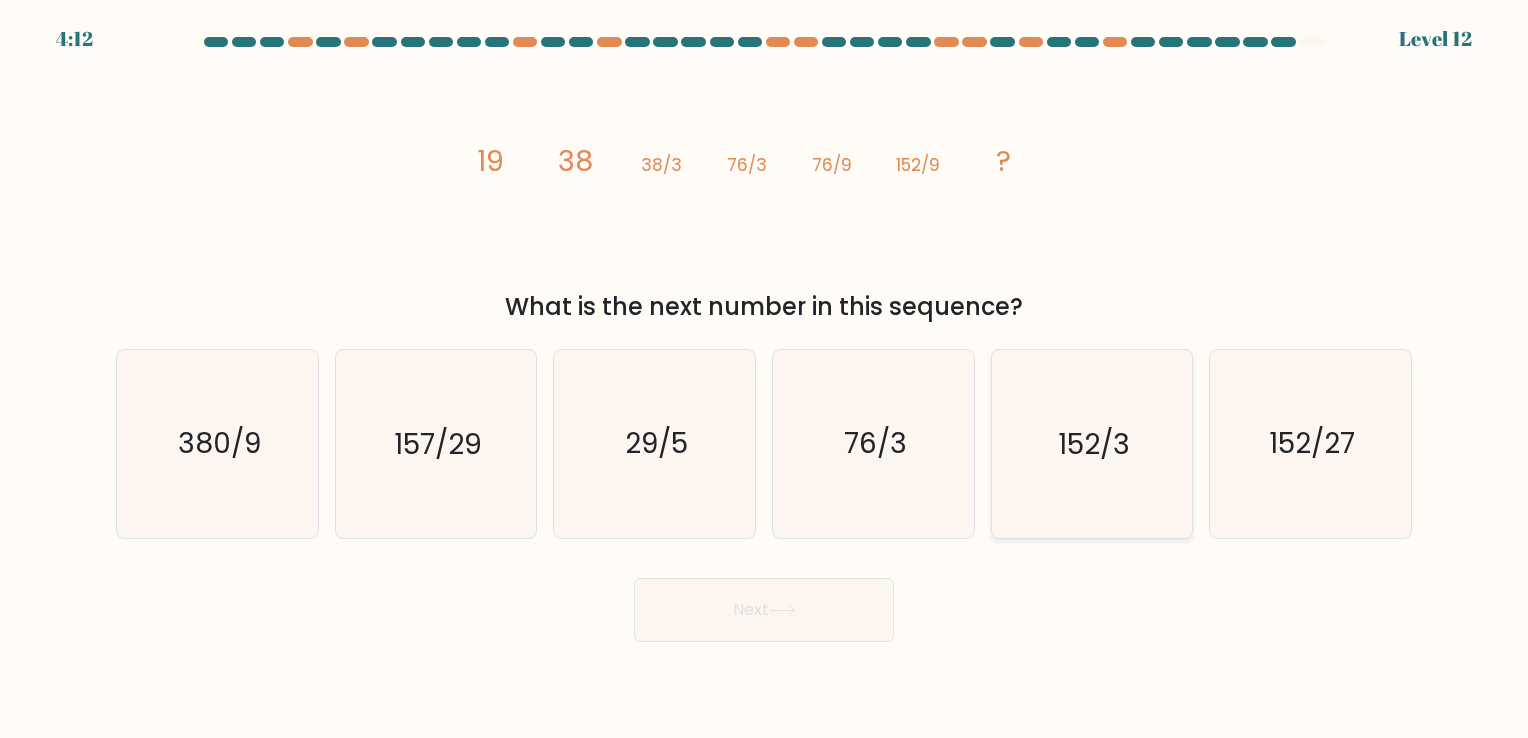 click on "152/3" 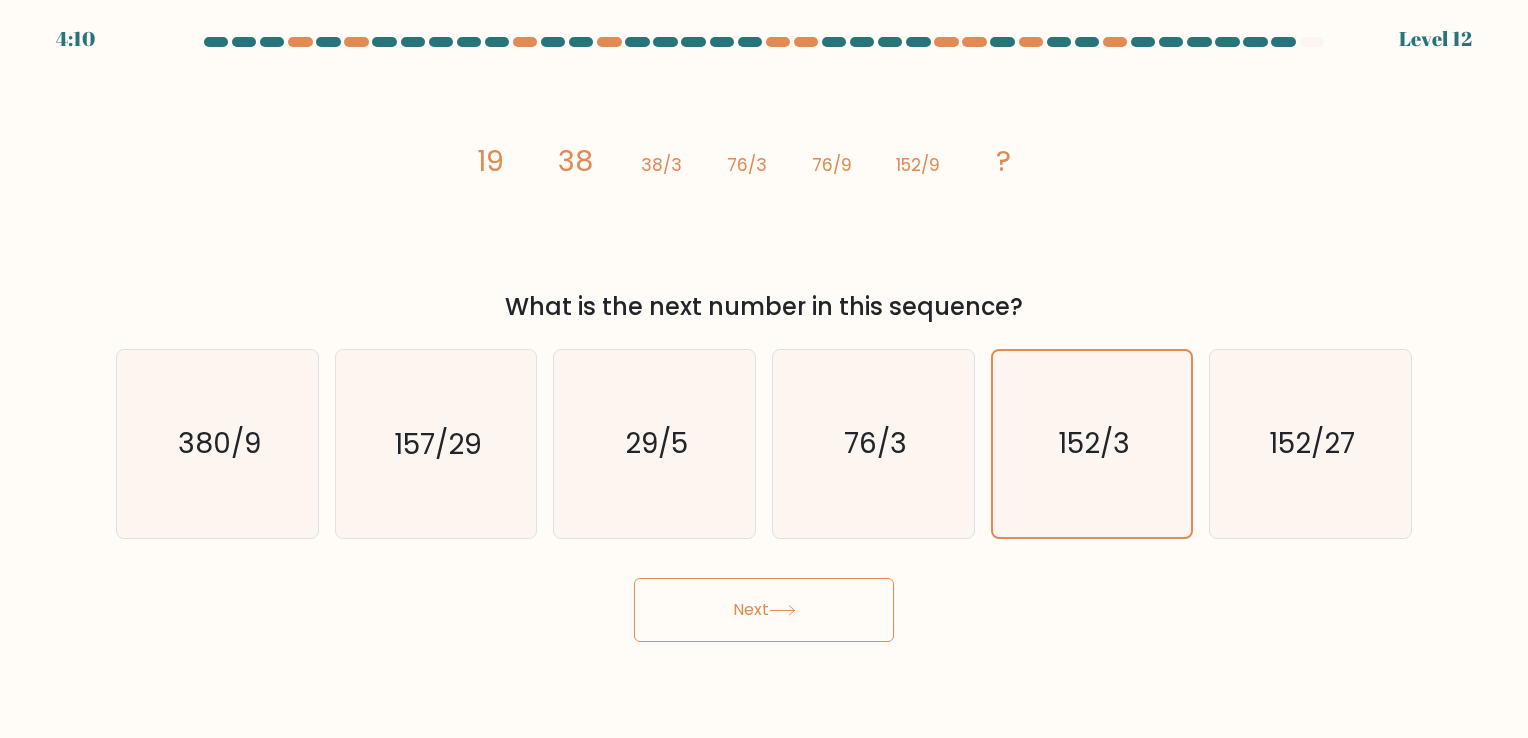 click on "Next" at bounding box center (764, 610) 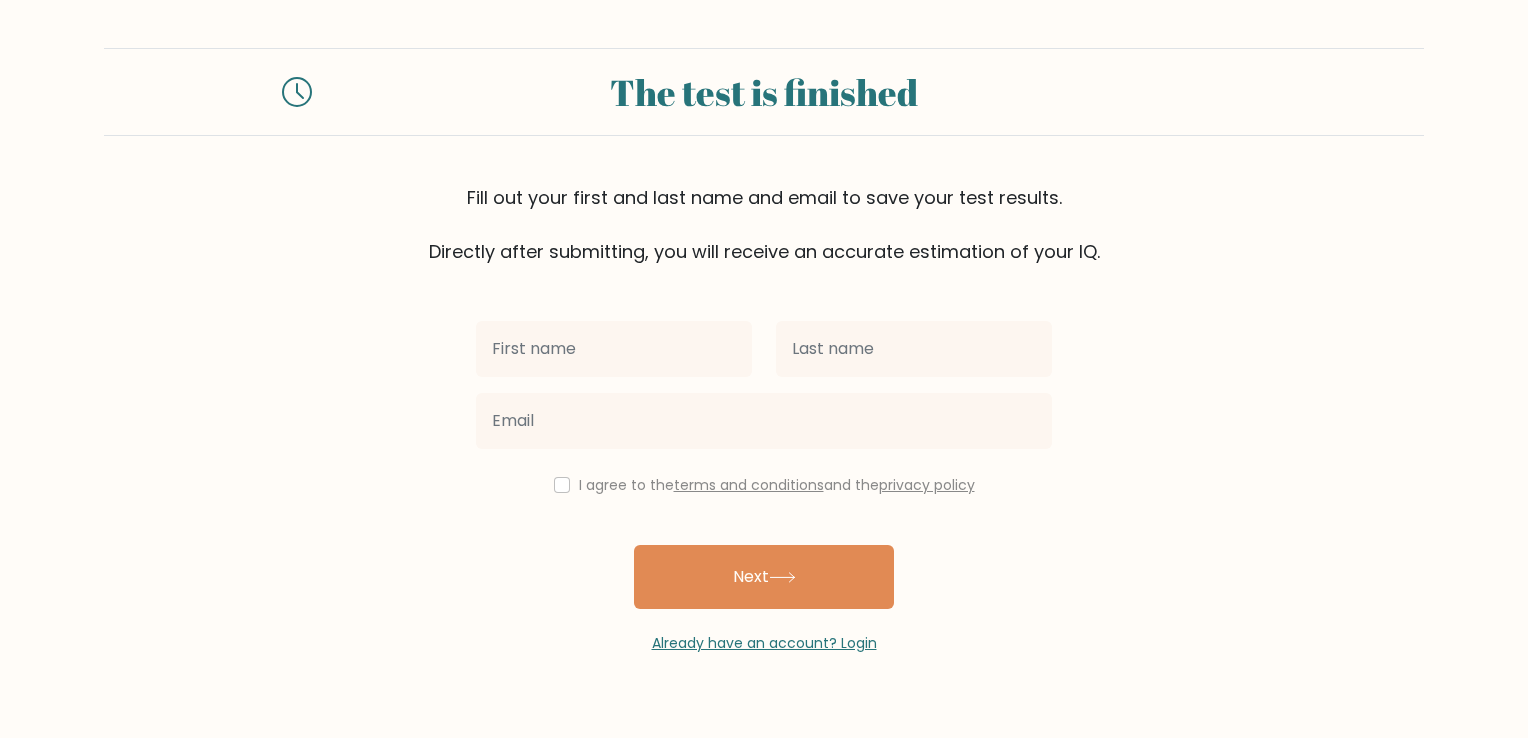 scroll, scrollTop: 0, scrollLeft: 0, axis: both 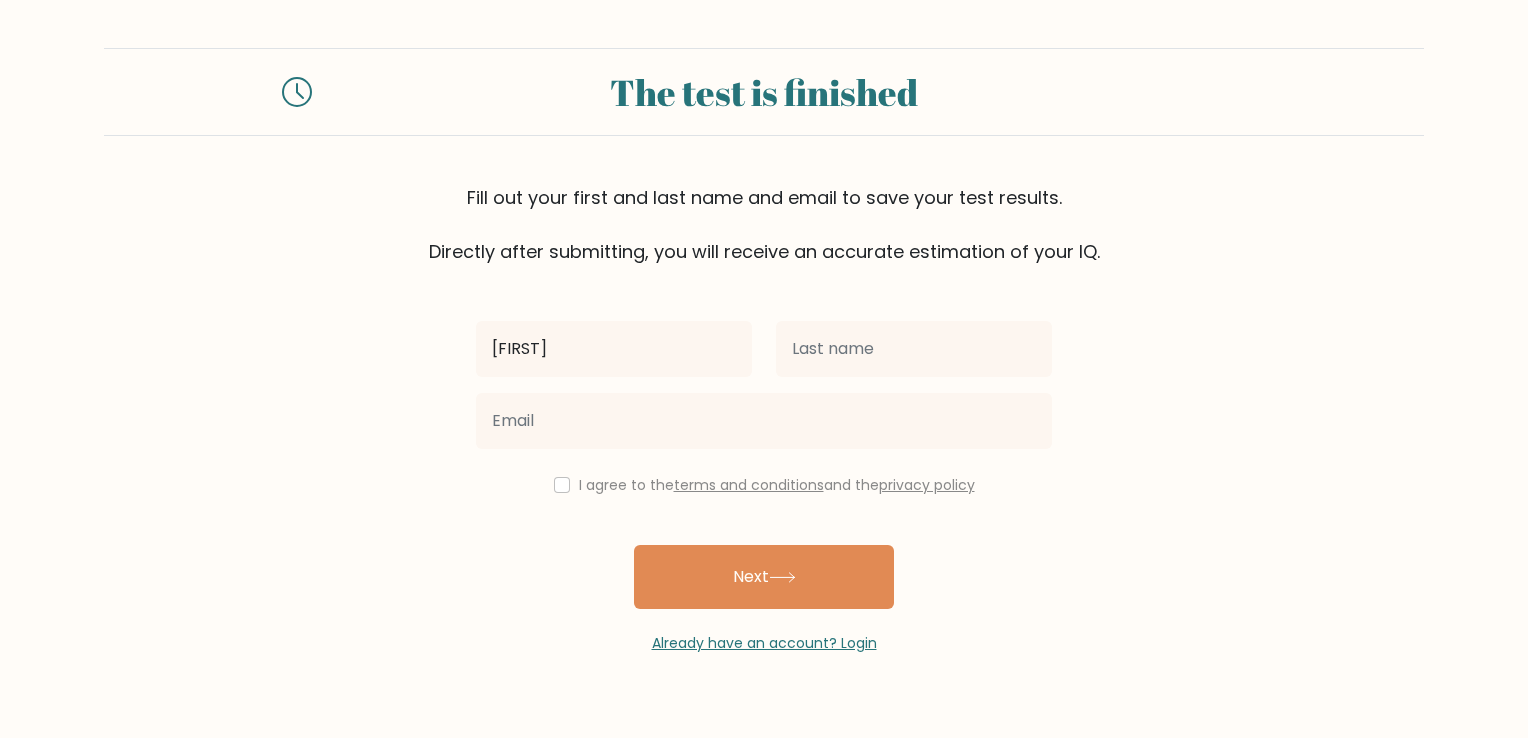 type on "s" 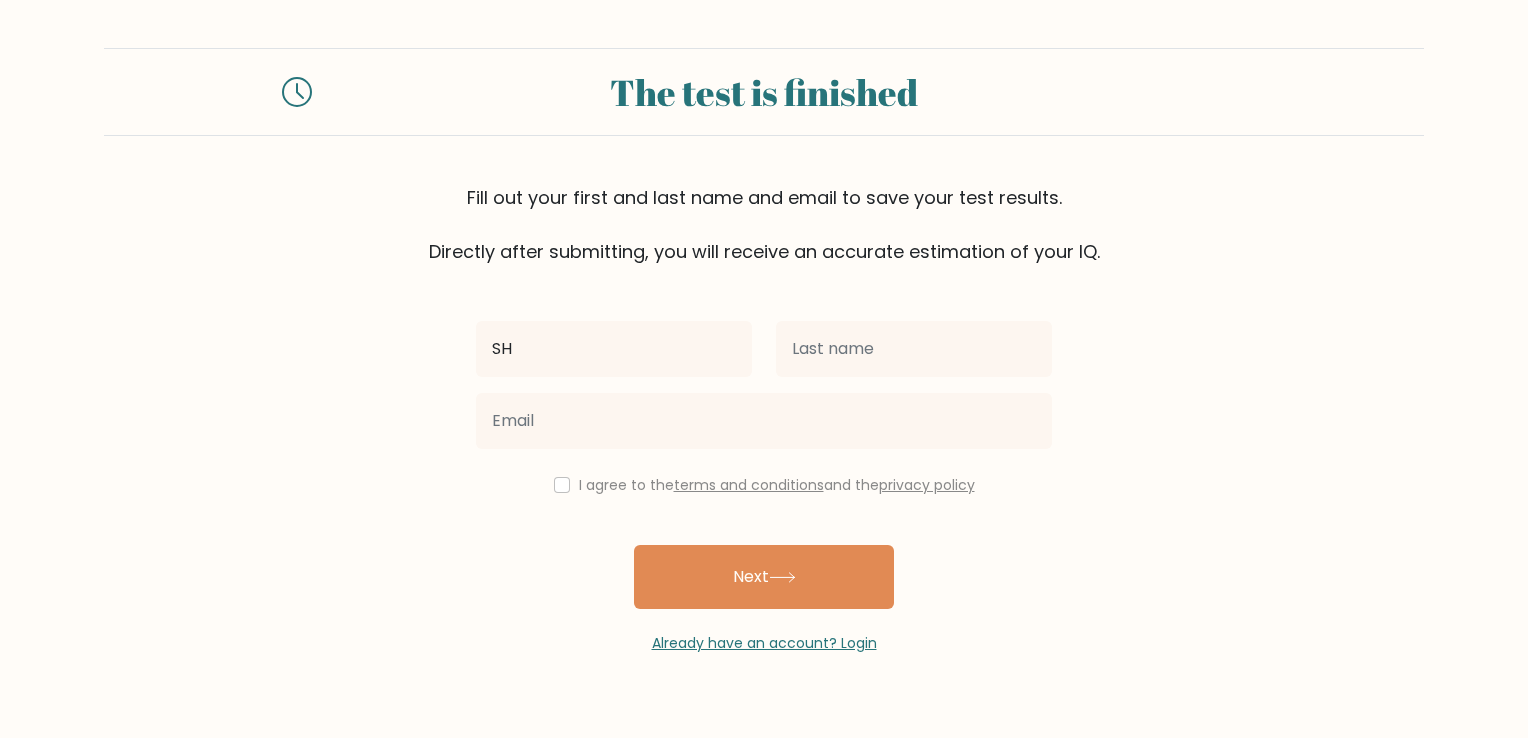 type on "S" 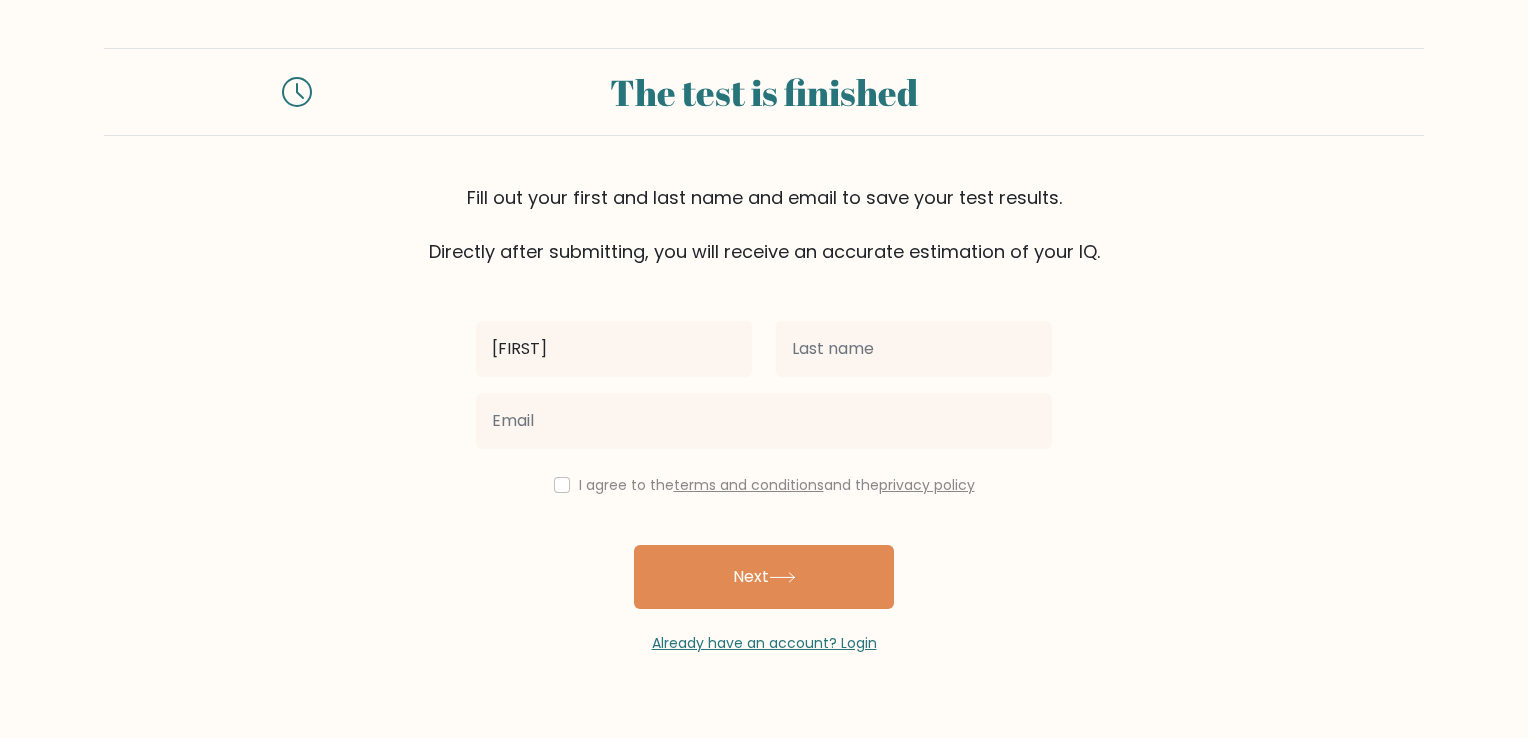 type on "j" 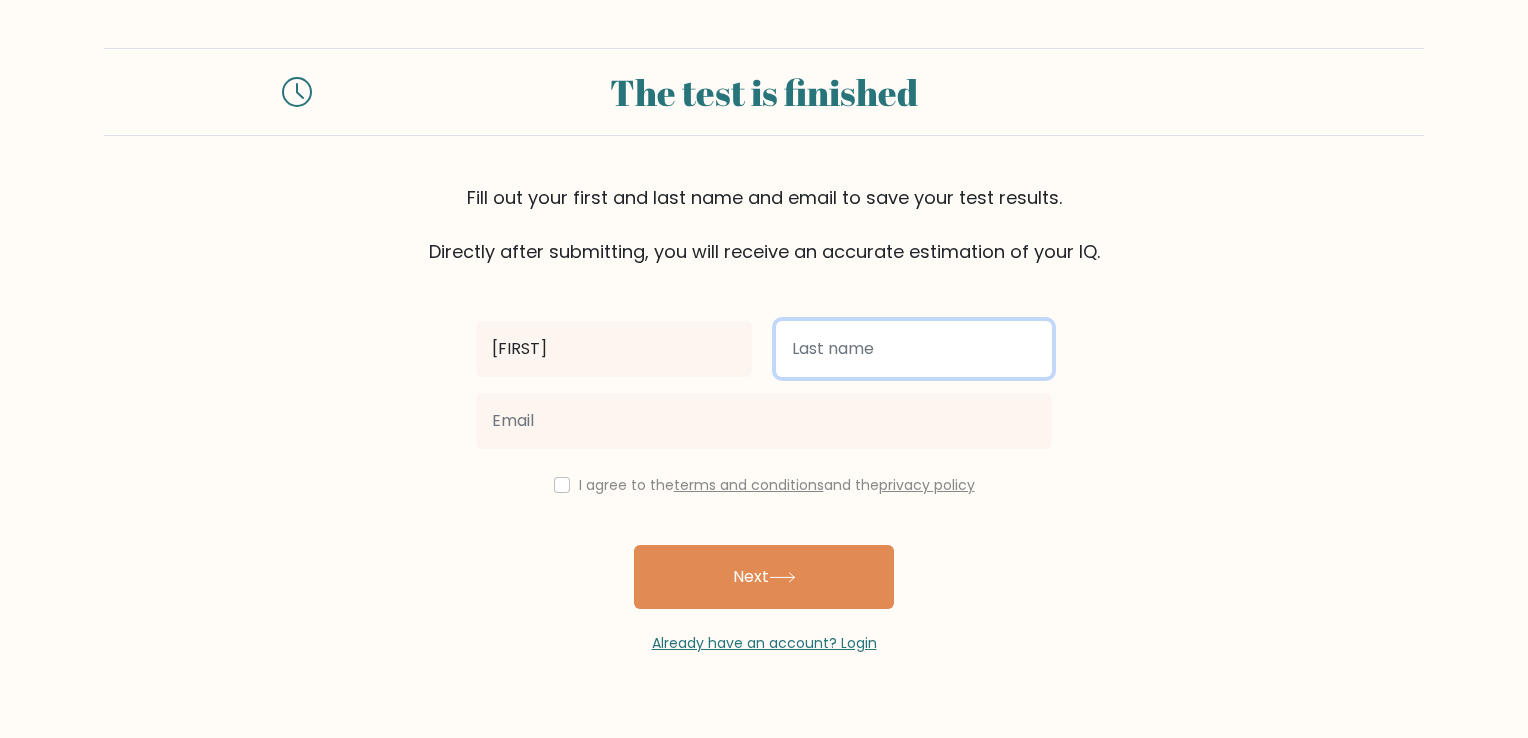click at bounding box center (914, 349) 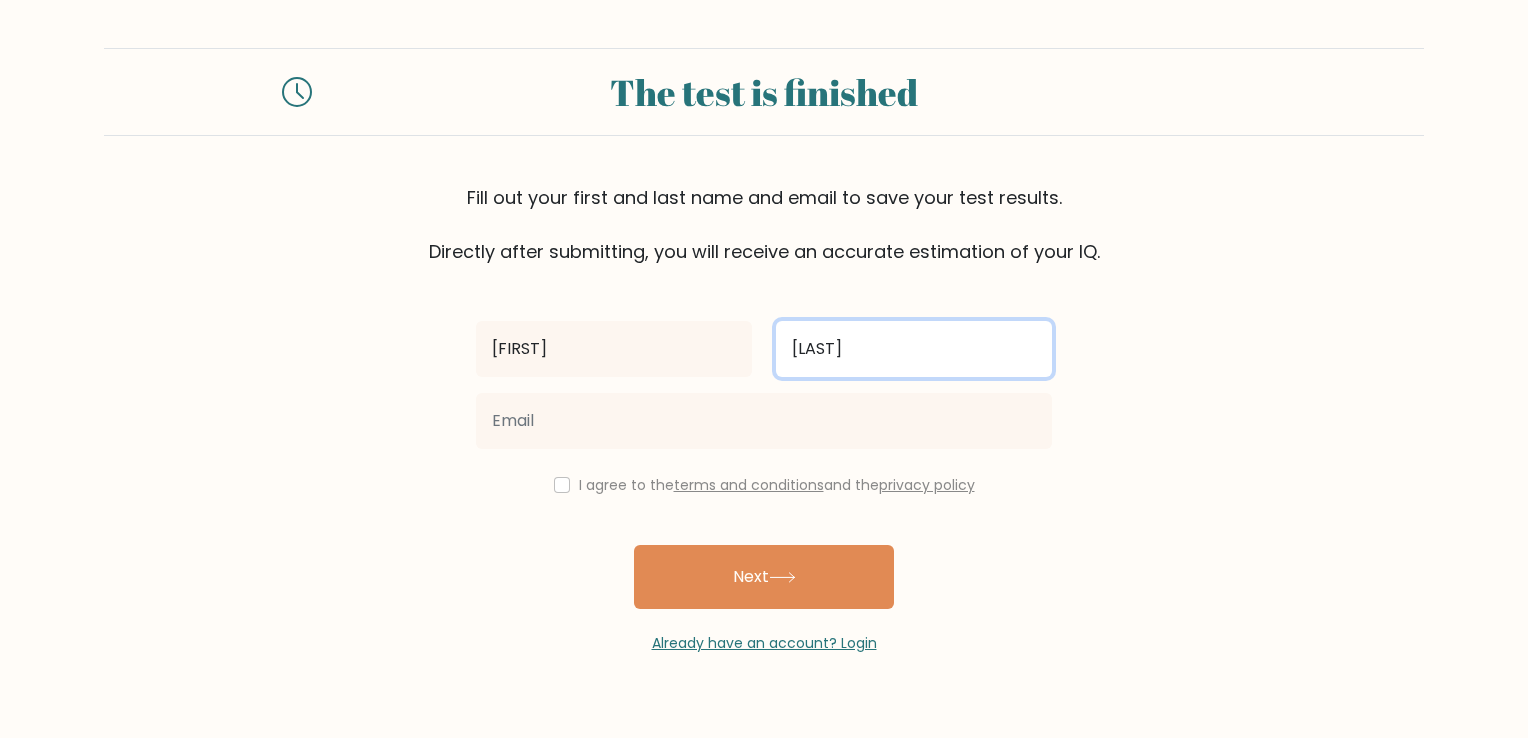 type on "CIELO" 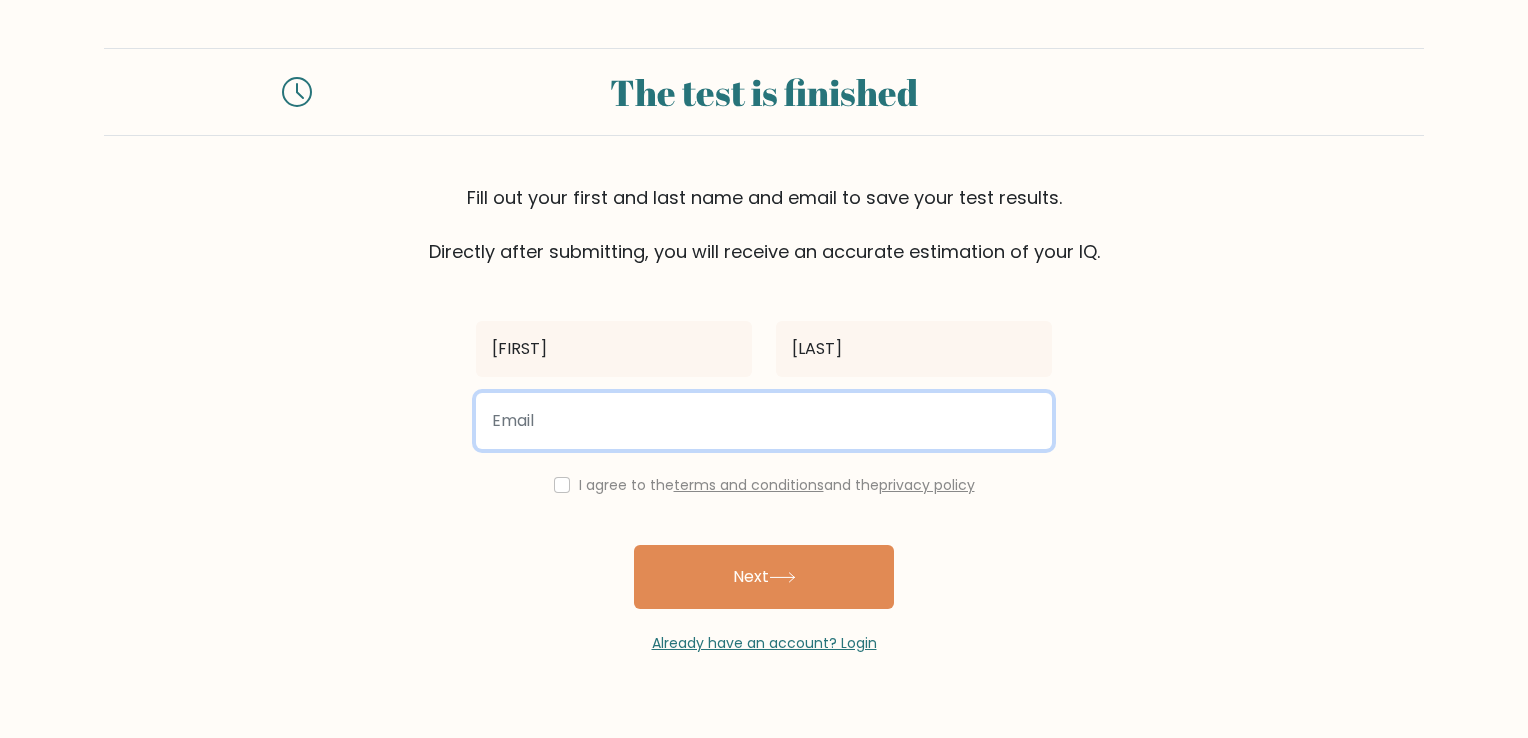 click at bounding box center [764, 421] 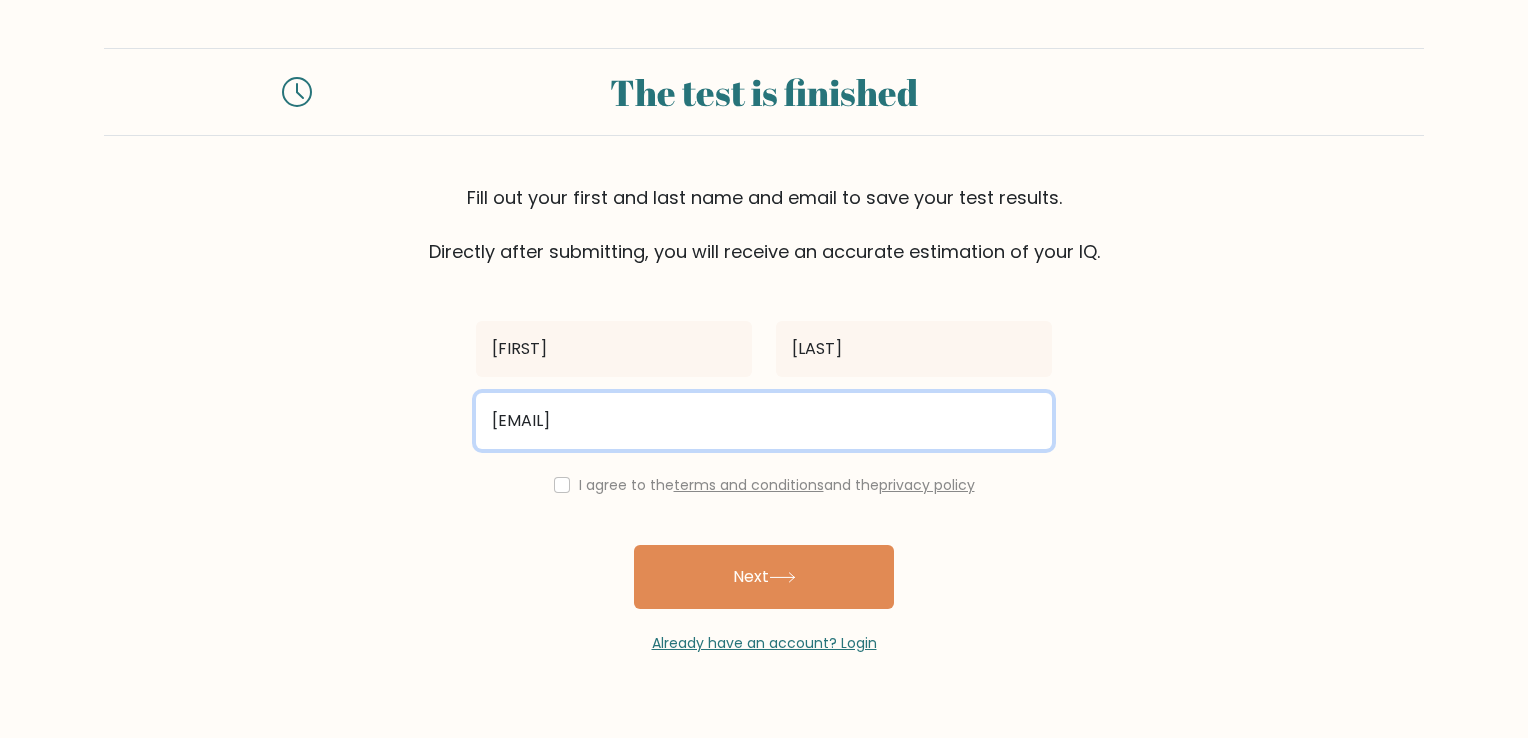 type on "shweyati146@example.com" 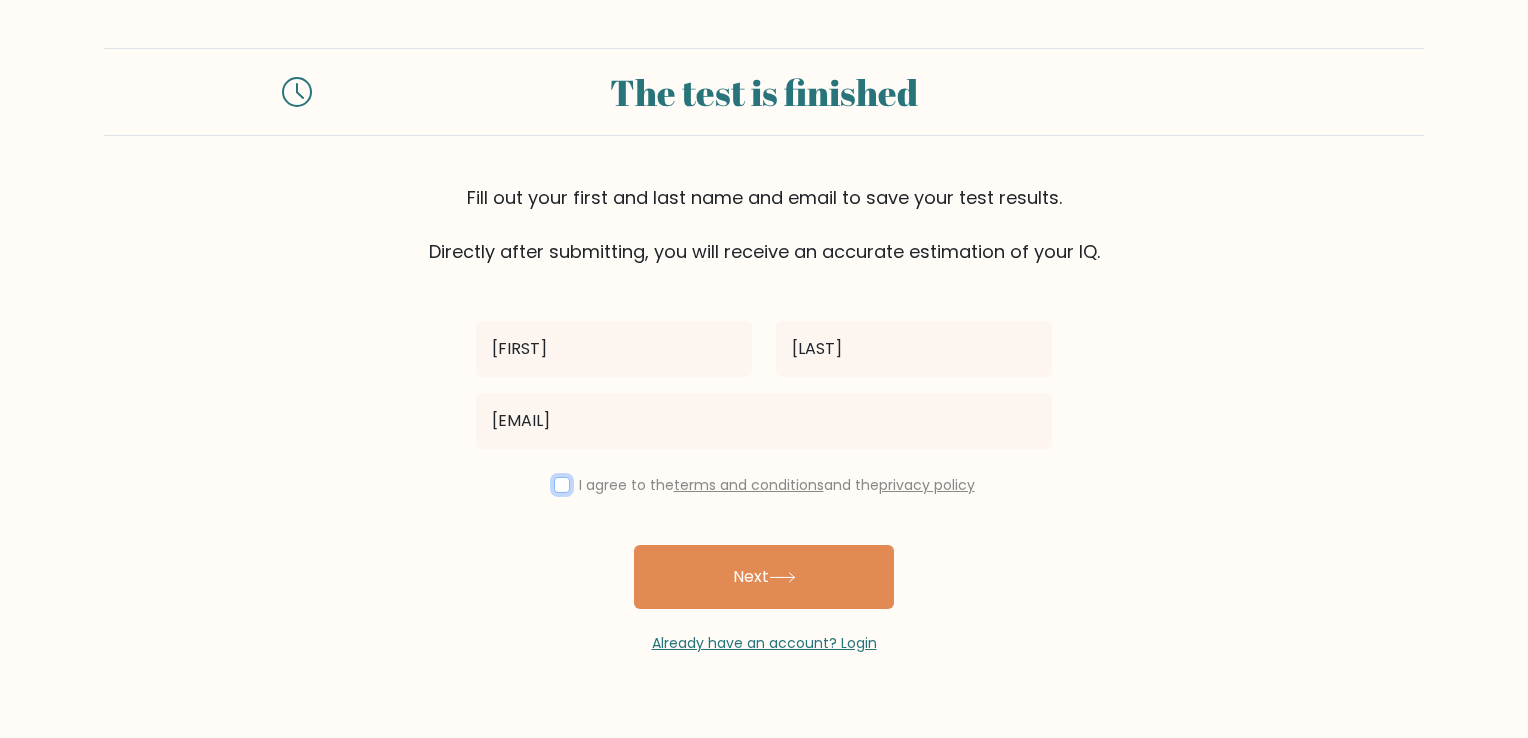 click at bounding box center [562, 485] 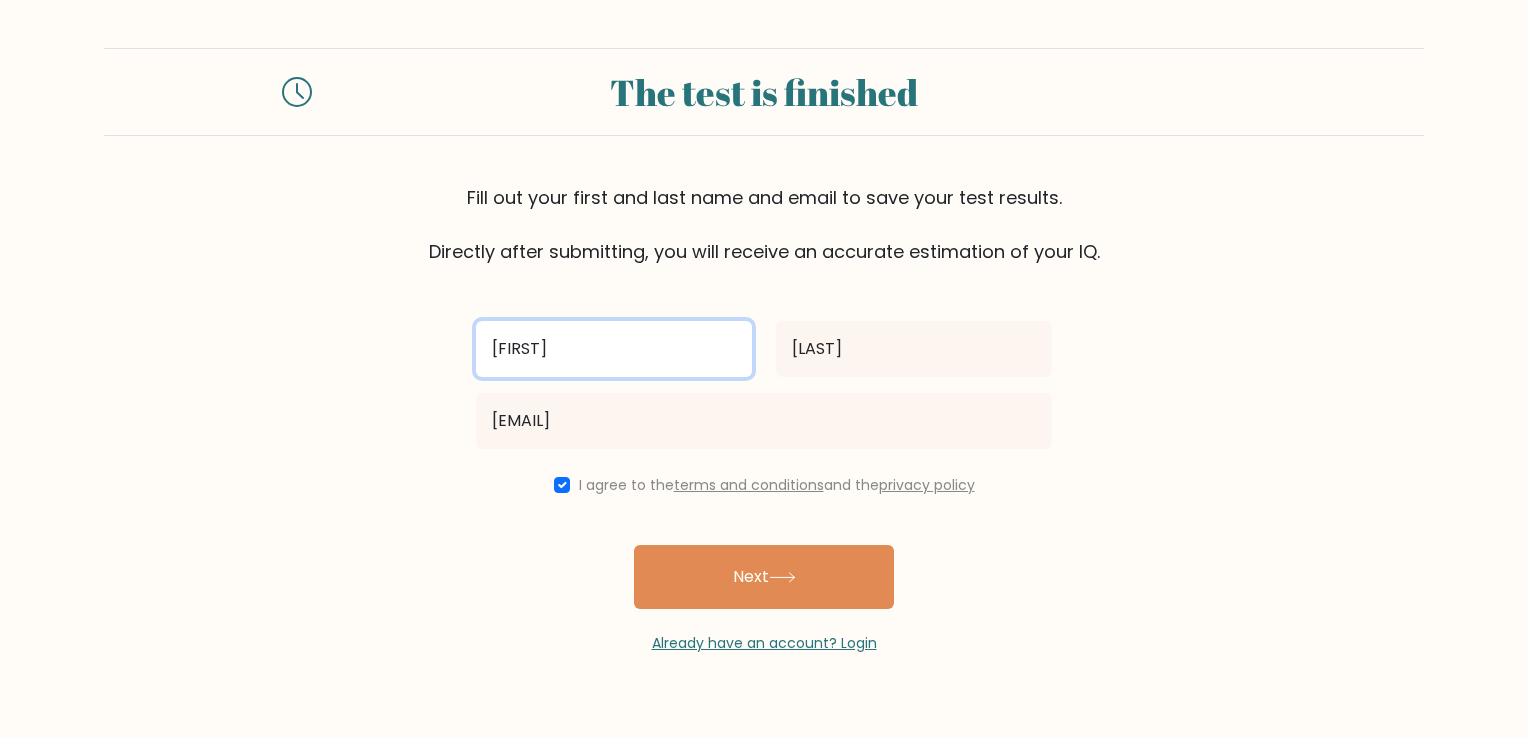 click on "JOIE" at bounding box center (614, 349) 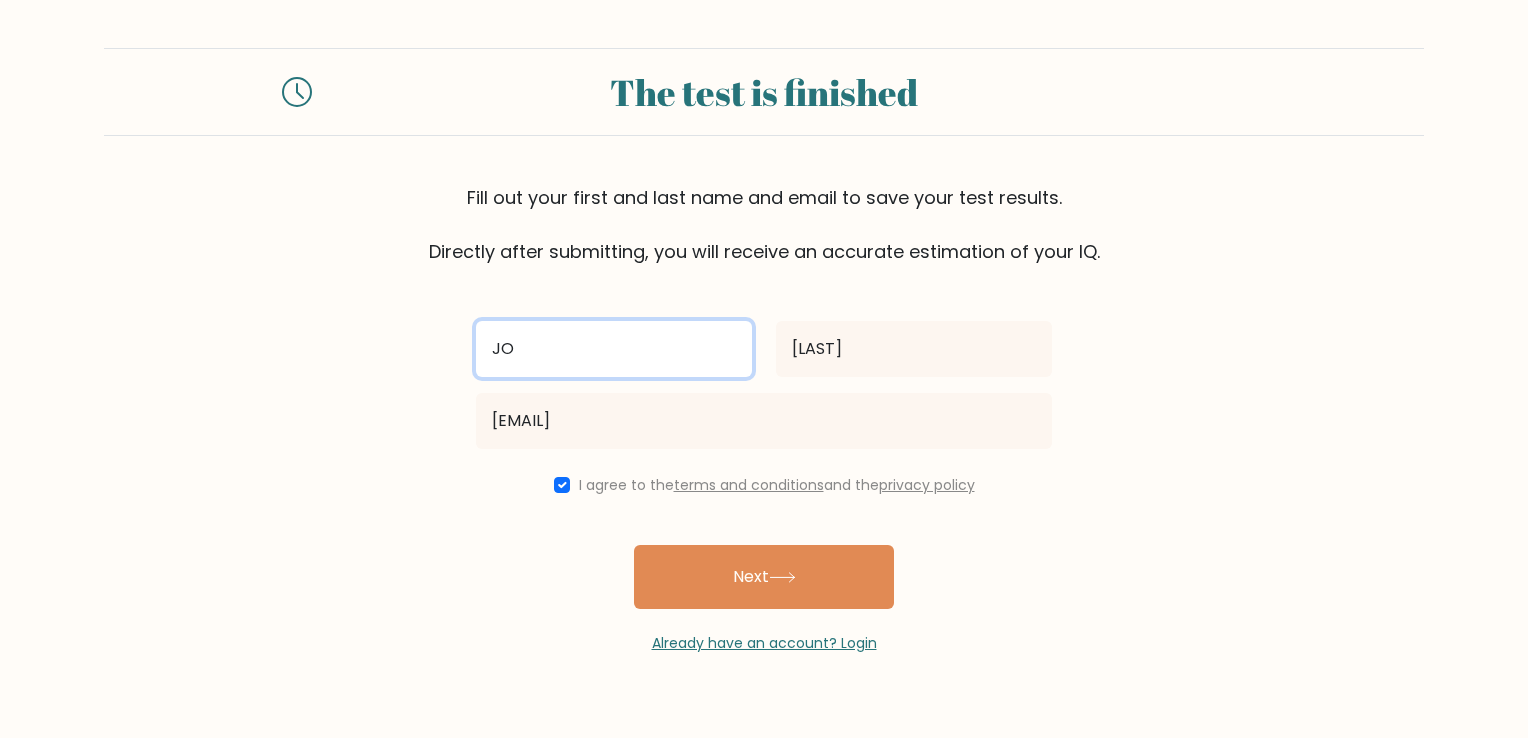type on "J" 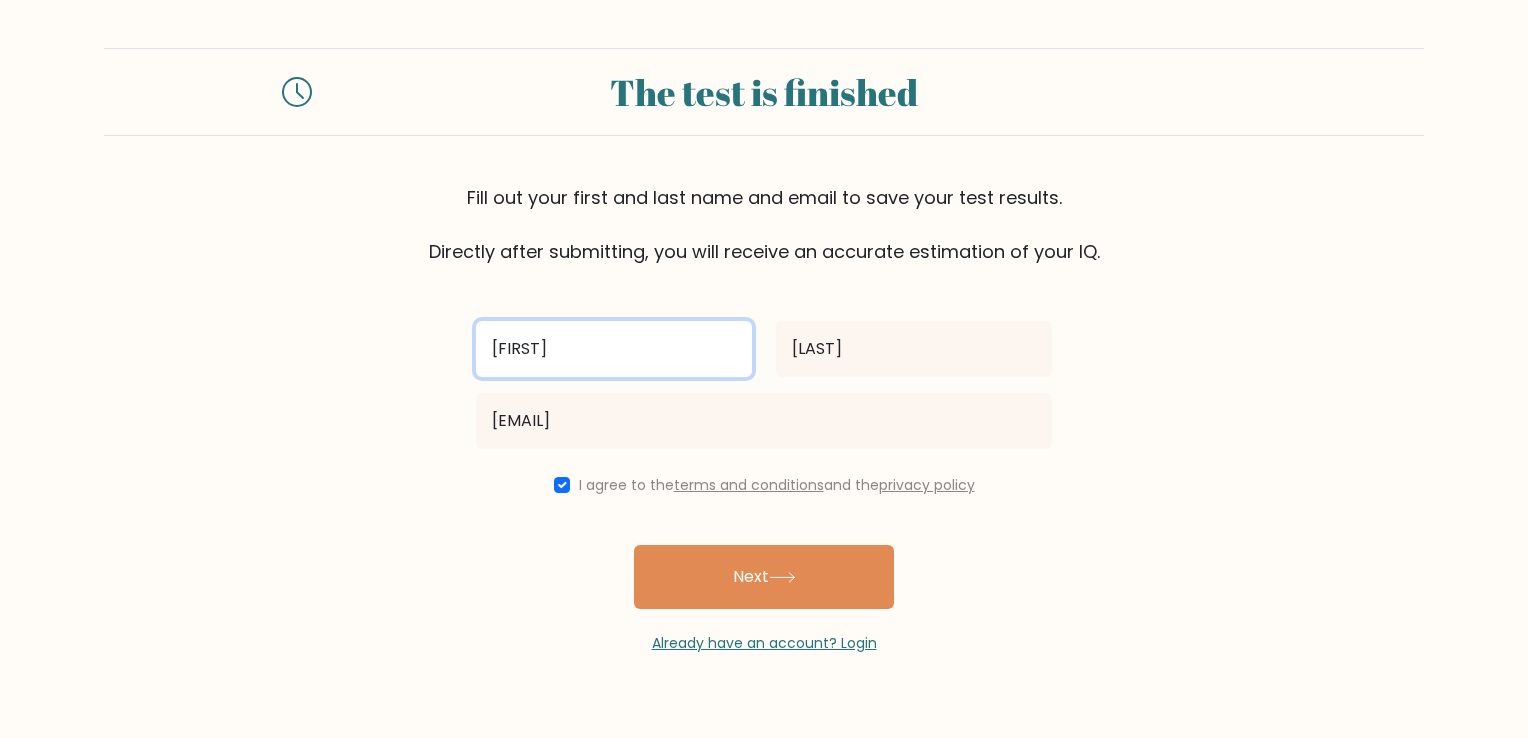 type on "[NAME]" 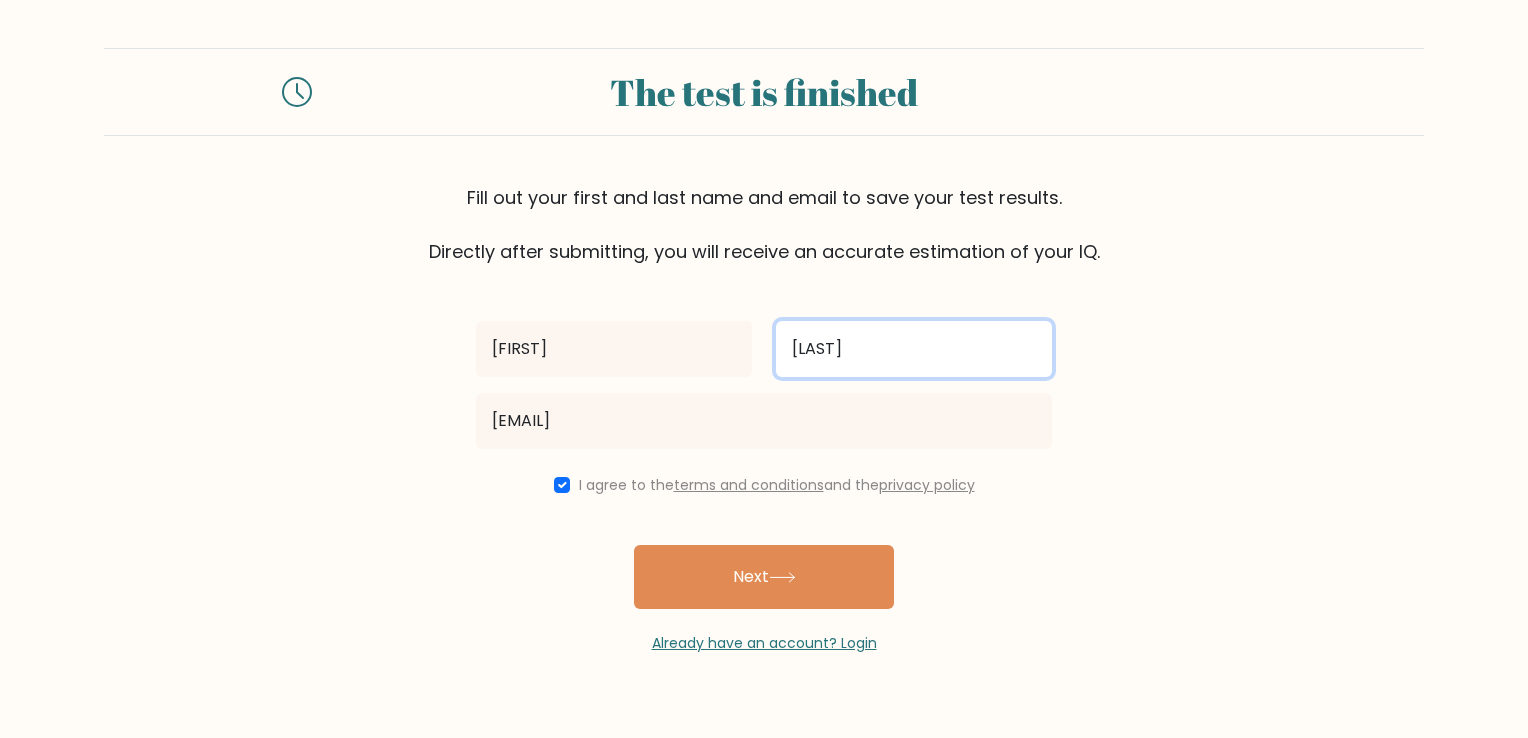 drag, startPoint x: 877, startPoint y: 350, endPoint x: 740, endPoint y: 358, distance: 137.23338 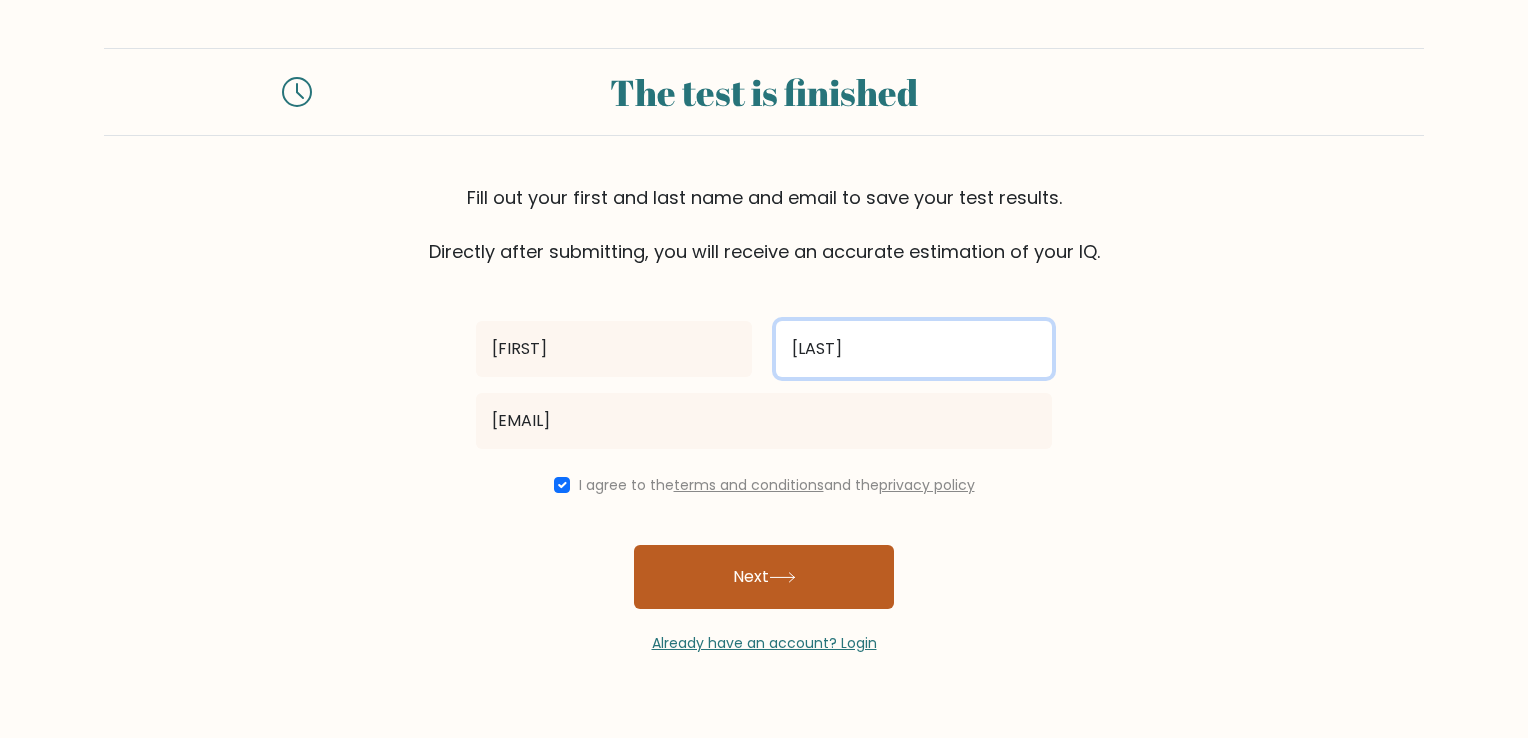 type on "[NAME]" 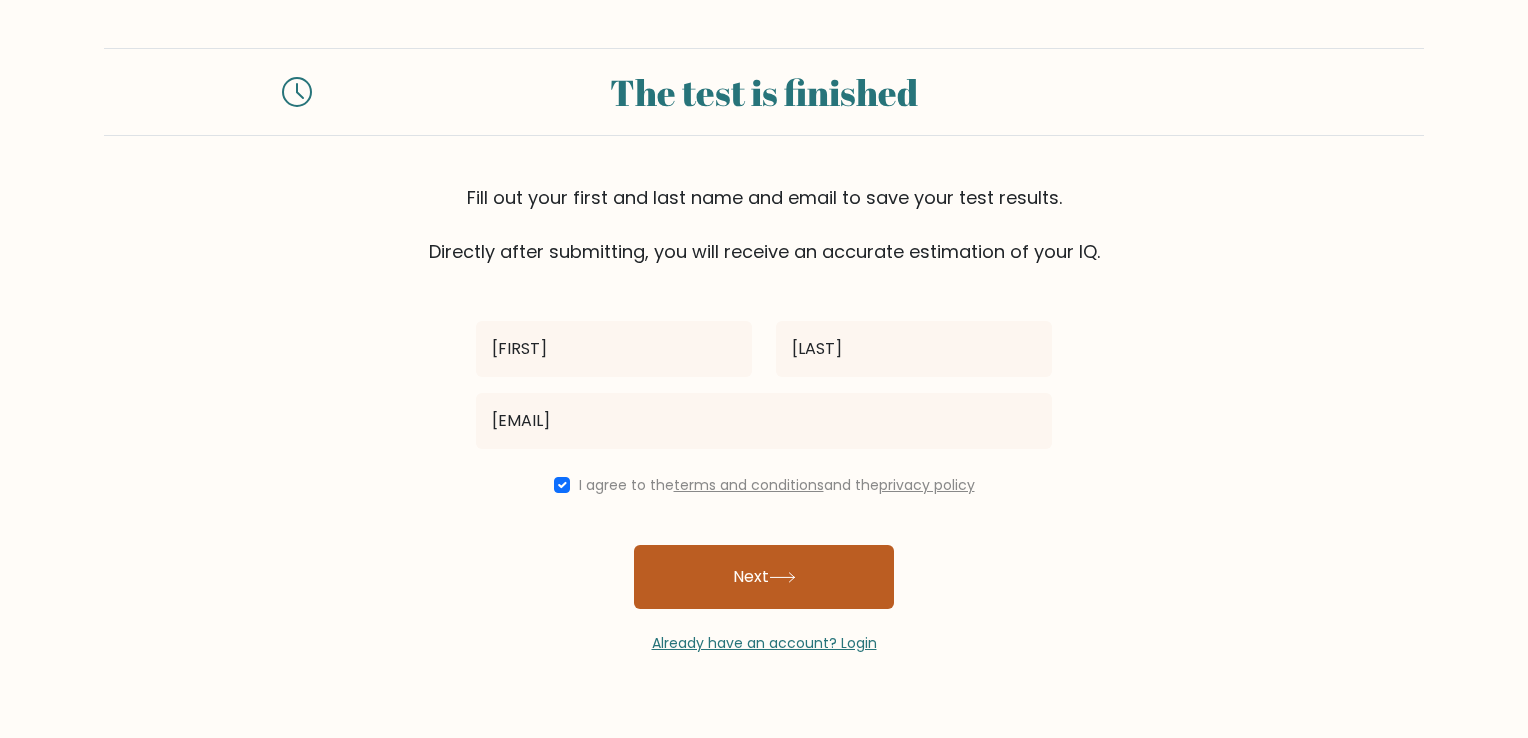 click on "Next" at bounding box center [764, 577] 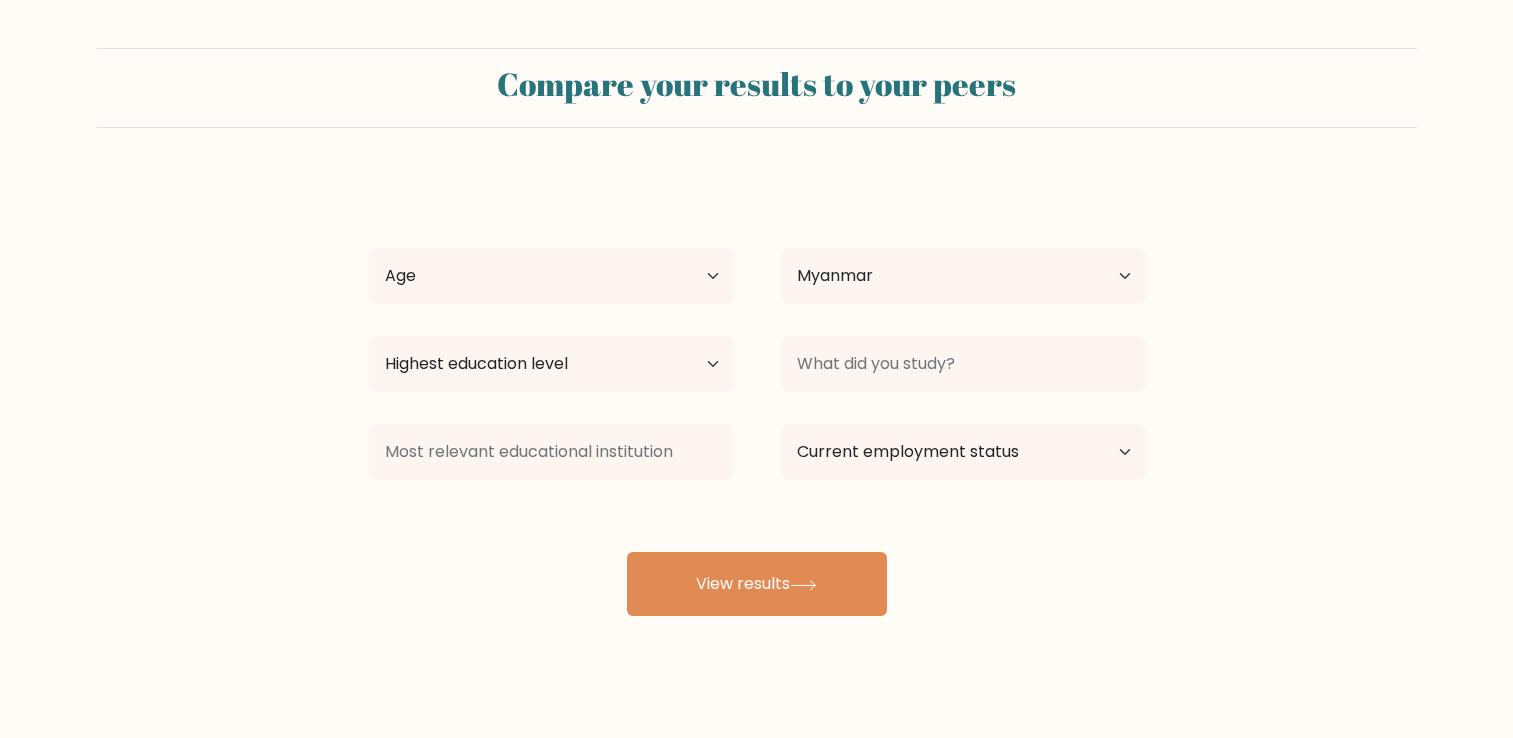 select on "MM" 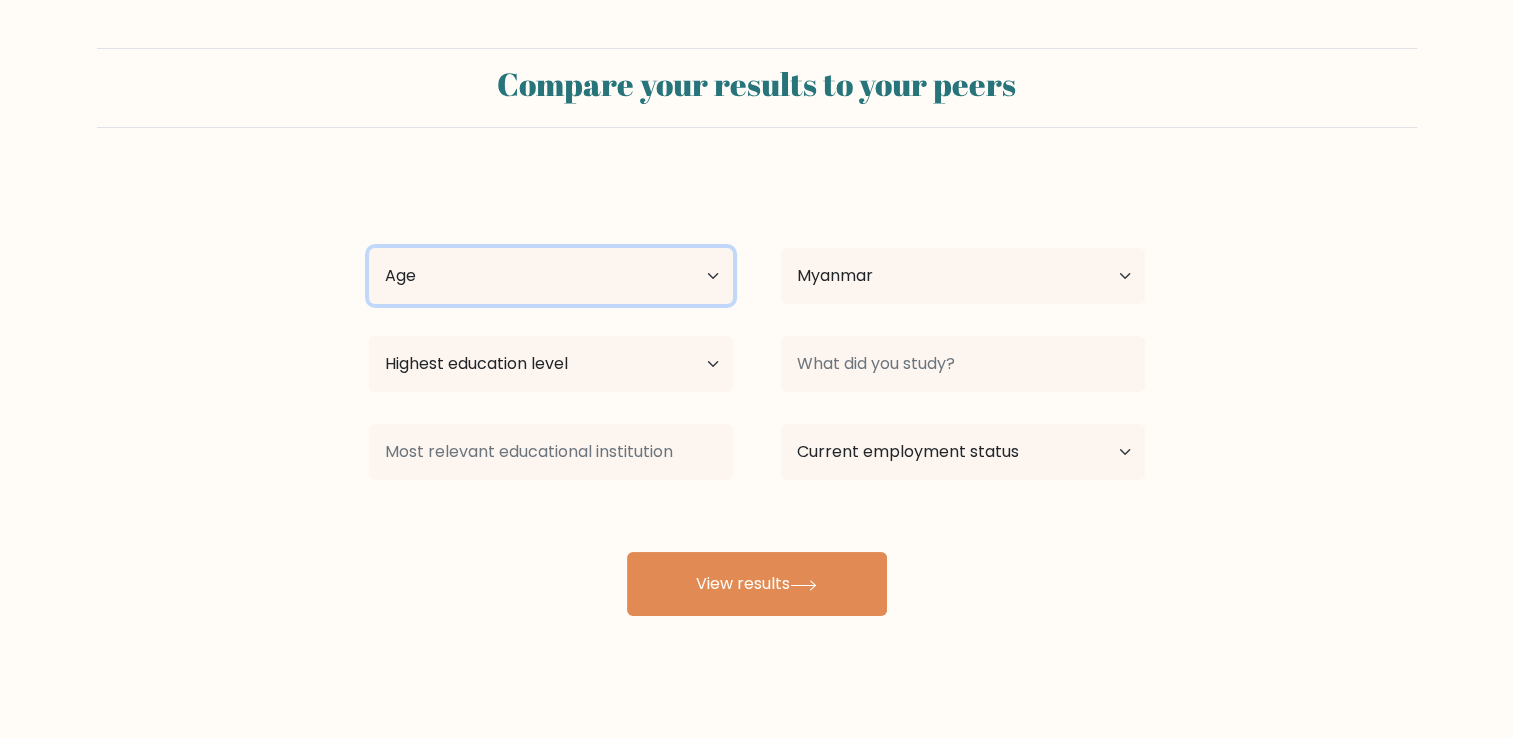 click on "Age
Under 18 years old
18-24 years old
25-34 years old
35-44 years old
45-54 years old
55-64 years old
65 years old and above" at bounding box center (551, 276) 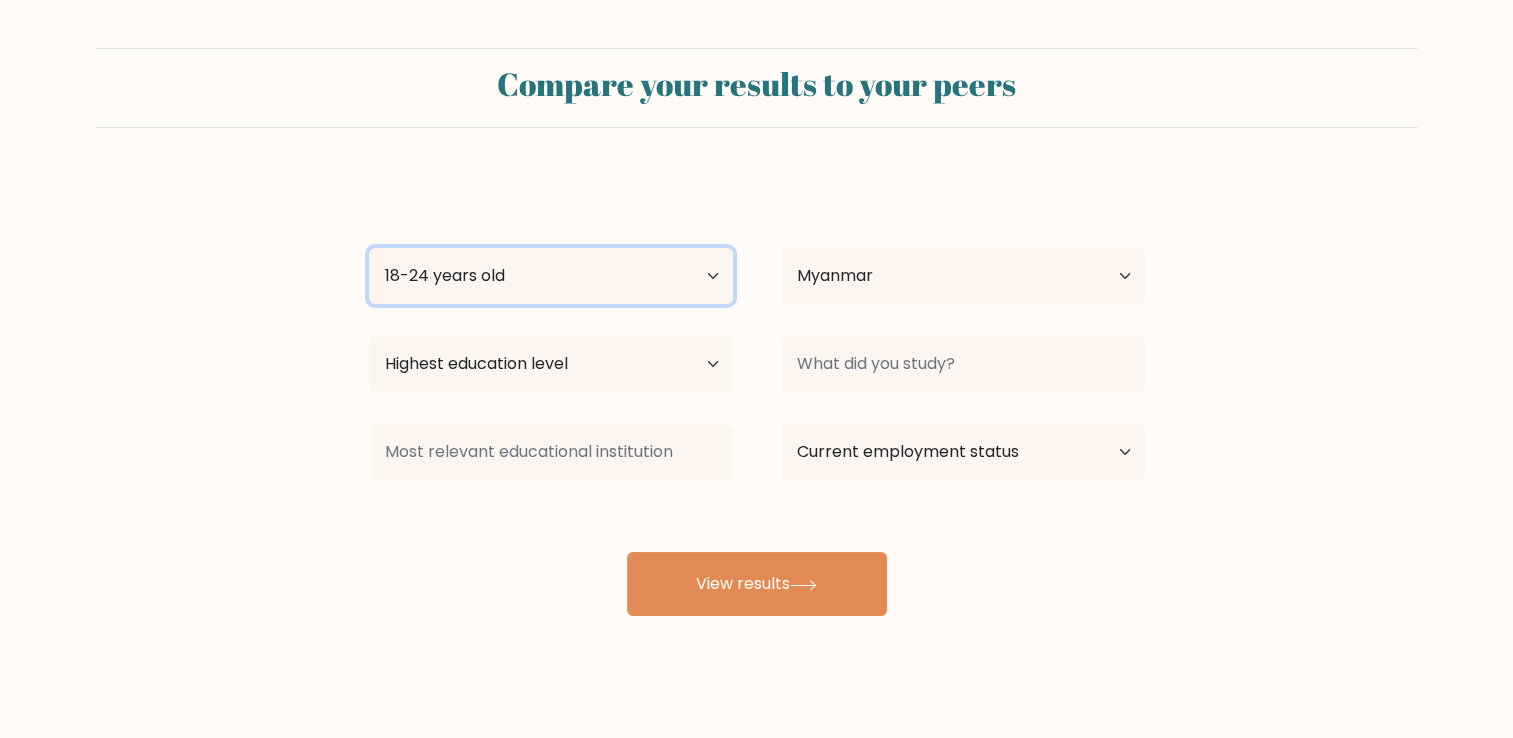 click on "Age
Under 18 years old
18-24 years old
25-34 years old
35-44 years old
45-54 years old
55-64 years old
65 years old and above" at bounding box center (551, 276) 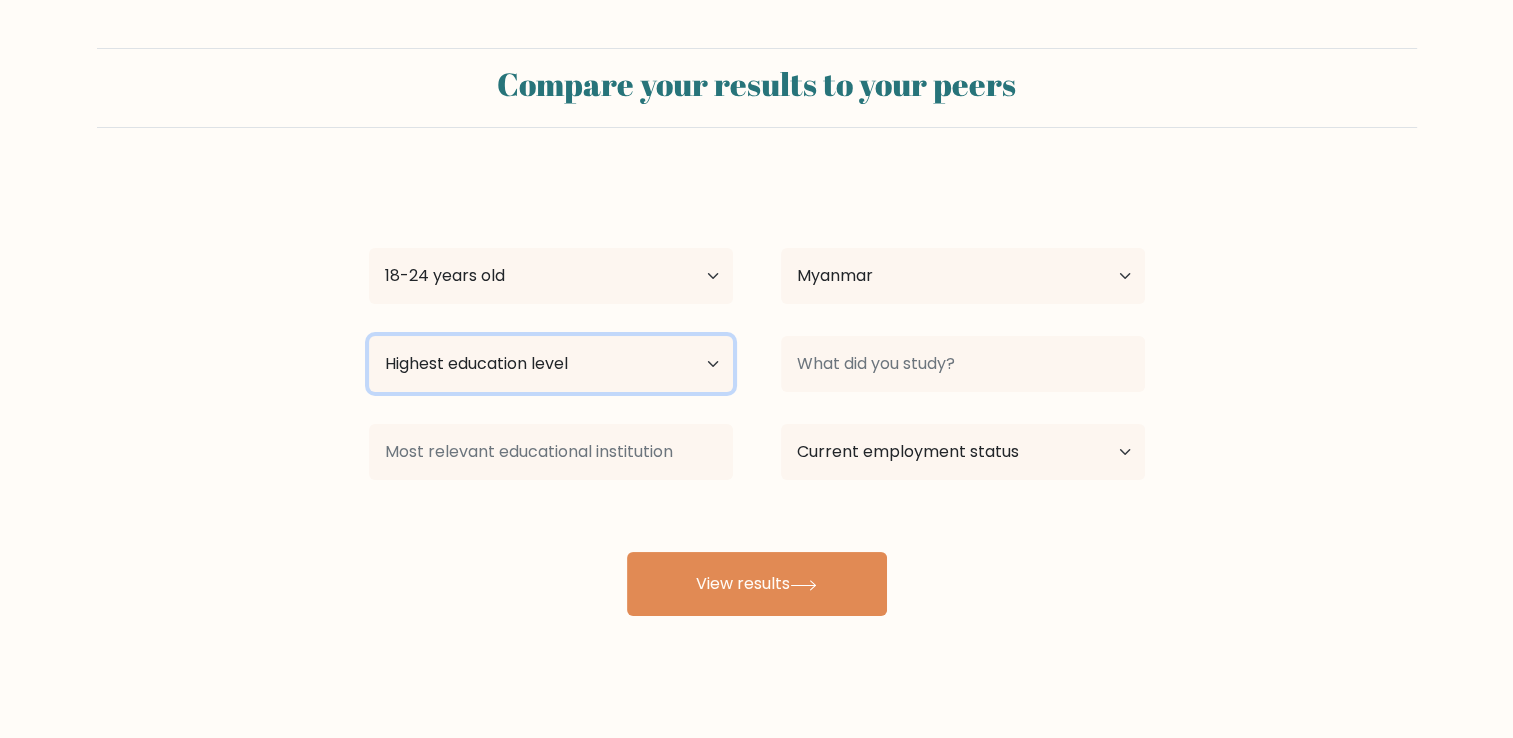 click on "Highest education level
No schooling
Primary
Lower Secondary
Upper Secondary
Occupation Specific
Bachelor's degree
Master's degree
Doctoral degree" at bounding box center [551, 364] 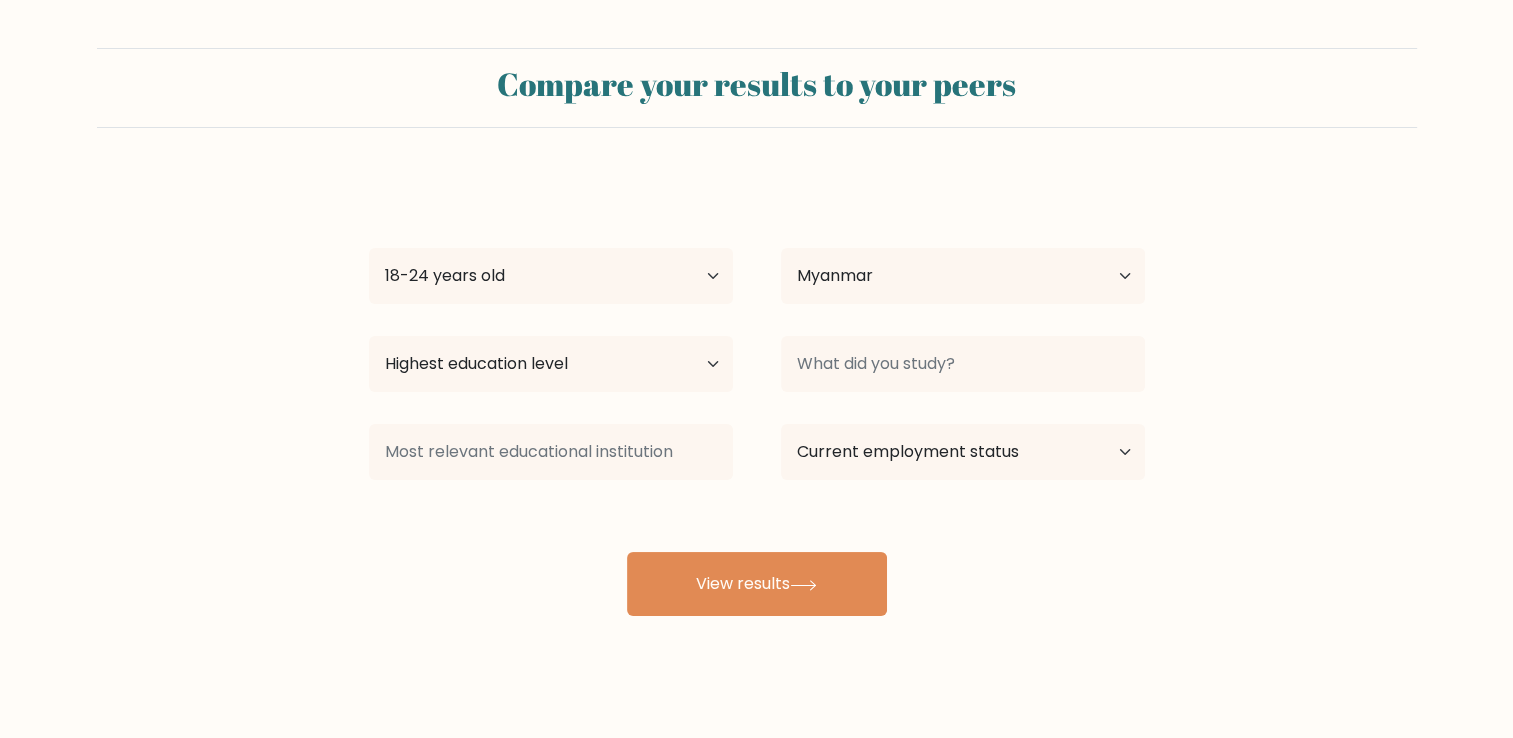 click on "[FIRST]
[LAST]
Age
Under 18 years old
18-24 years old
25-34 years old
35-44 years old
45-54 years old
55-64 years old
65 years old and above
Country
Afghanistan
Albania
Algeria
American Samoa
Andorra
Angola
Anguilla
Antarctica
Antigua and Barbuda
Argentina
Armenia
Aruba
Australia
Austria
Azerbaijan
Bahamas
Bahrain
Bangladesh
Barbados
Belarus
Belgium
Belize
Benin
Bermuda
Bhutan
Bolivia
Bonaire, Sint Eustatius and Saba
Bosnia and Herzegovina
Botswana
Bouvet Island
Brazil
Brunei" at bounding box center [757, 396] 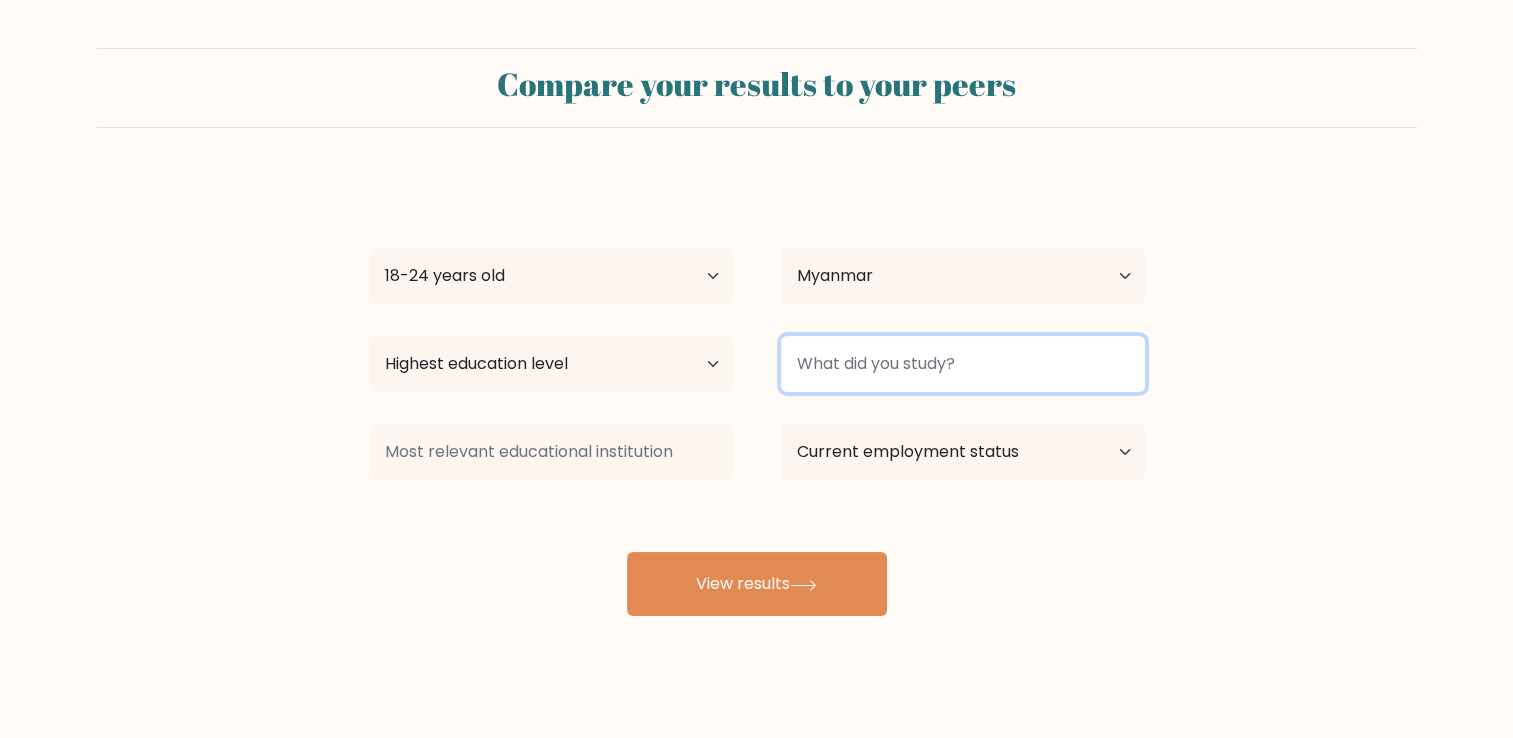 click at bounding box center (963, 364) 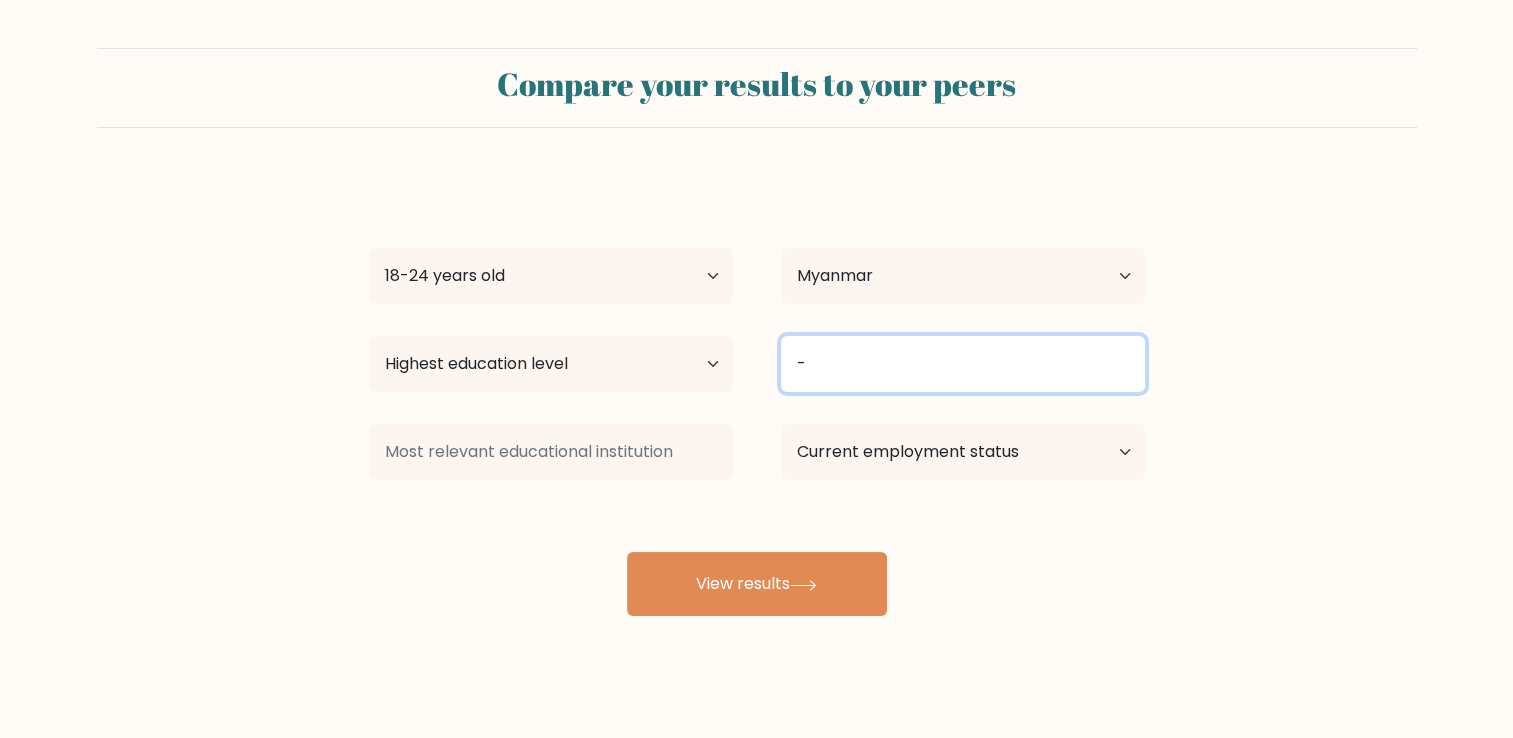 type on "-" 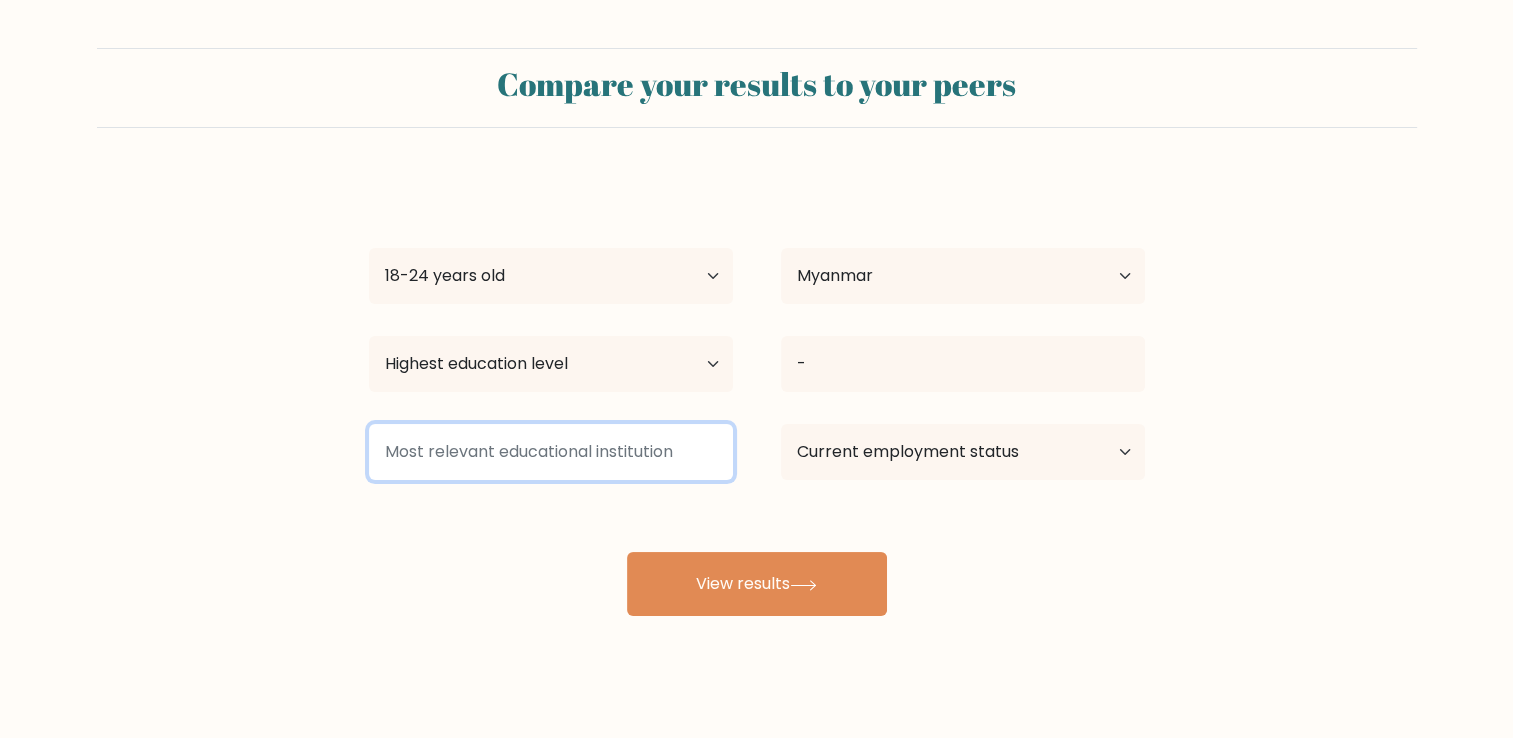 click at bounding box center (551, 452) 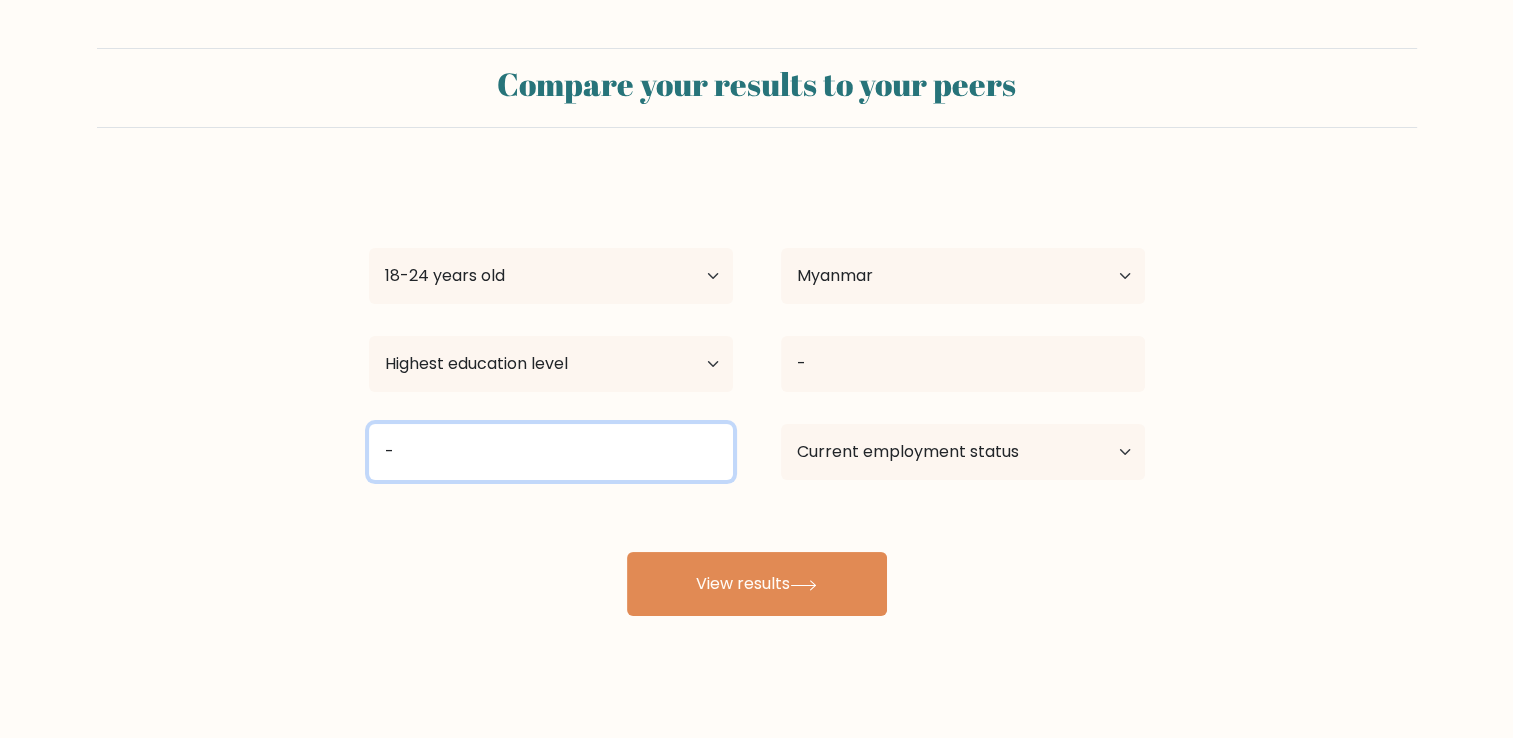 type on "-" 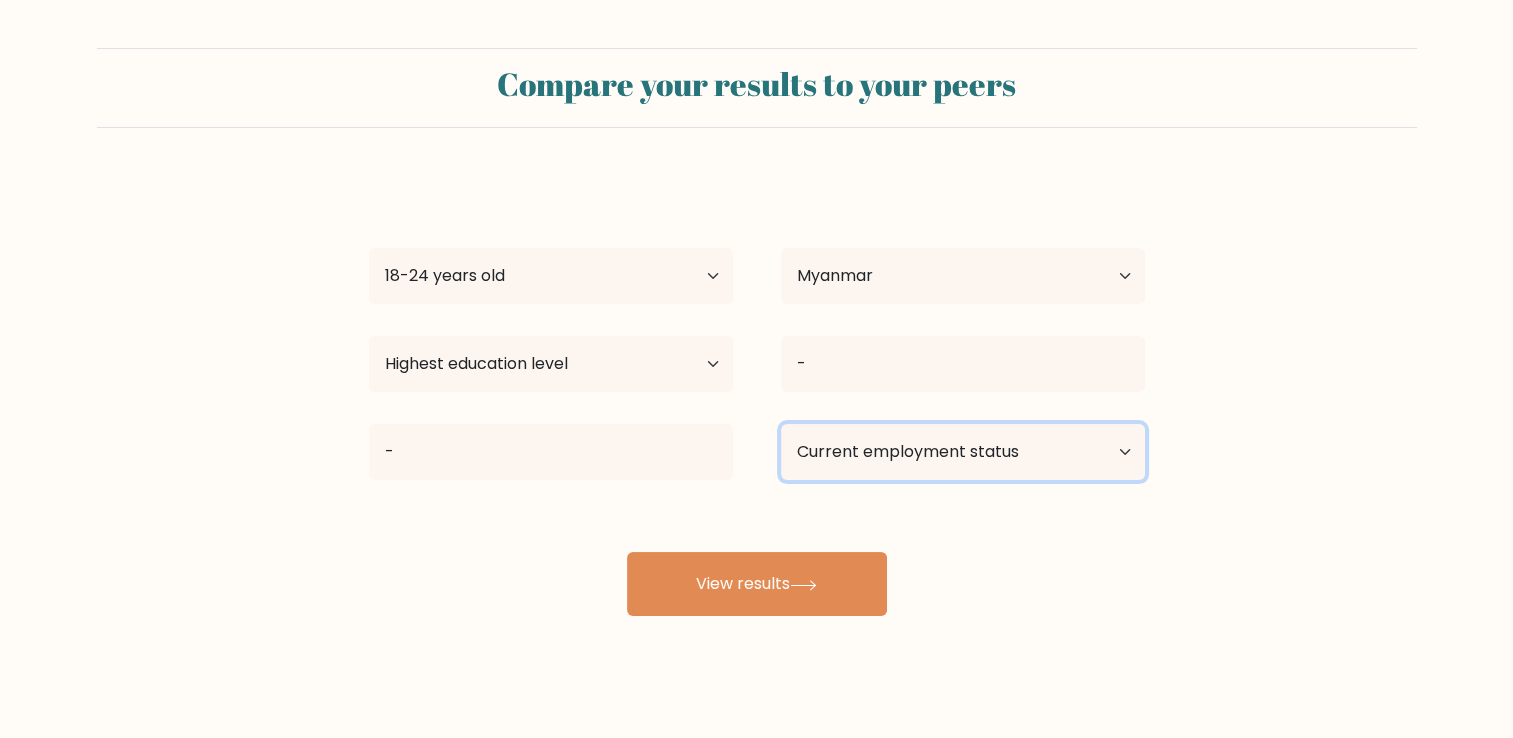 click on "Current employment status
Employed
Student
Retired
Other / prefer not to answer" at bounding box center (963, 452) 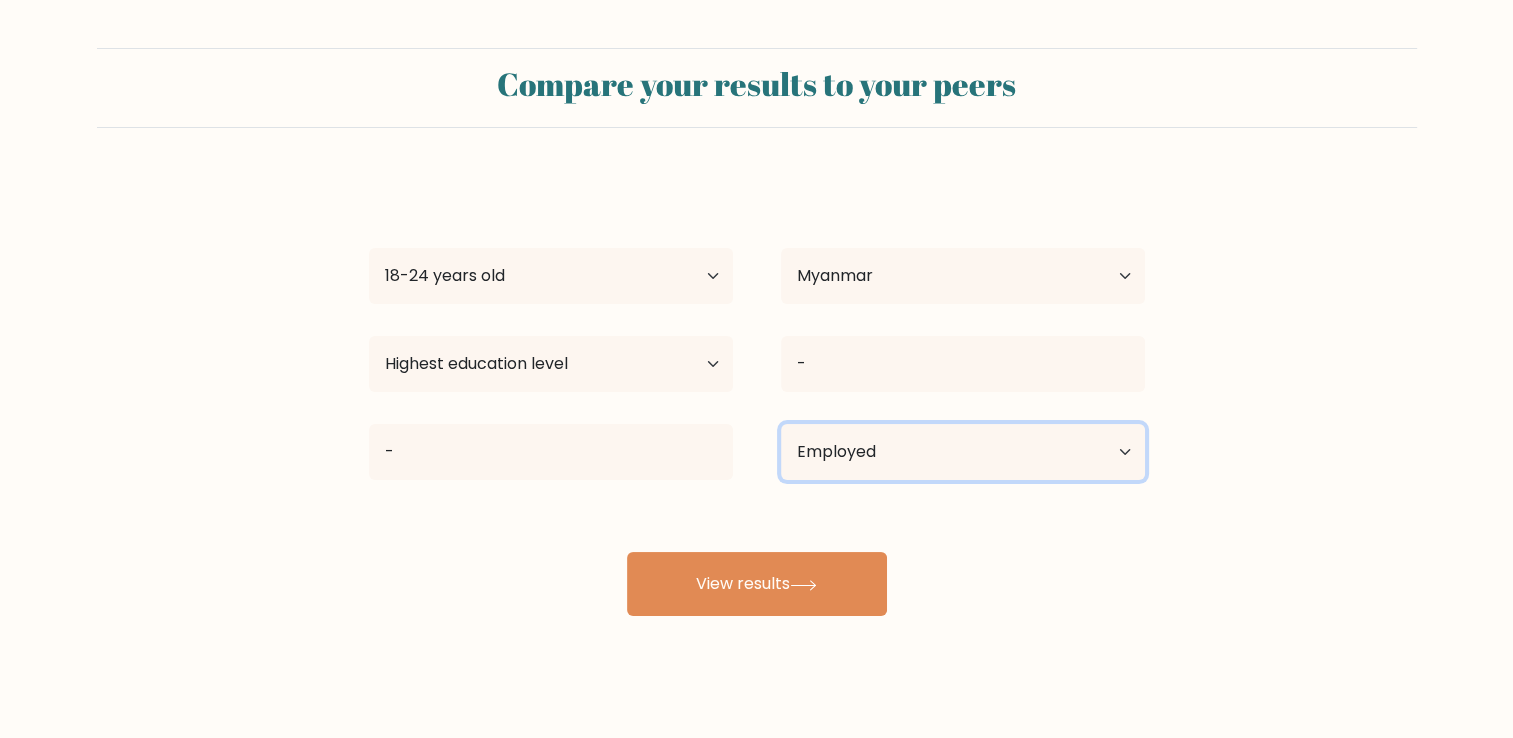 click on "Current employment status
Employed
Student
Retired
Other / prefer not to answer" at bounding box center [963, 452] 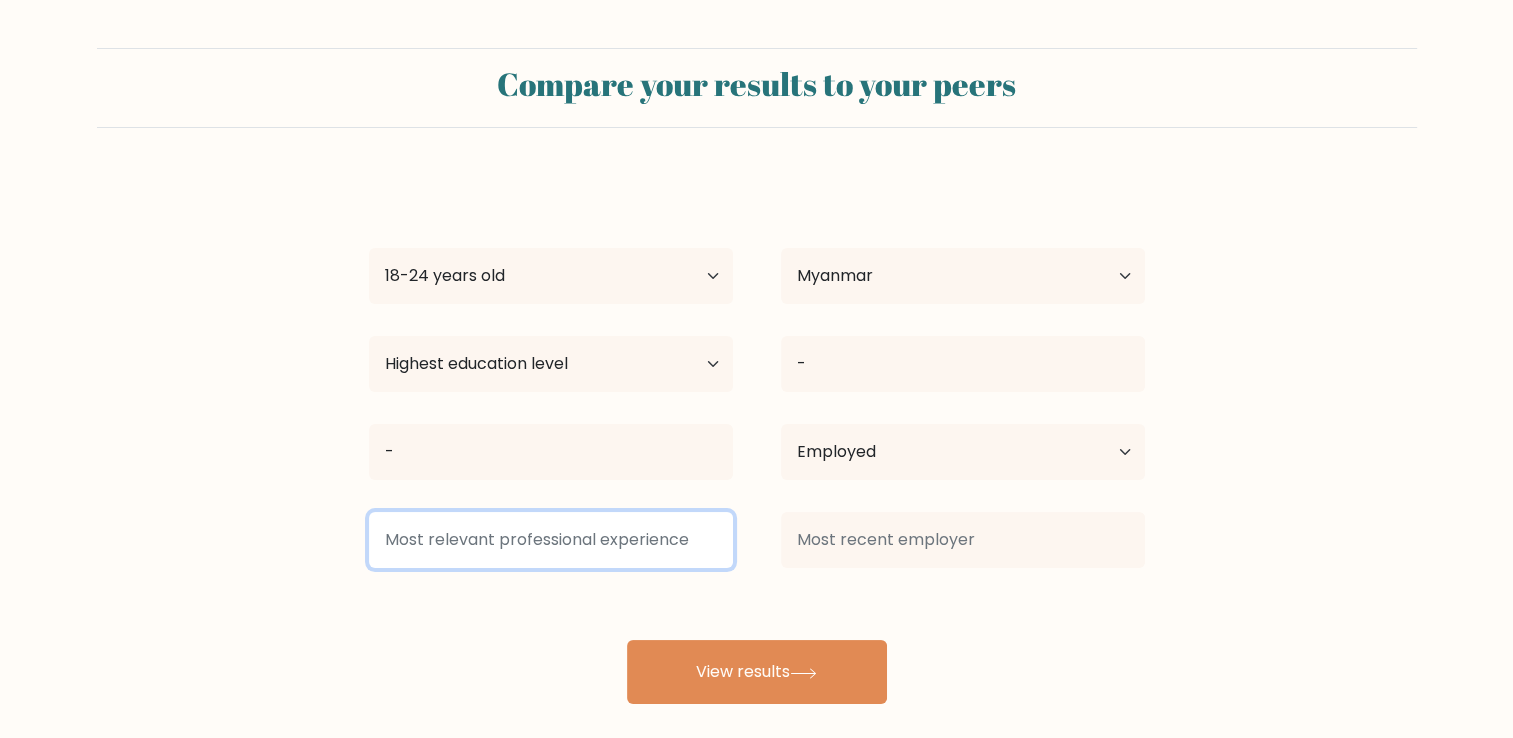 click at bounding box center [551, 540] 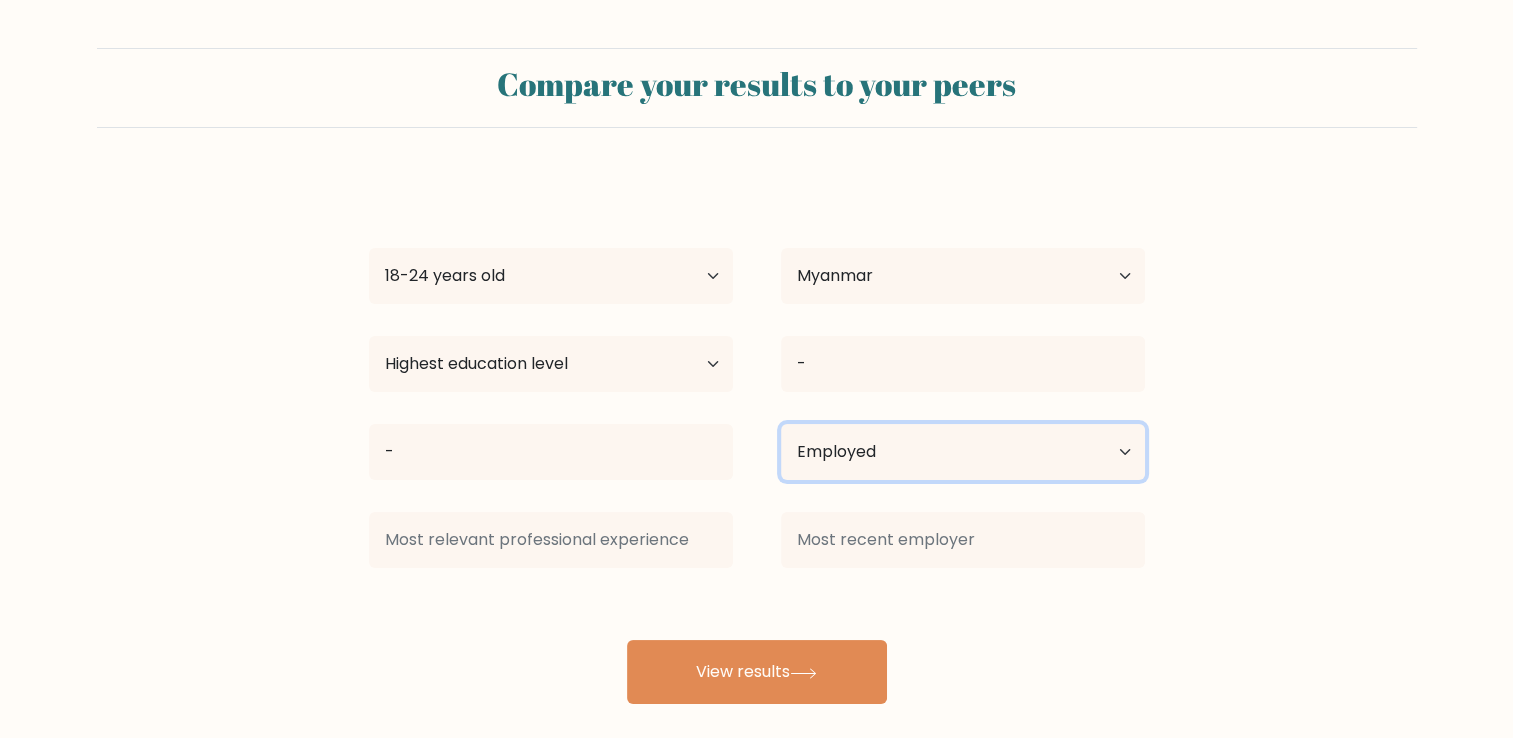 click on "Current employment status
Employed
Student
Retired
Other / prefer not to answer" at bounding box center [963, 452] 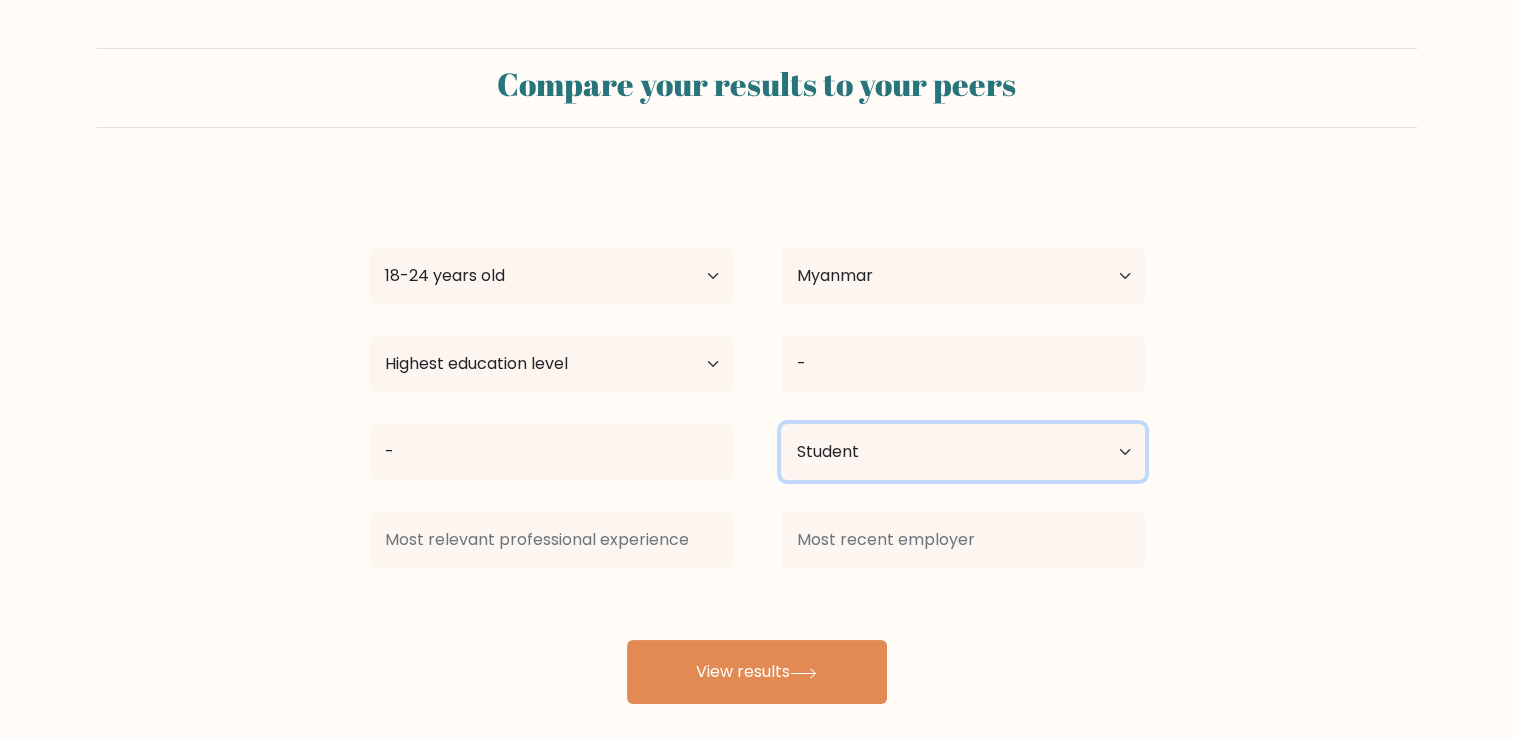 click on "Current employment status
Employed
Student
Retired
Other / prefer not to answer" at bounding box center [963, 452] 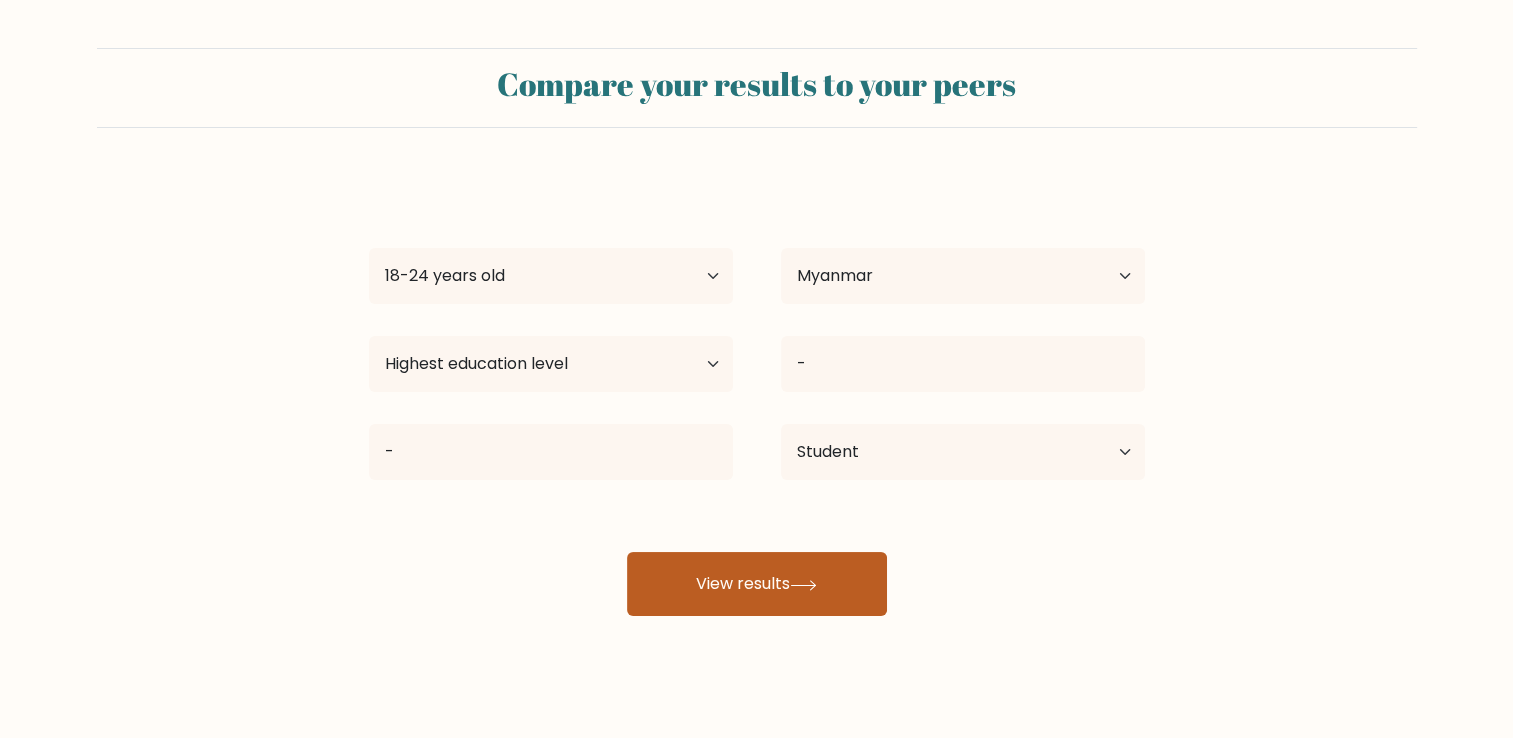 click on "View results" at bounding box center (757, 584) 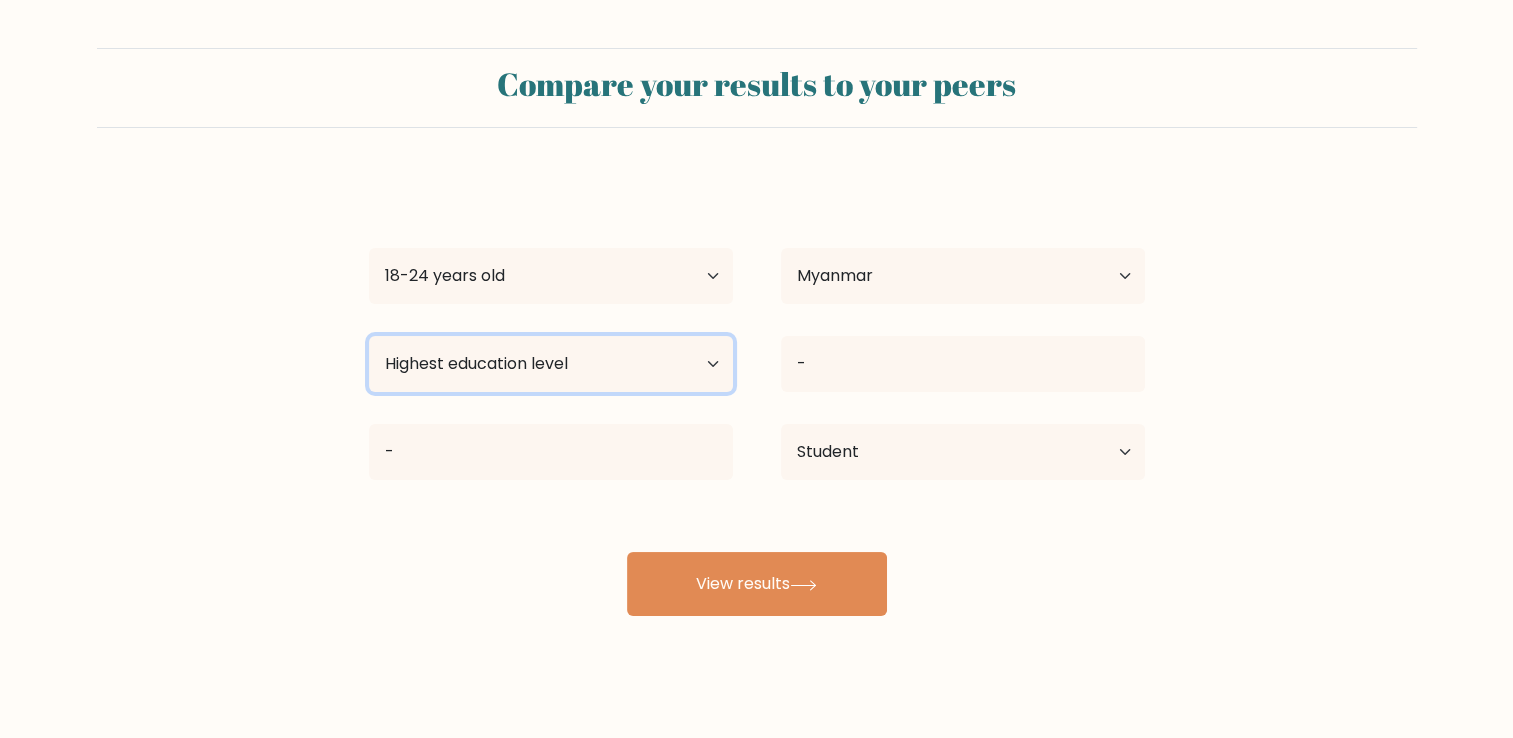 click on "Highest education level
No schooling
Primary
Lower Secondary
Upper Secondary
Occupation Specific
Bachelor's degree
Master's degree
Doctoral degree" at bounding box center [551, 364] 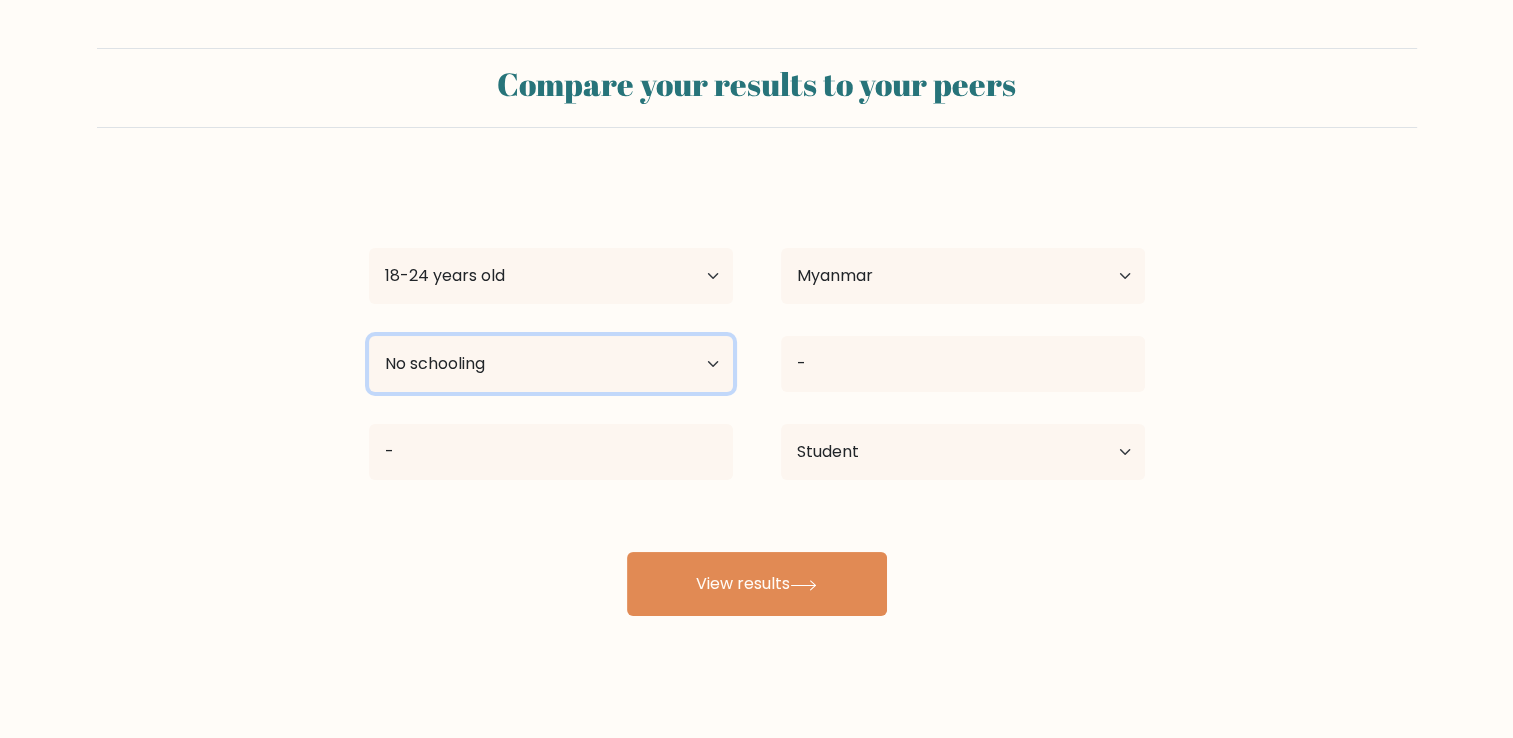 click on "Highest education level
No schooling
Primary
Lower Secondary
Upper Secondary
Occupation Specific
Bachelor's degree
Master's degree
Doctoral degree" at bounding box center (551, 364) 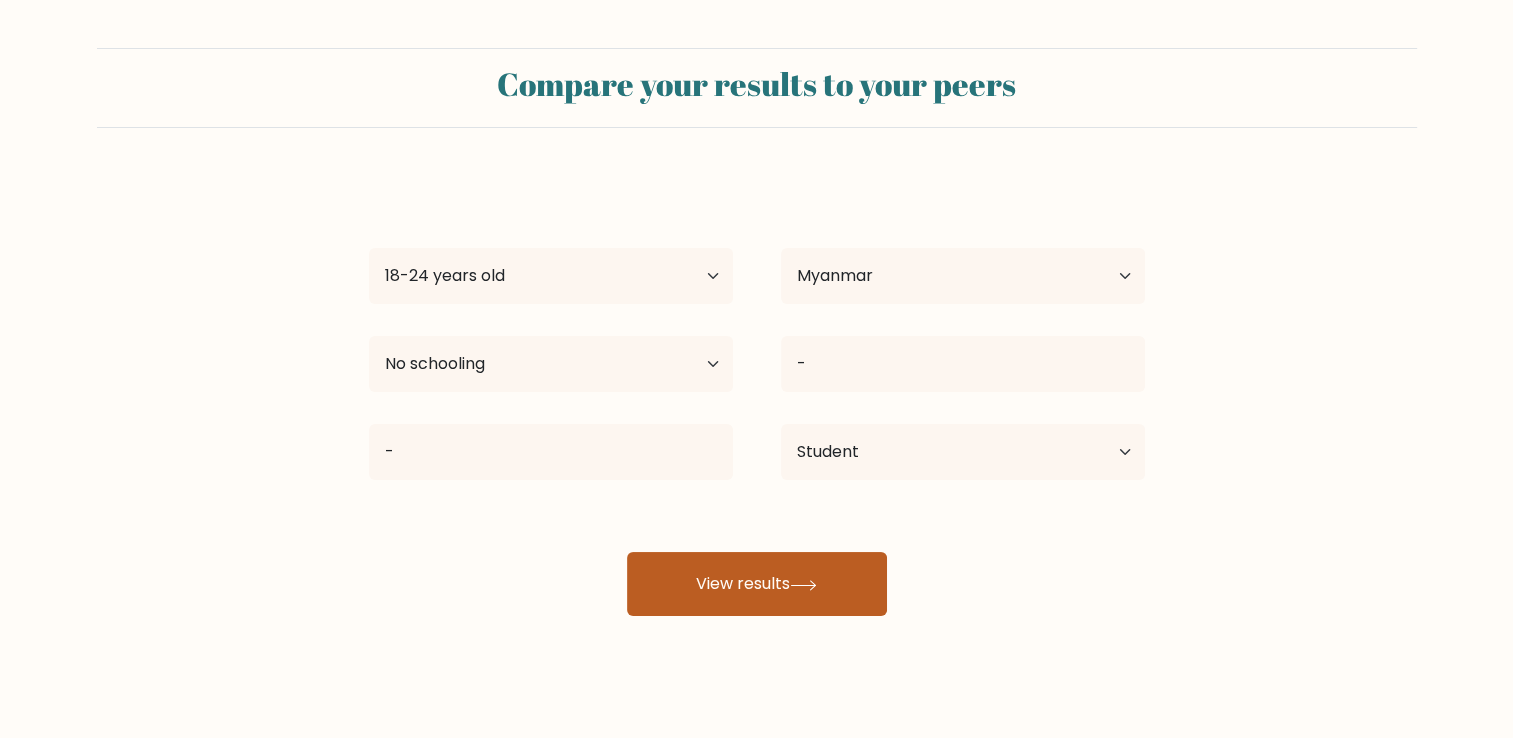 click on "View results" at bounding box center [757, 584] 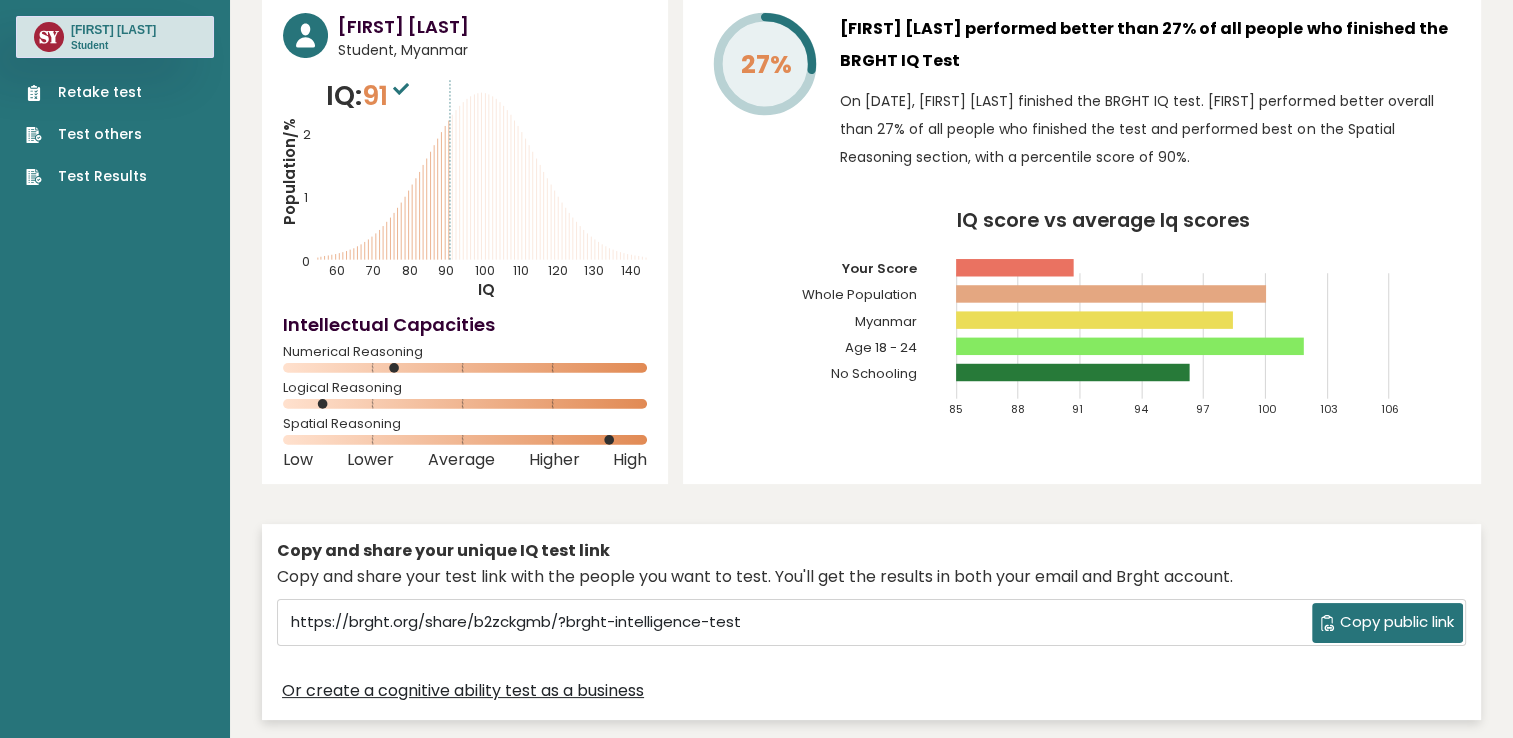 scroll, scrollTop: 0, scrollLeft: 0, axis: both 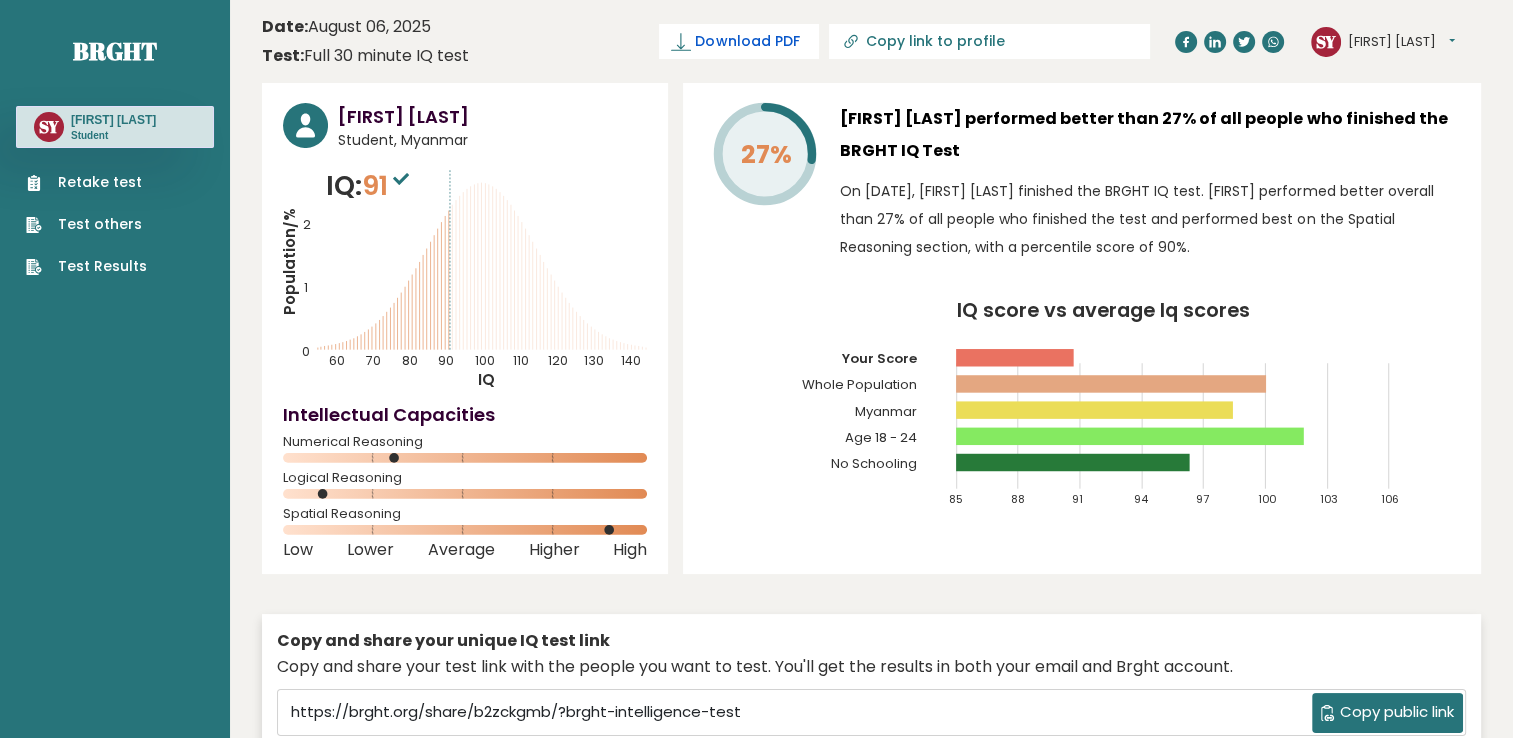 click 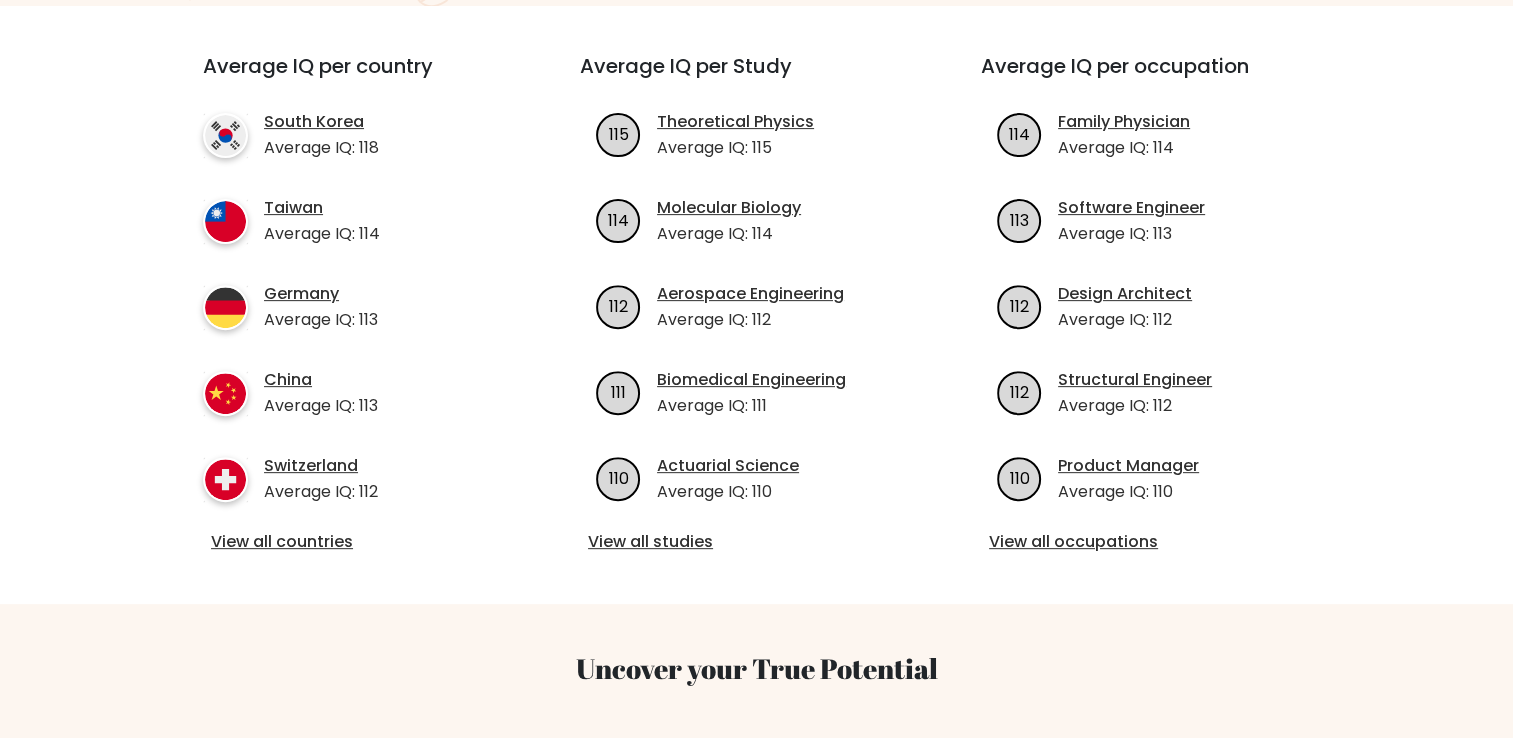 scroll, scrollTop: 700, scrollLeft: 0, axis: vertical 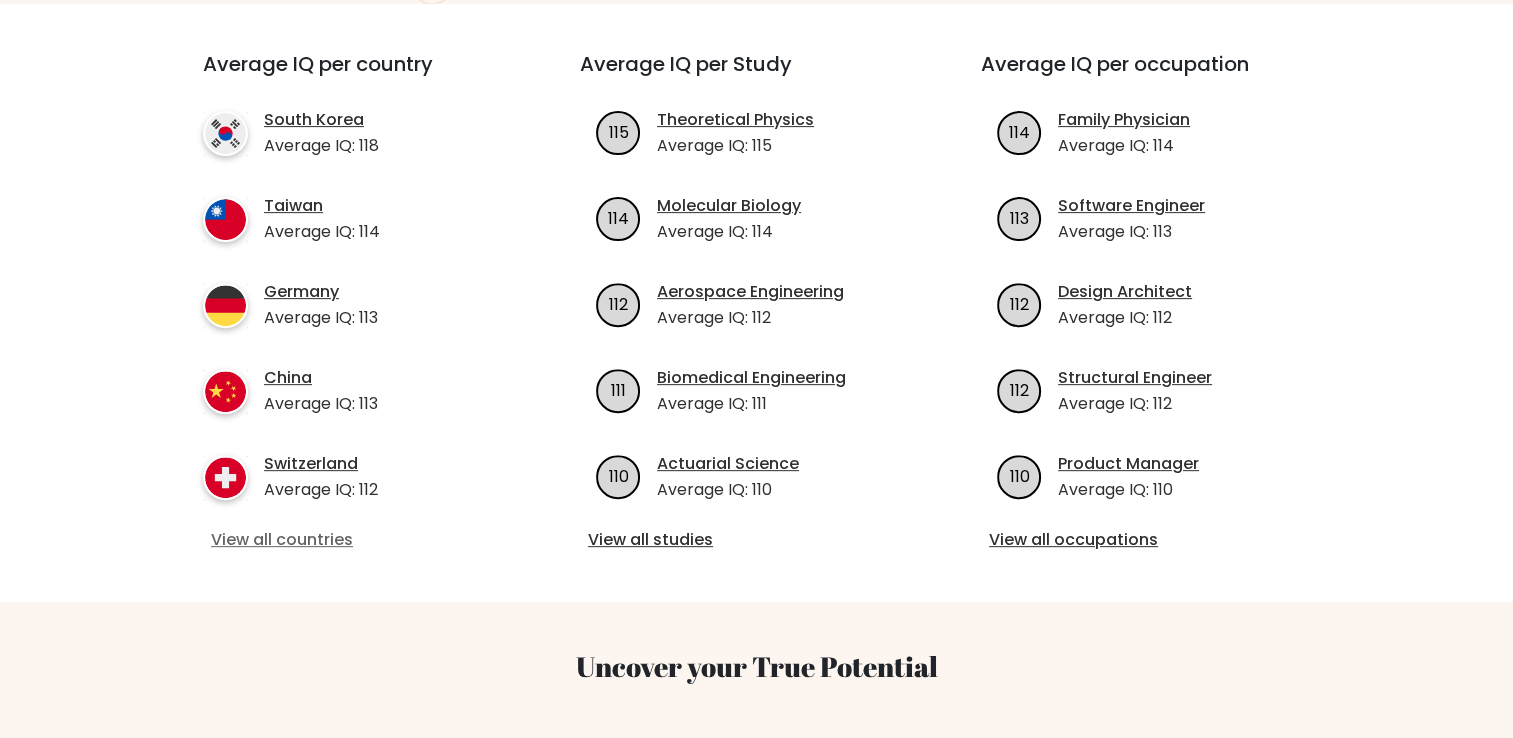 click on "View all countries" at bounding box center [355, 540] 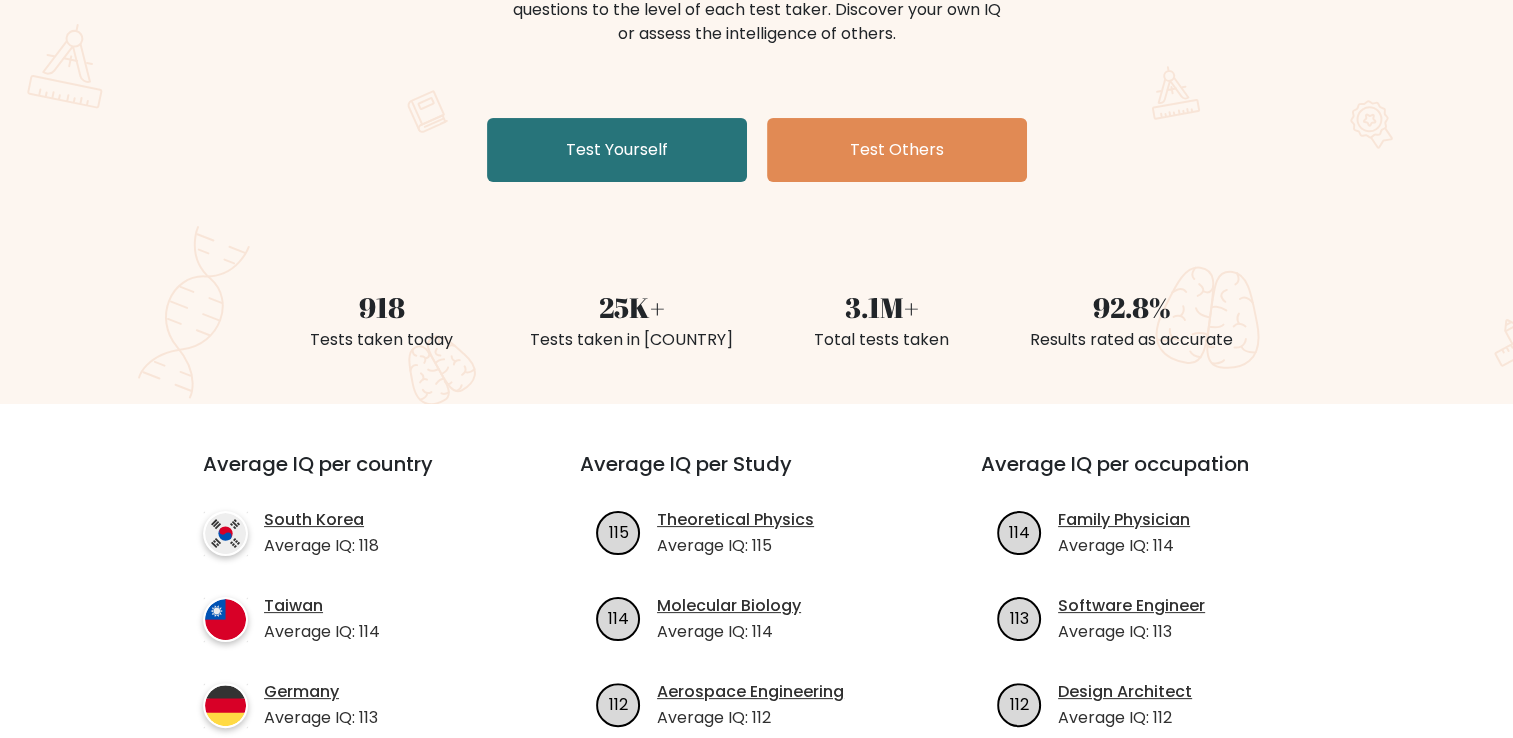 scroll, scrollTop: 0, scrollLeft: 0, axis: both 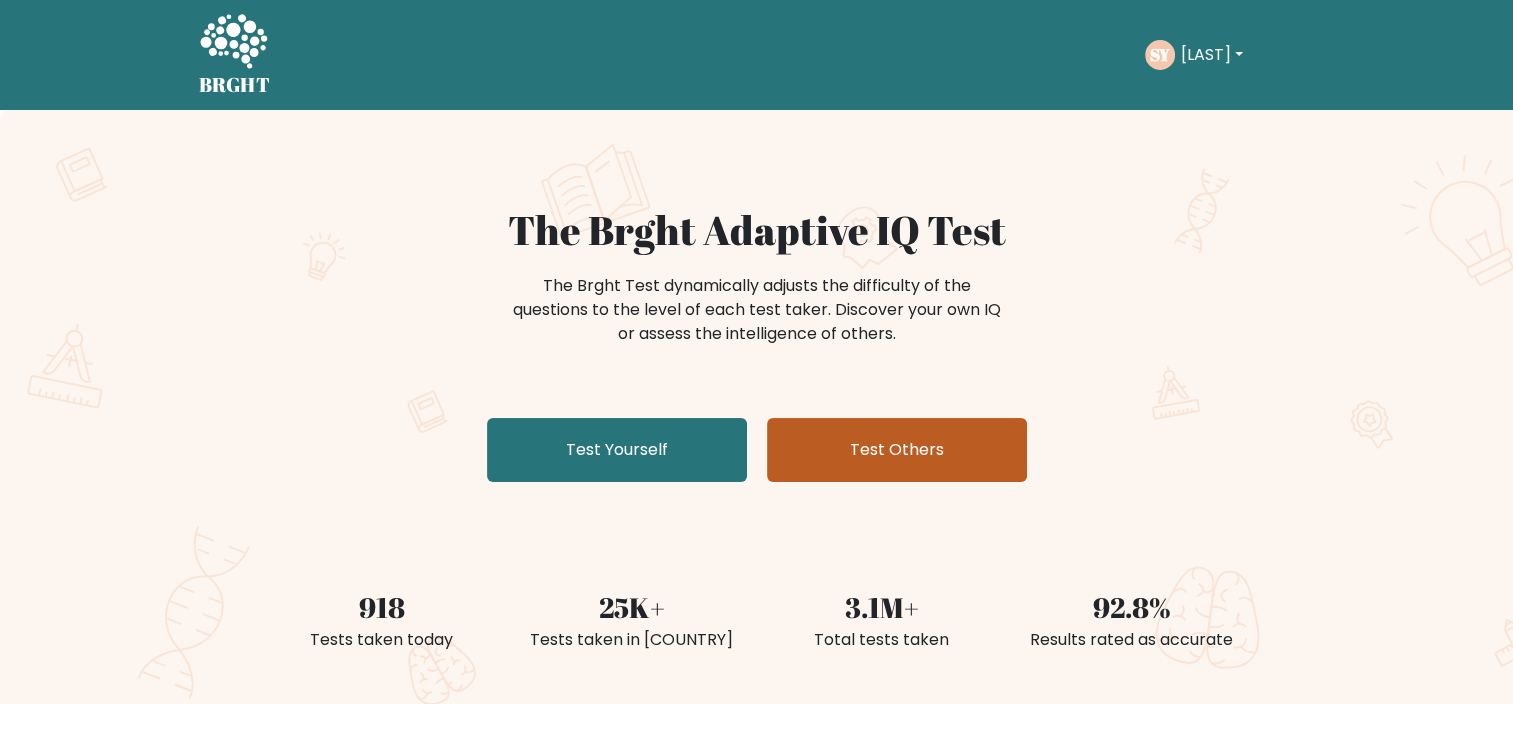 click on "Test Others" at bounding box center (897, 450) 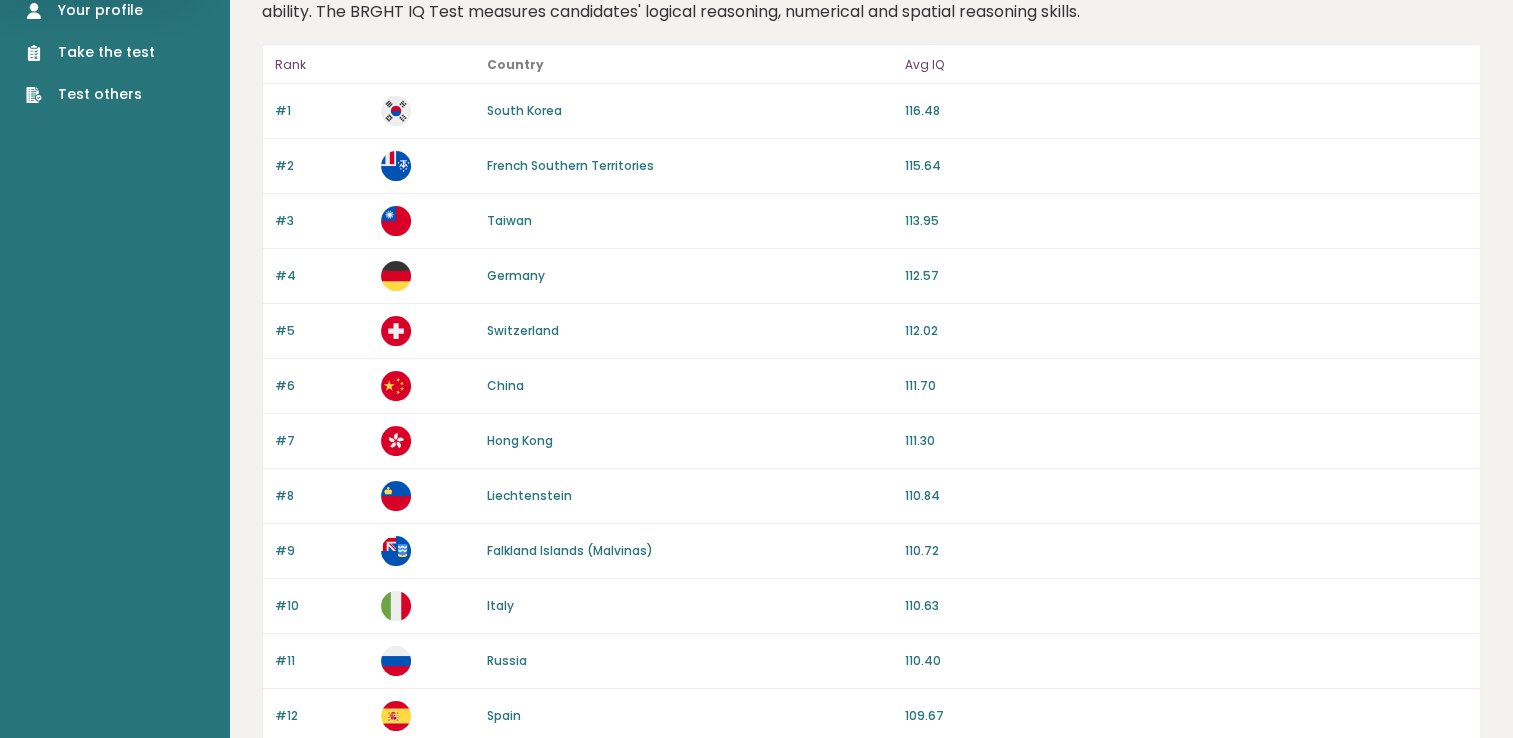 scroll, scrollTop: 0, scrollLeft: 0, axis: both 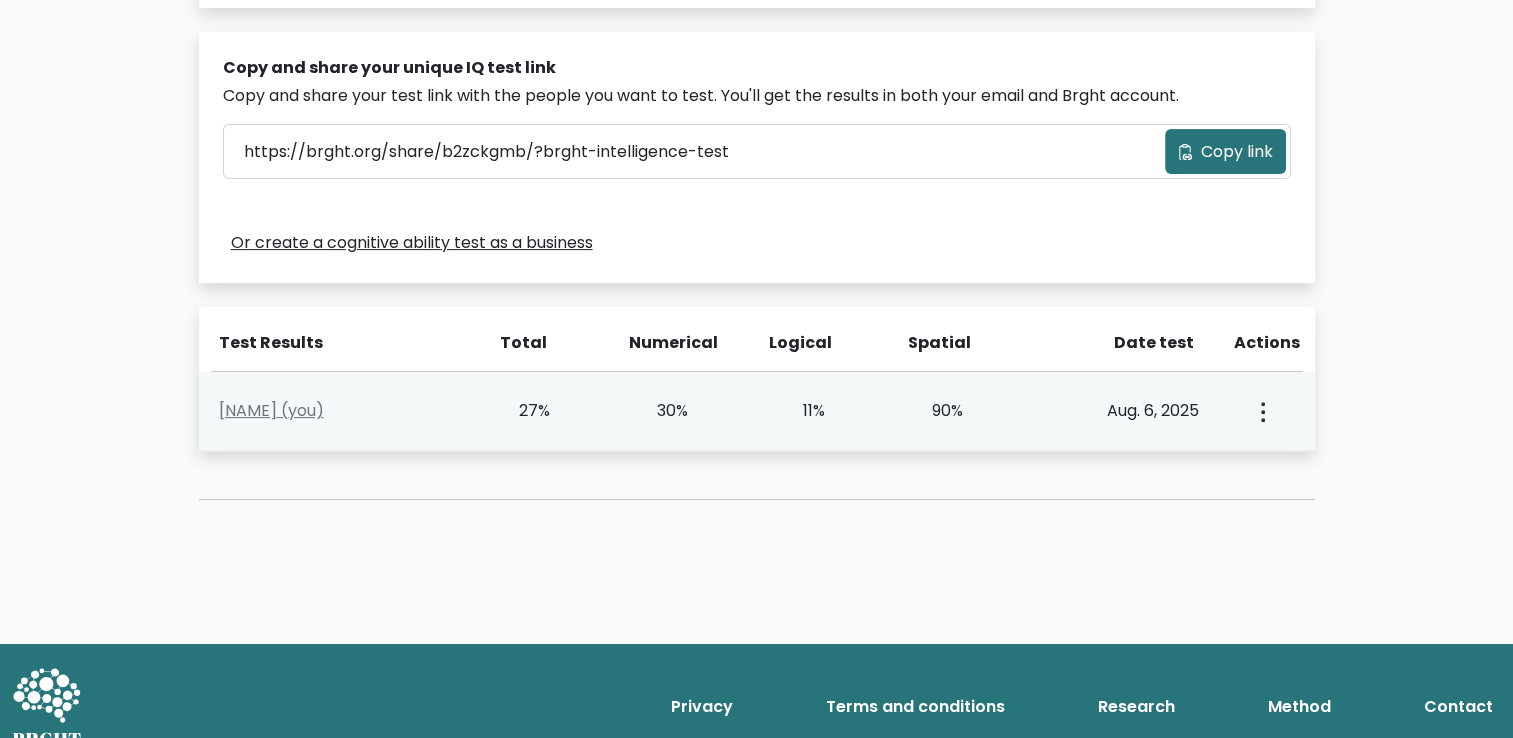 click at bounding box center (1261, 411) 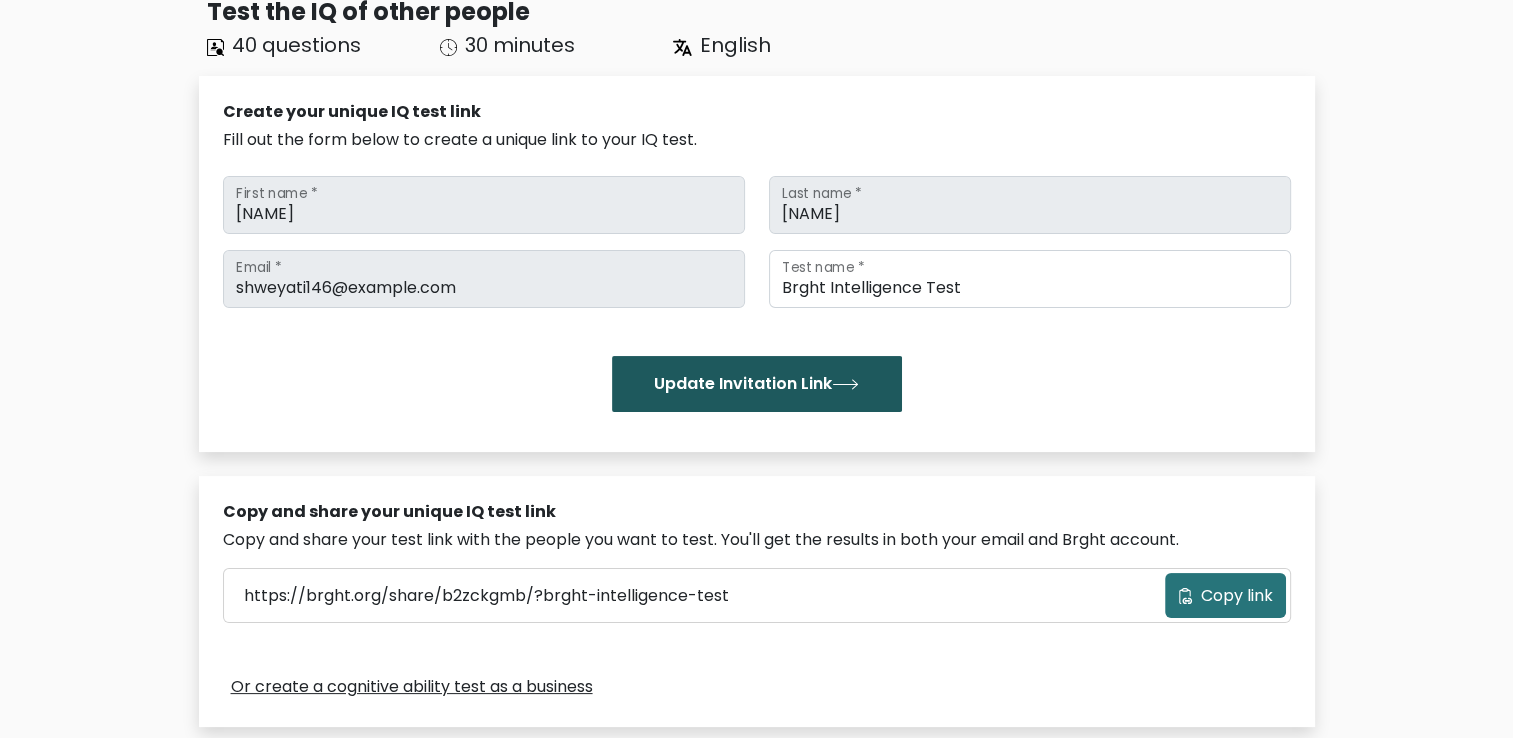 scroll, scrollTop: 200, scrollLeft: 0, axis: vertical 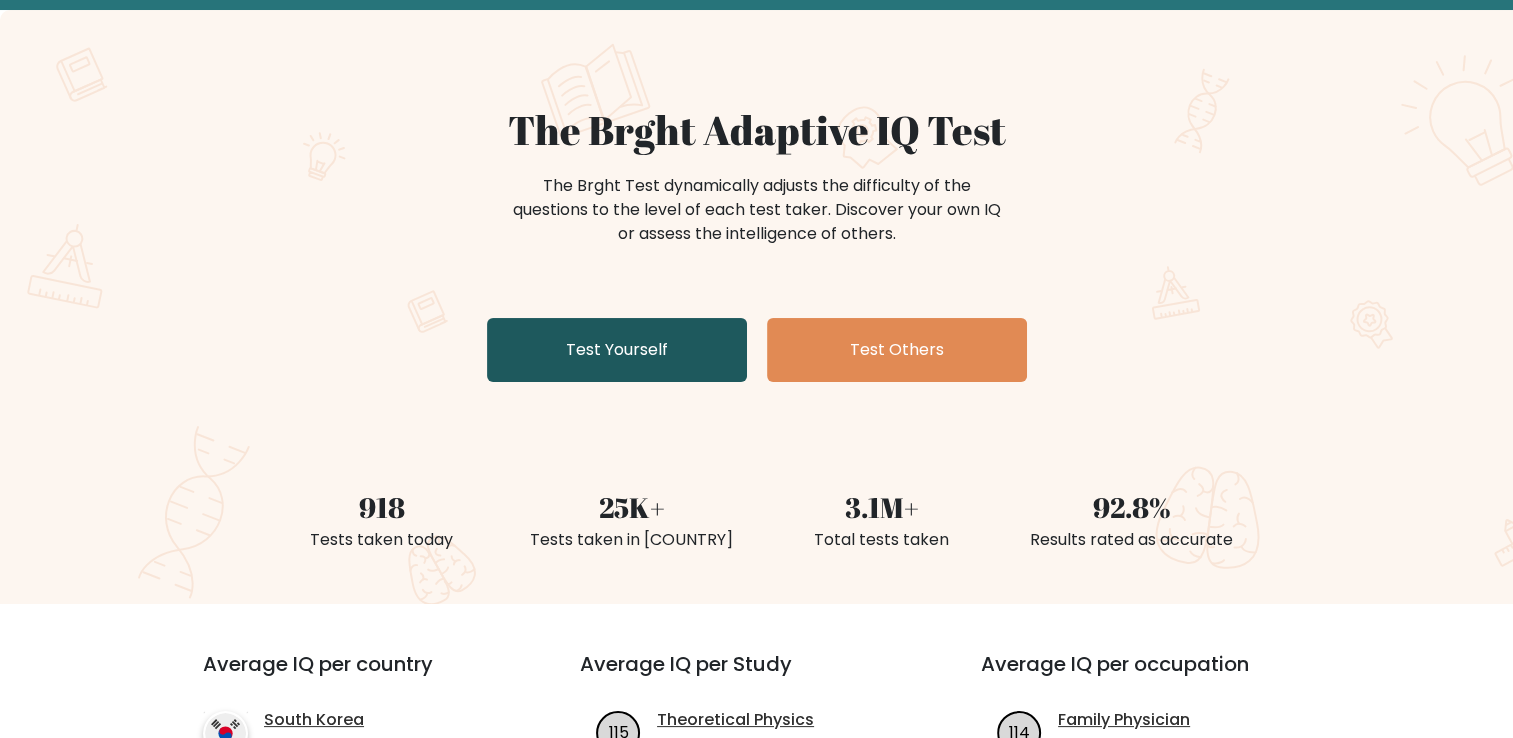 click on "Test Yourself" at bounding box center (617, 350) 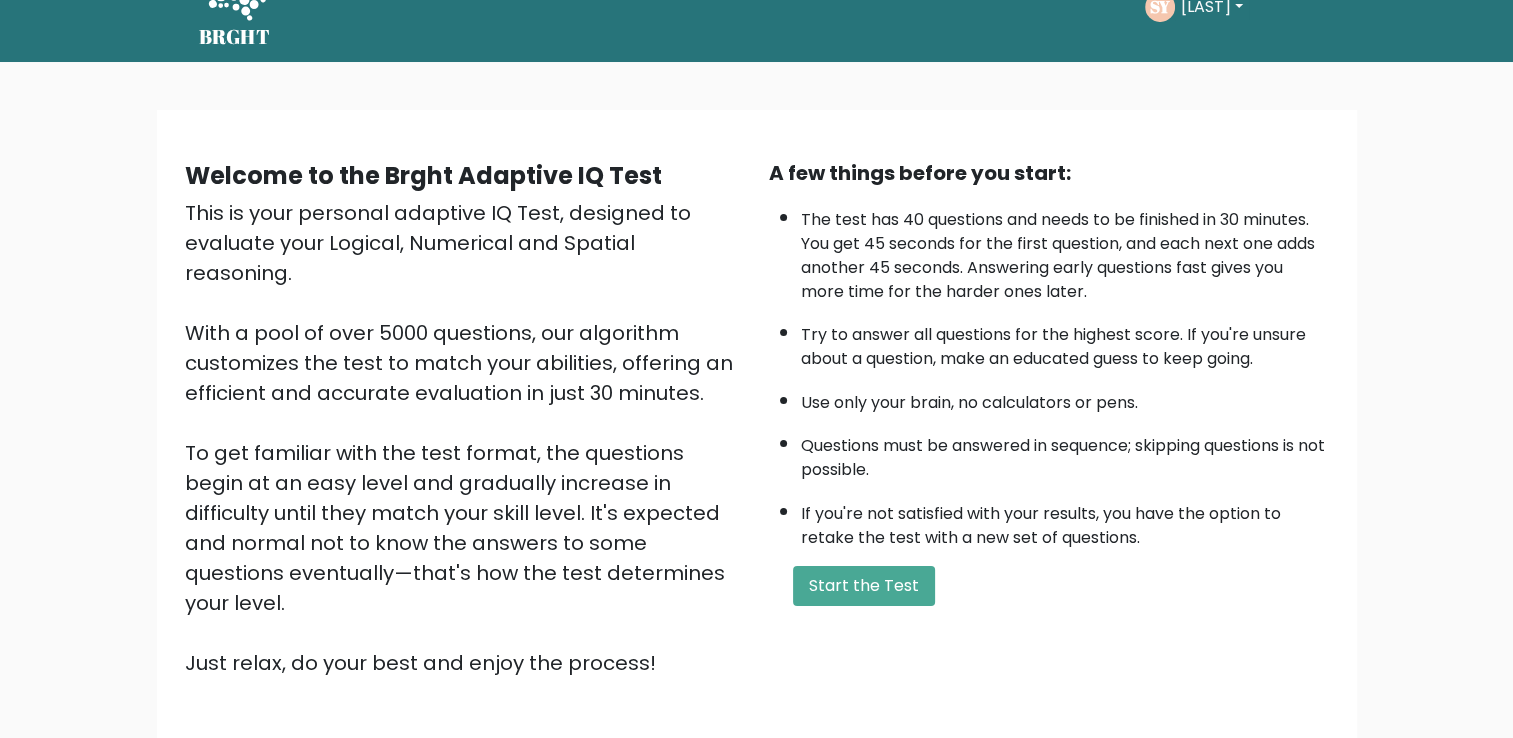 scroll, scrollTop: 177, scrollLeft: 0, axis: vertical 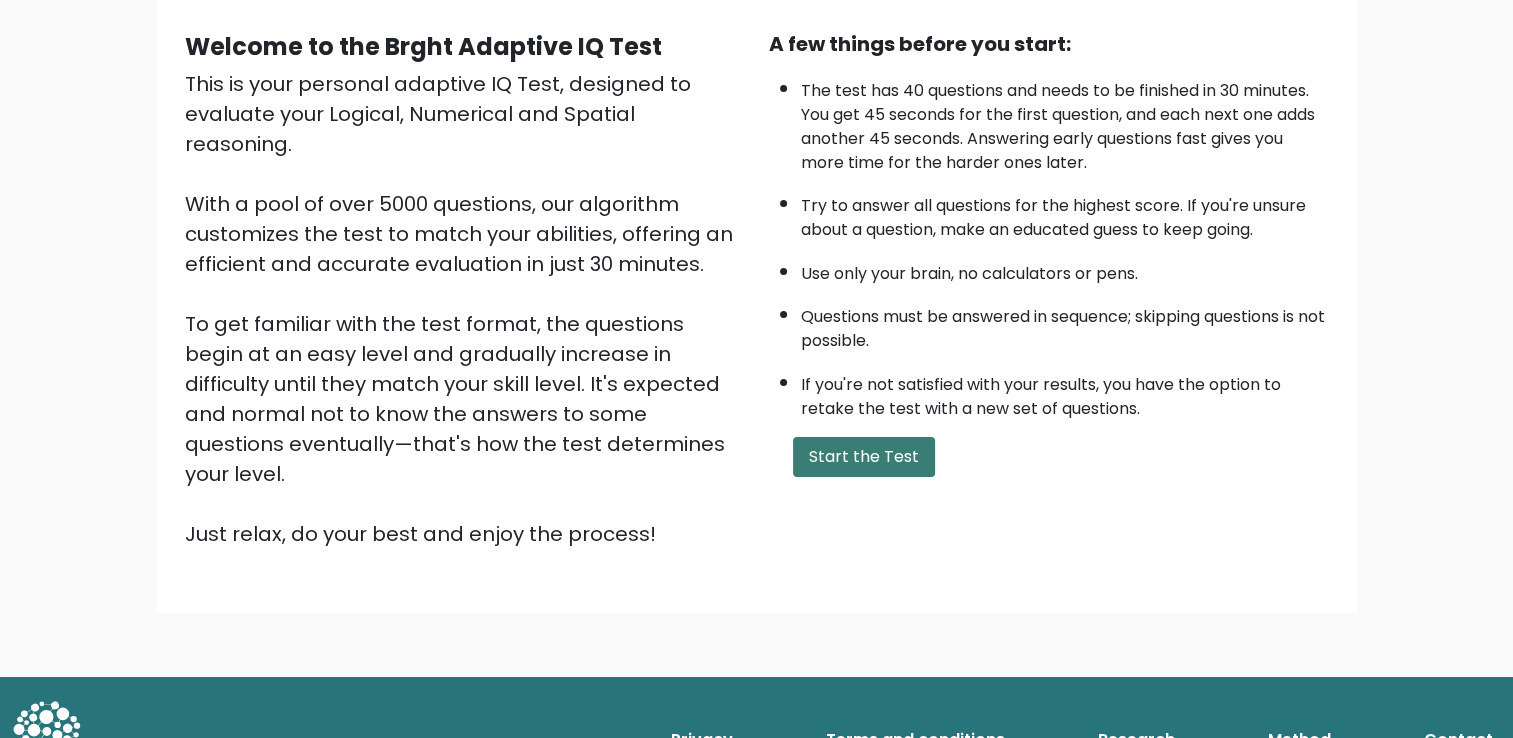 click on "Start the Test" at bounding box center [864, 457] 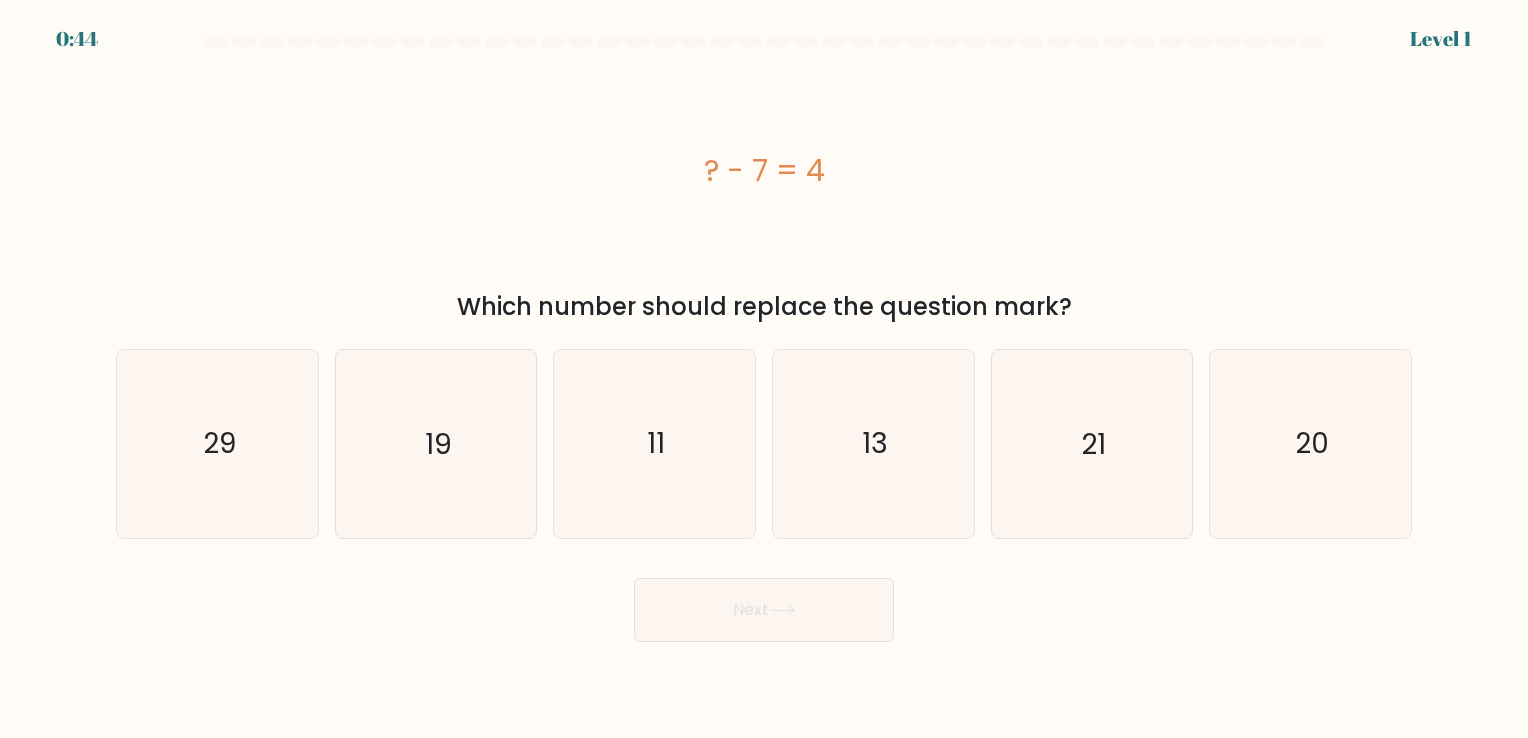 scroll, scrollTop: 0, scrollLeft: 0, axis: both 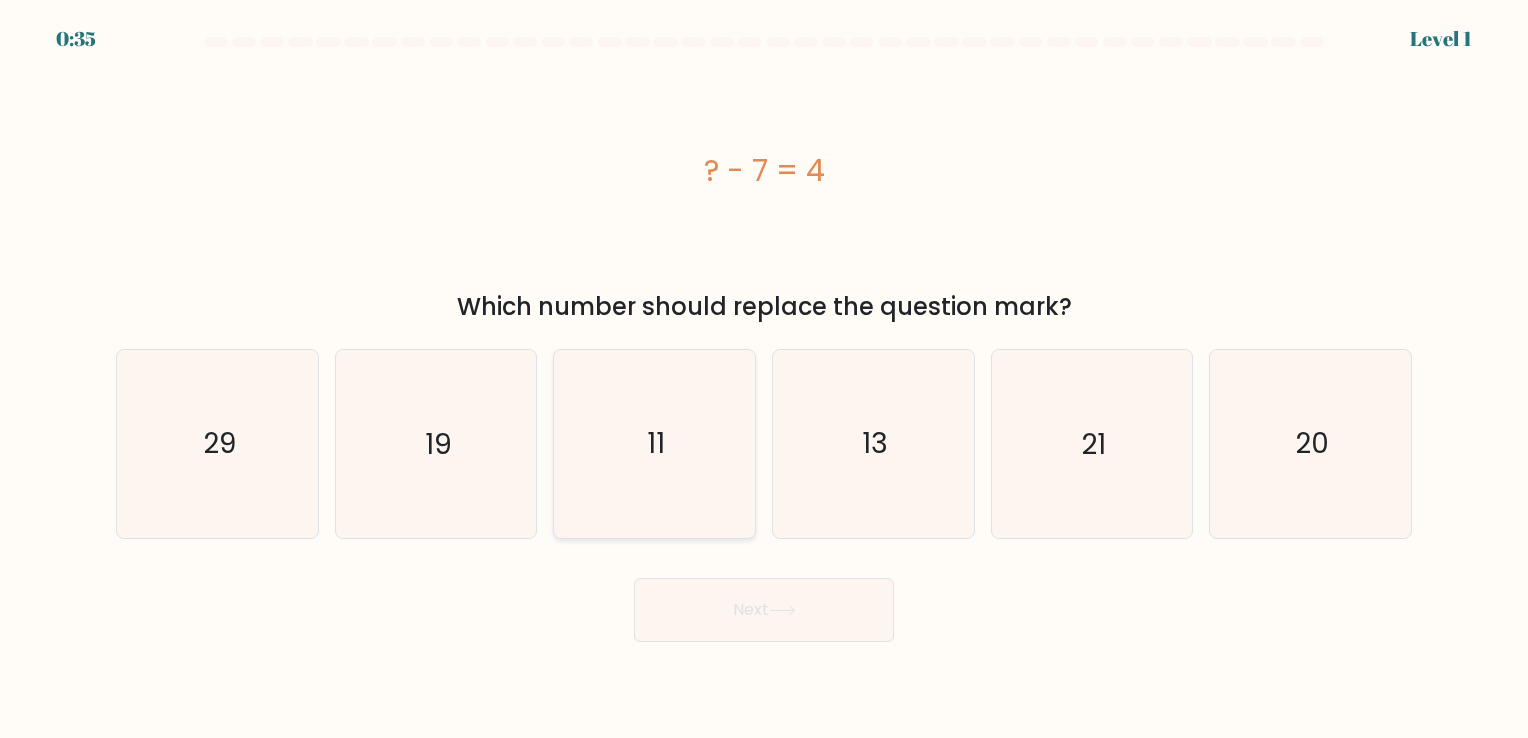 click on "11" 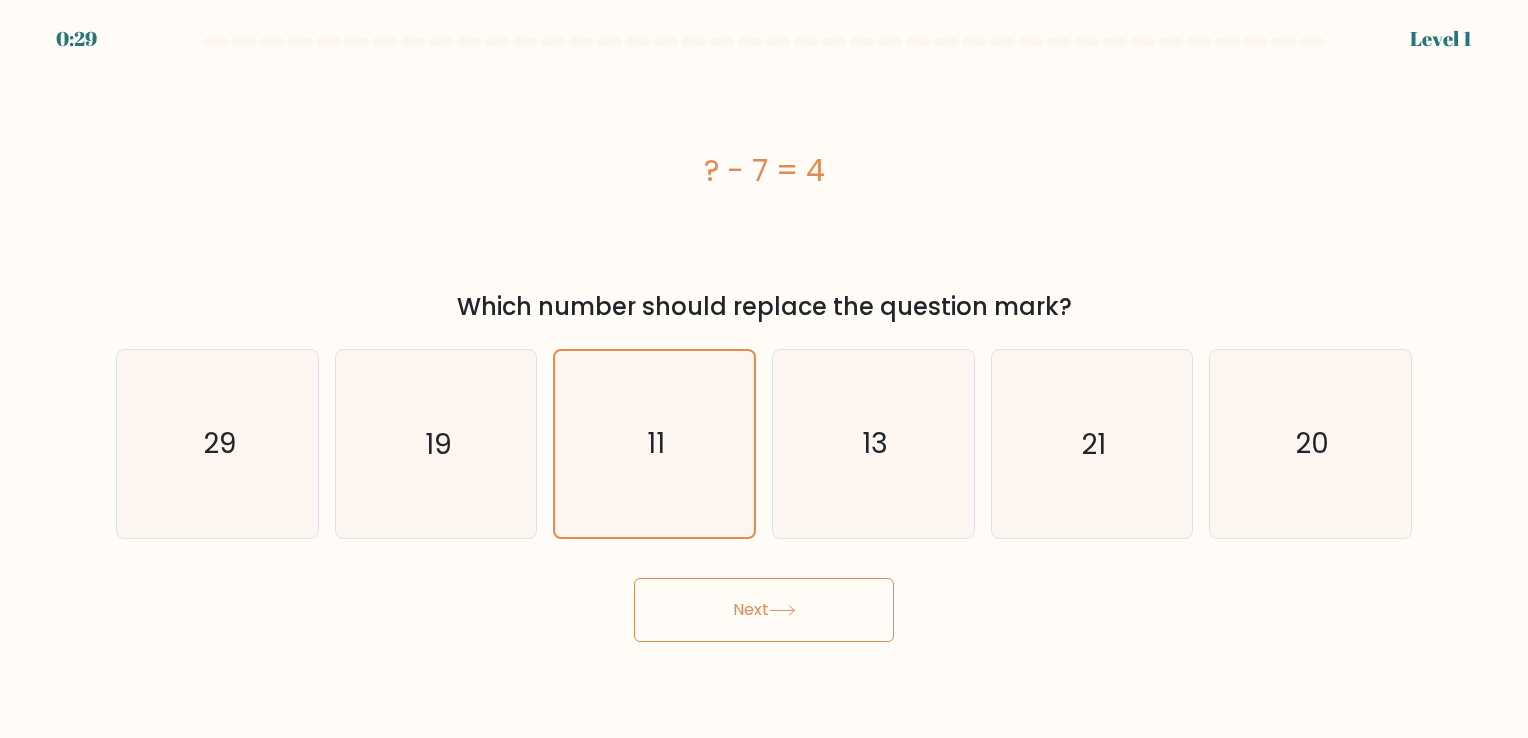 click on "Next" at bounding box center [764, 610] 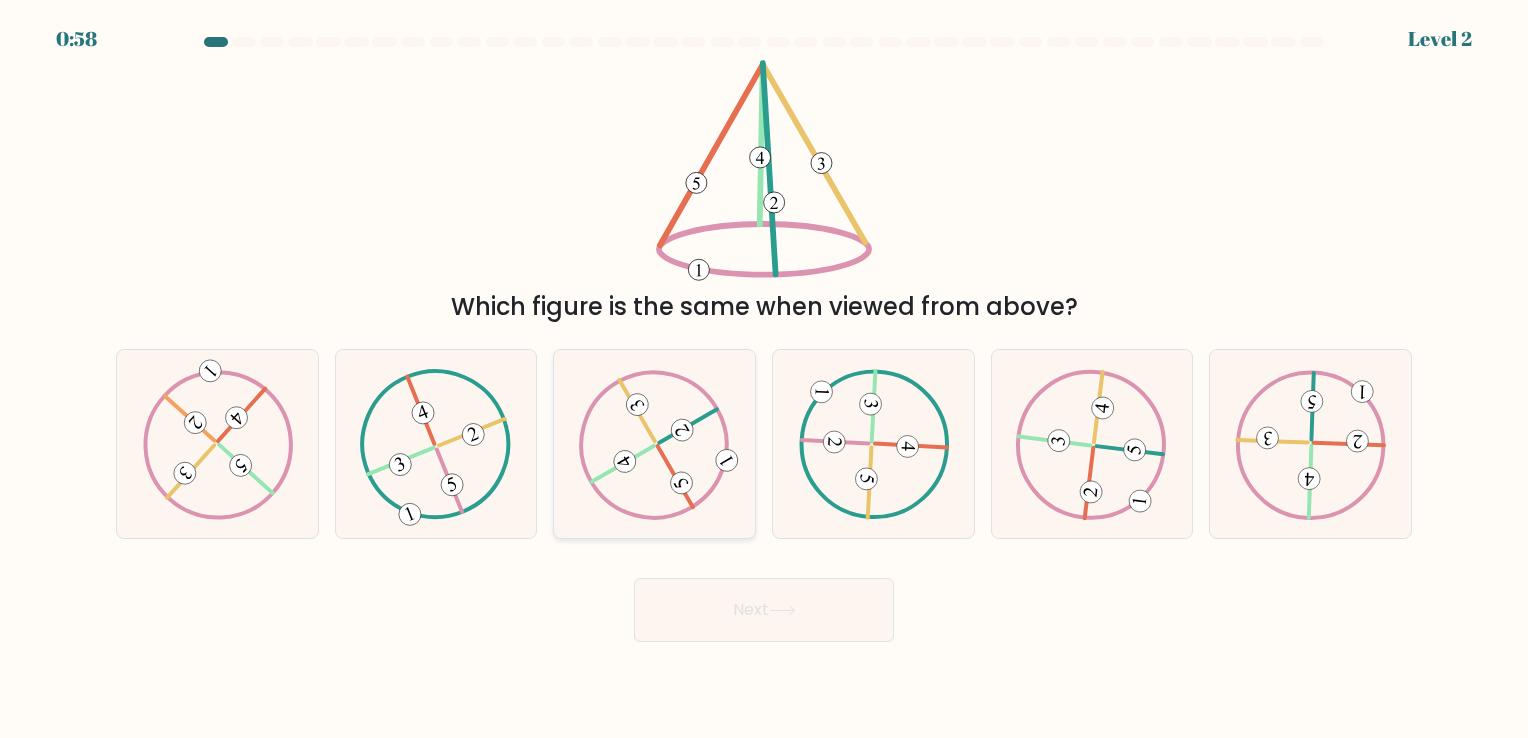 click 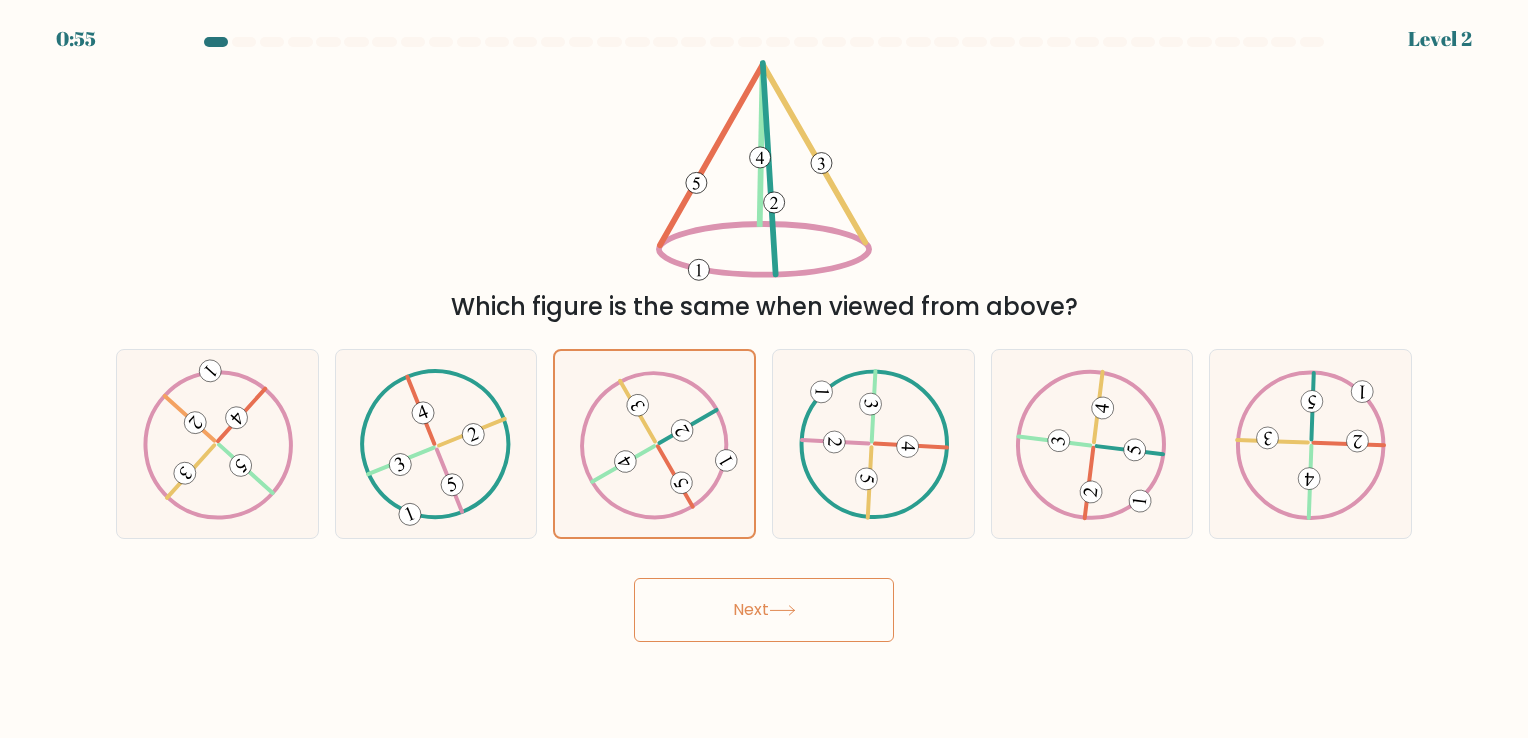 click 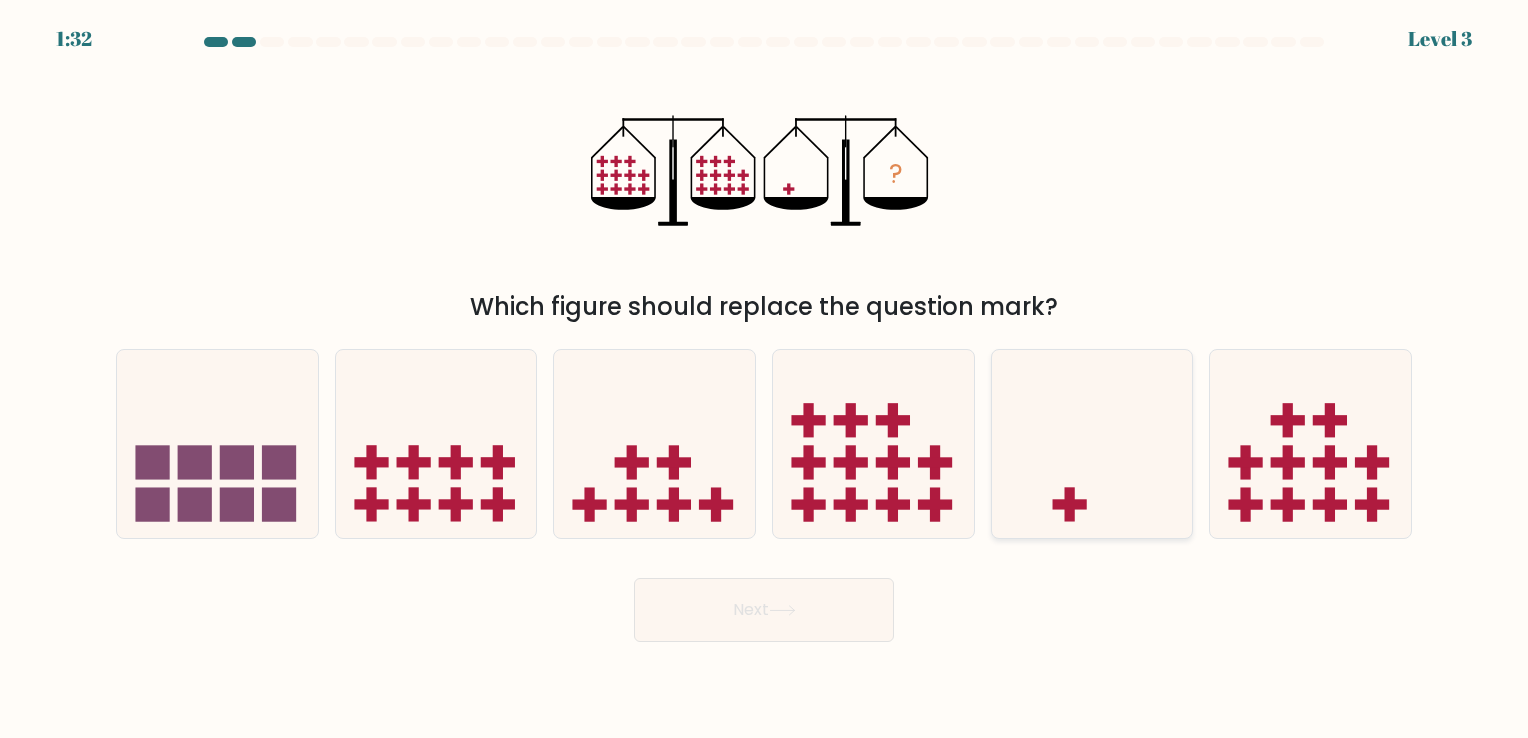 click 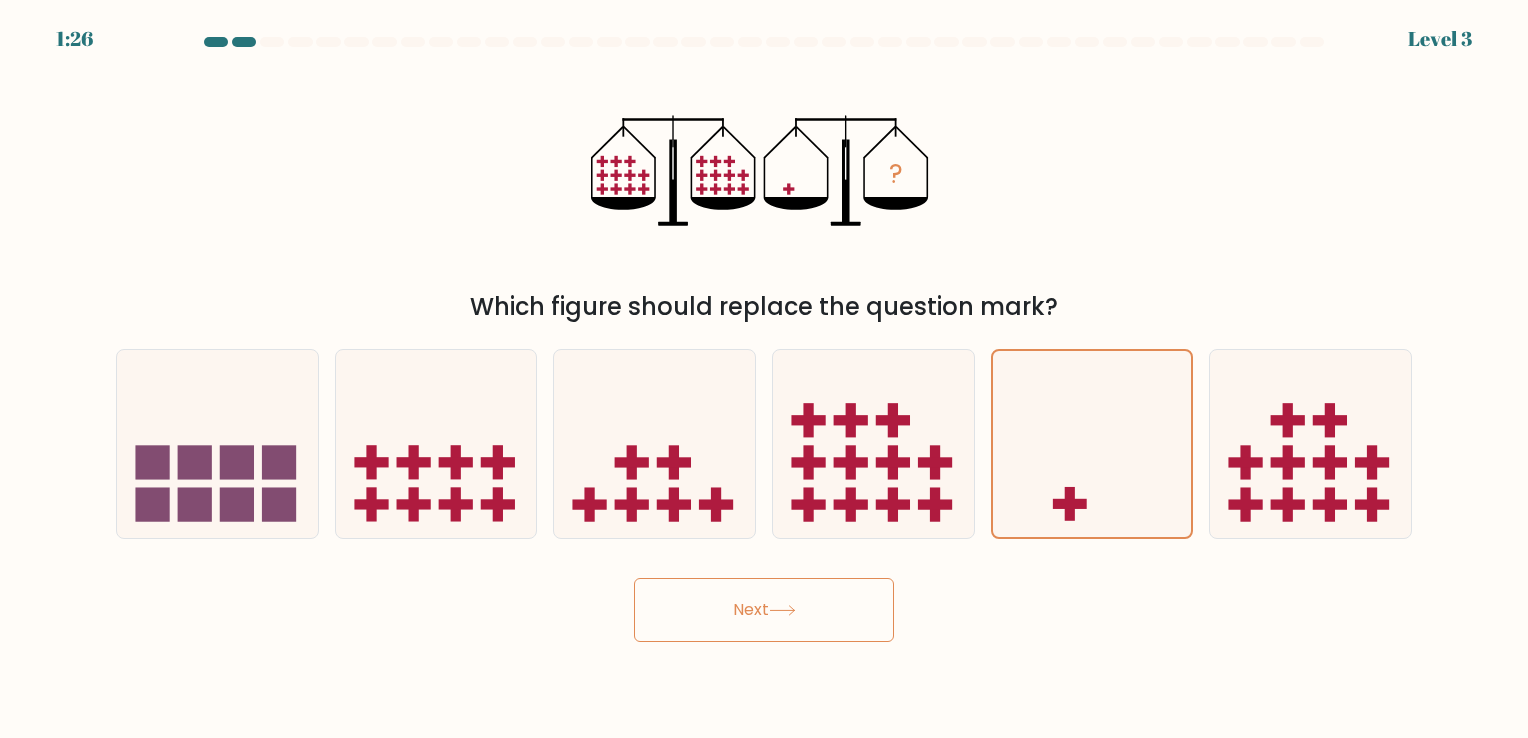 click on "Next" at bounding box center (764, 610) 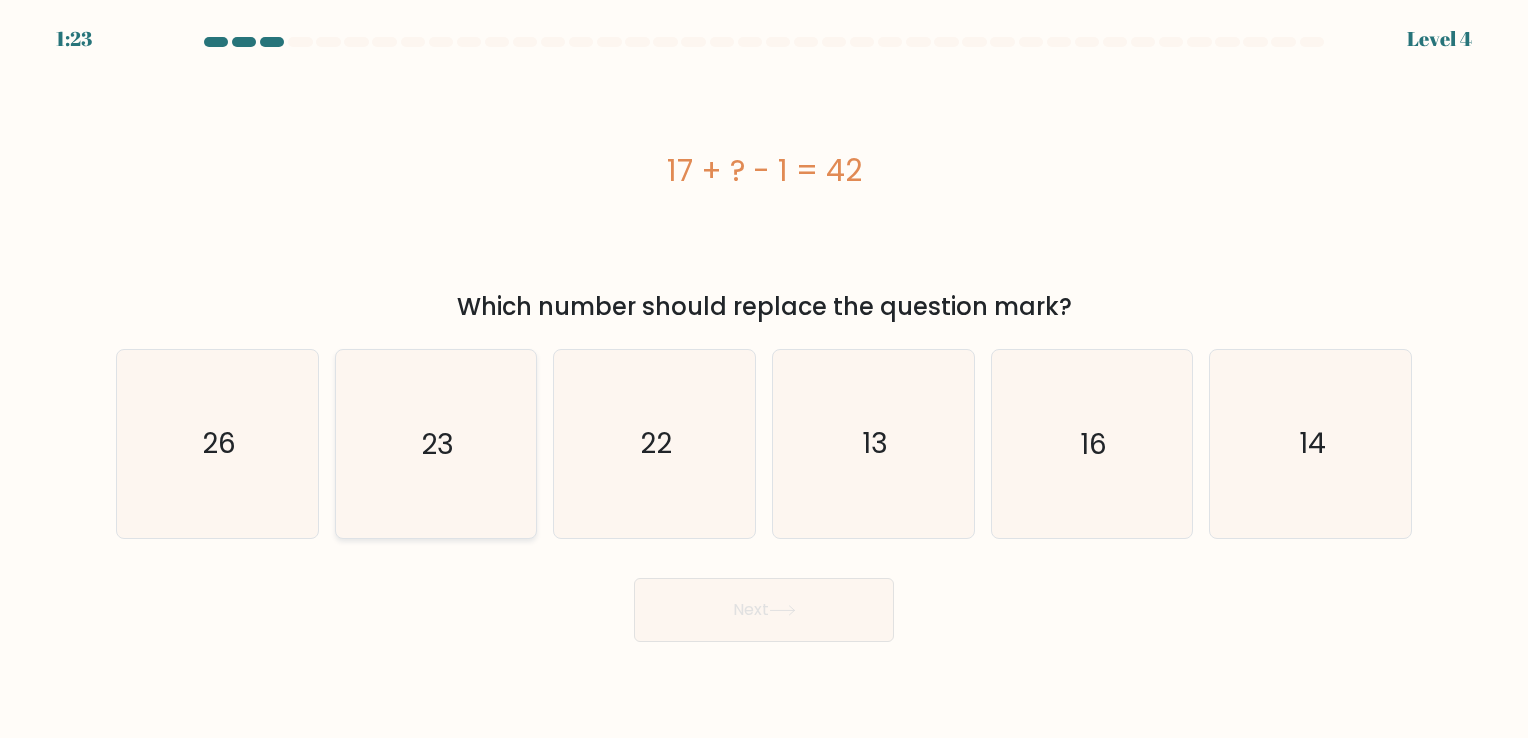 click on "23" 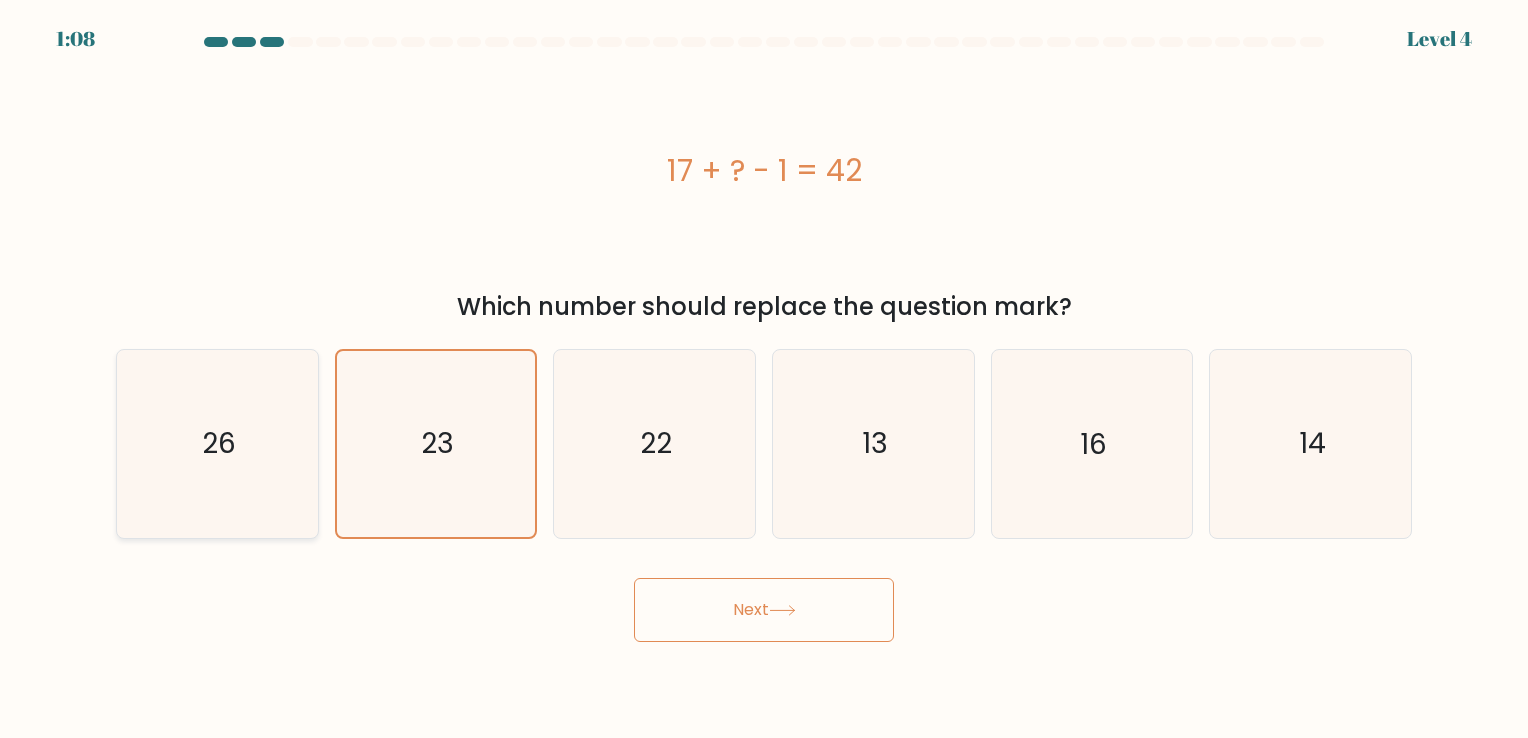 click on "26" 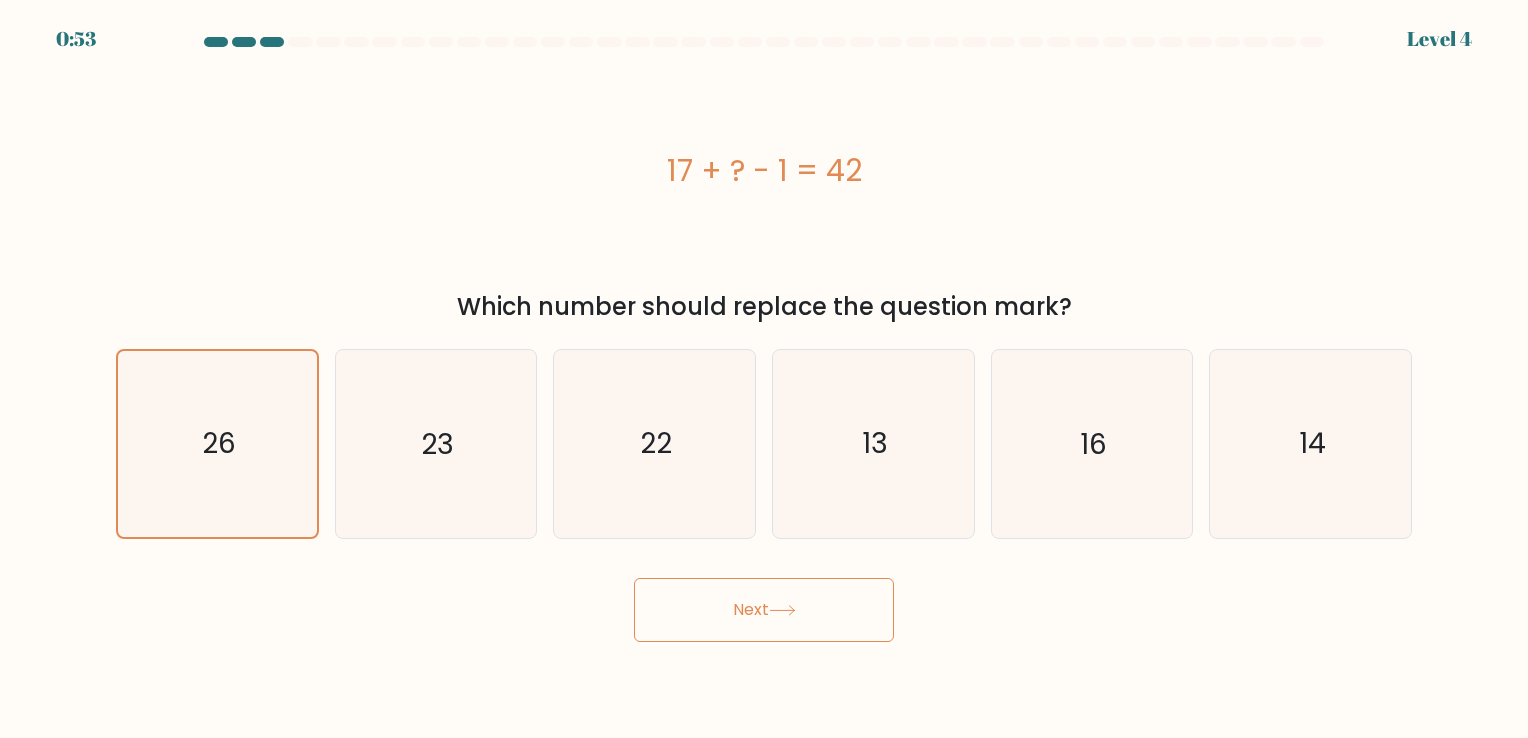 click on "Next" at bounding box center (764, 610) 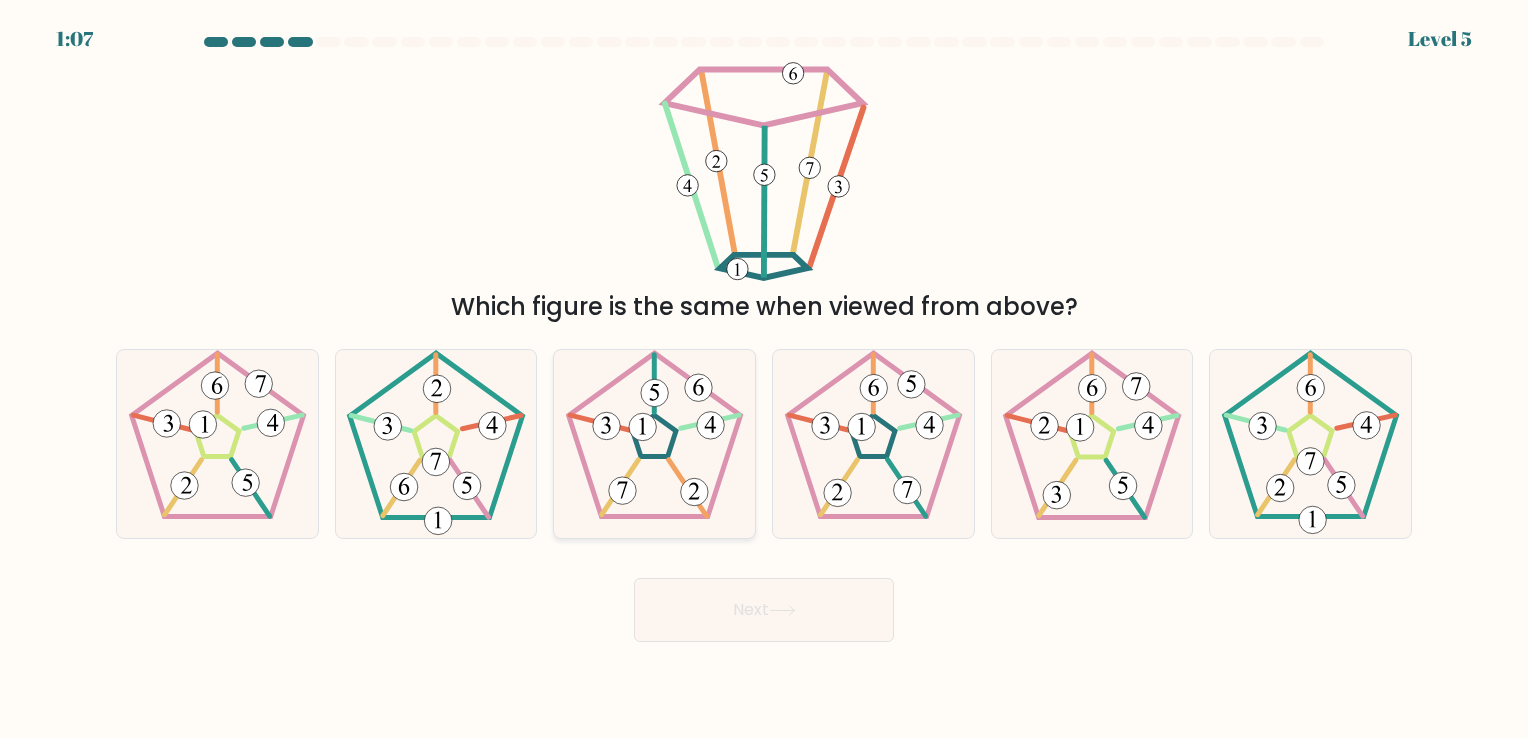click 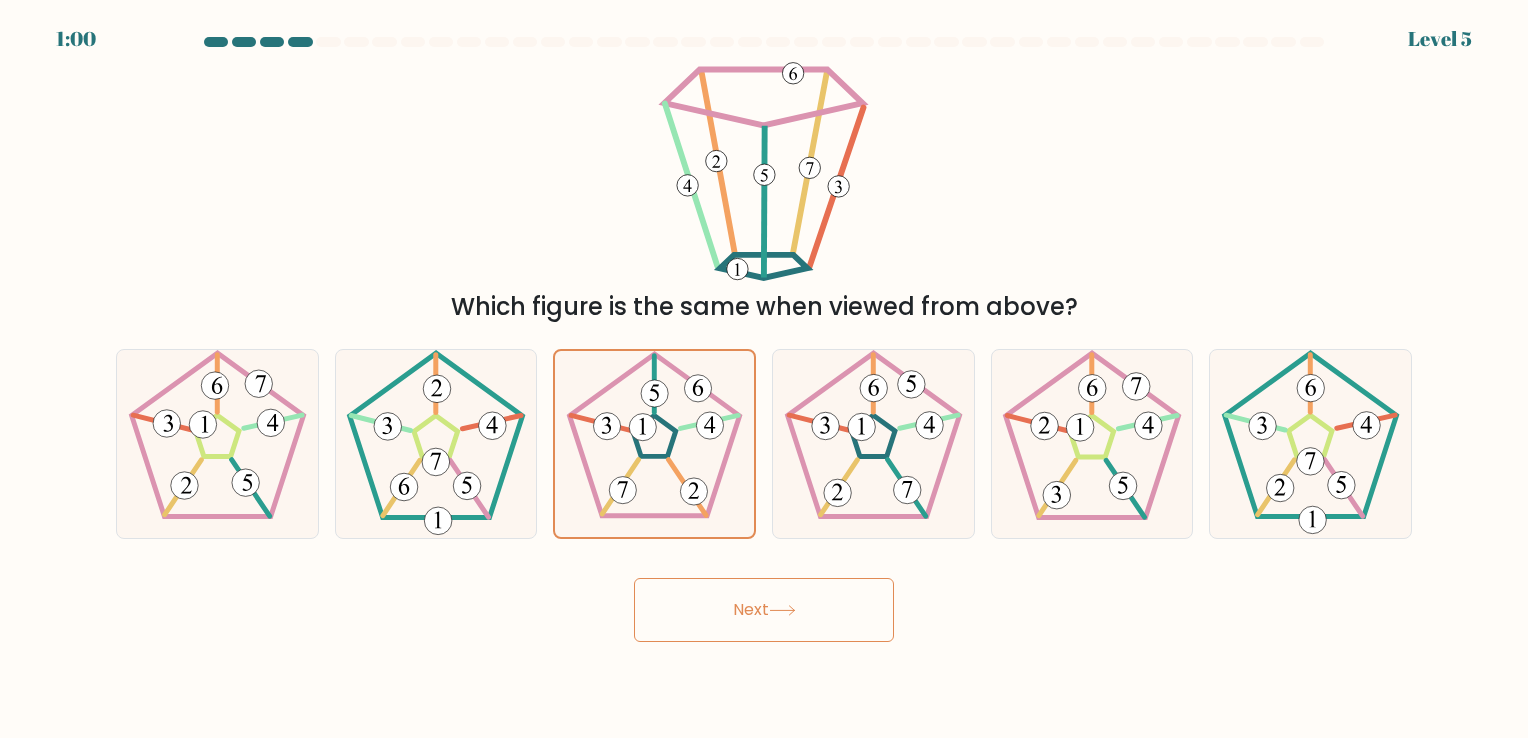 click on "Next" at bounding box center [764, 610] 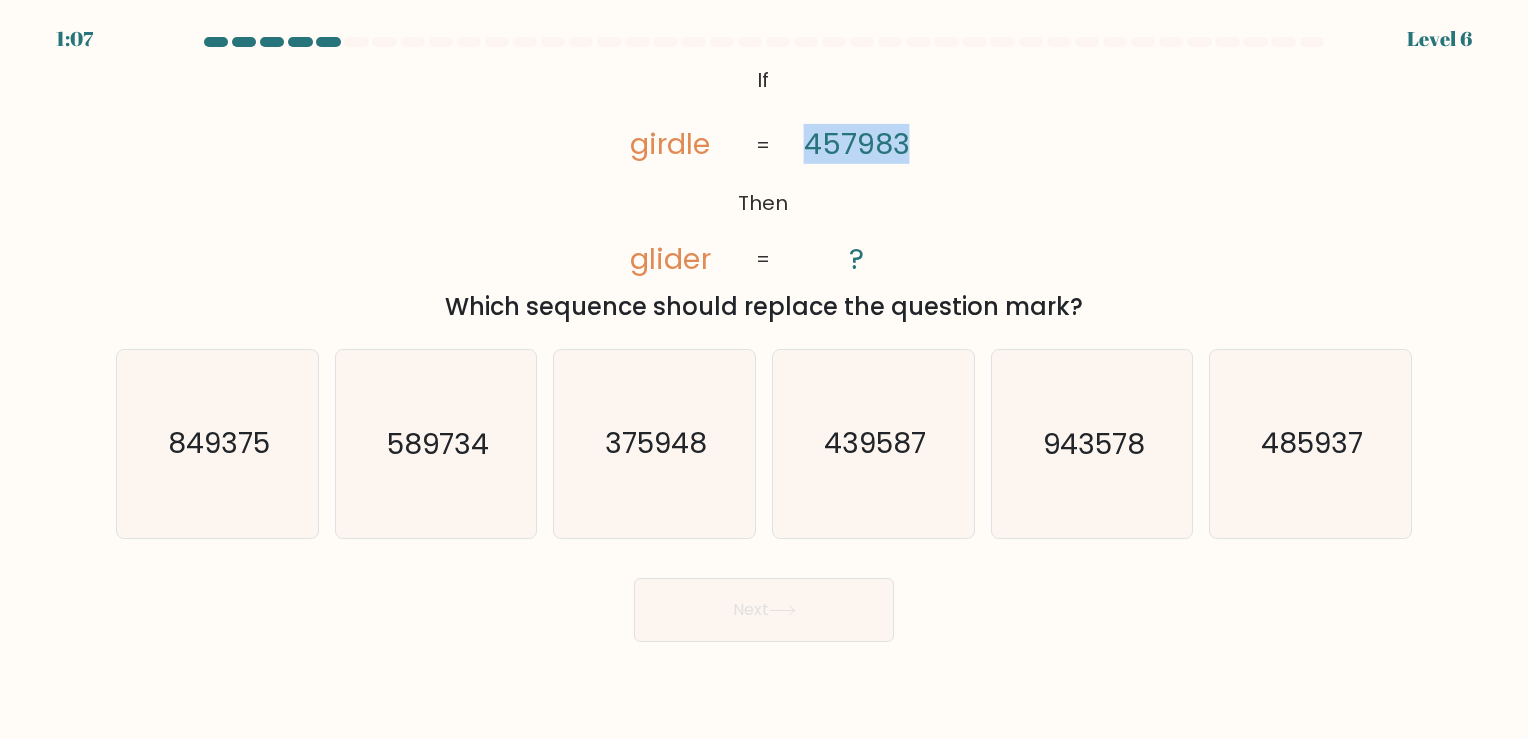 drag, startPoint x: 808, startPoint y: 146, endPoint x: 956, endPoint y: 150, distance: 148.05405 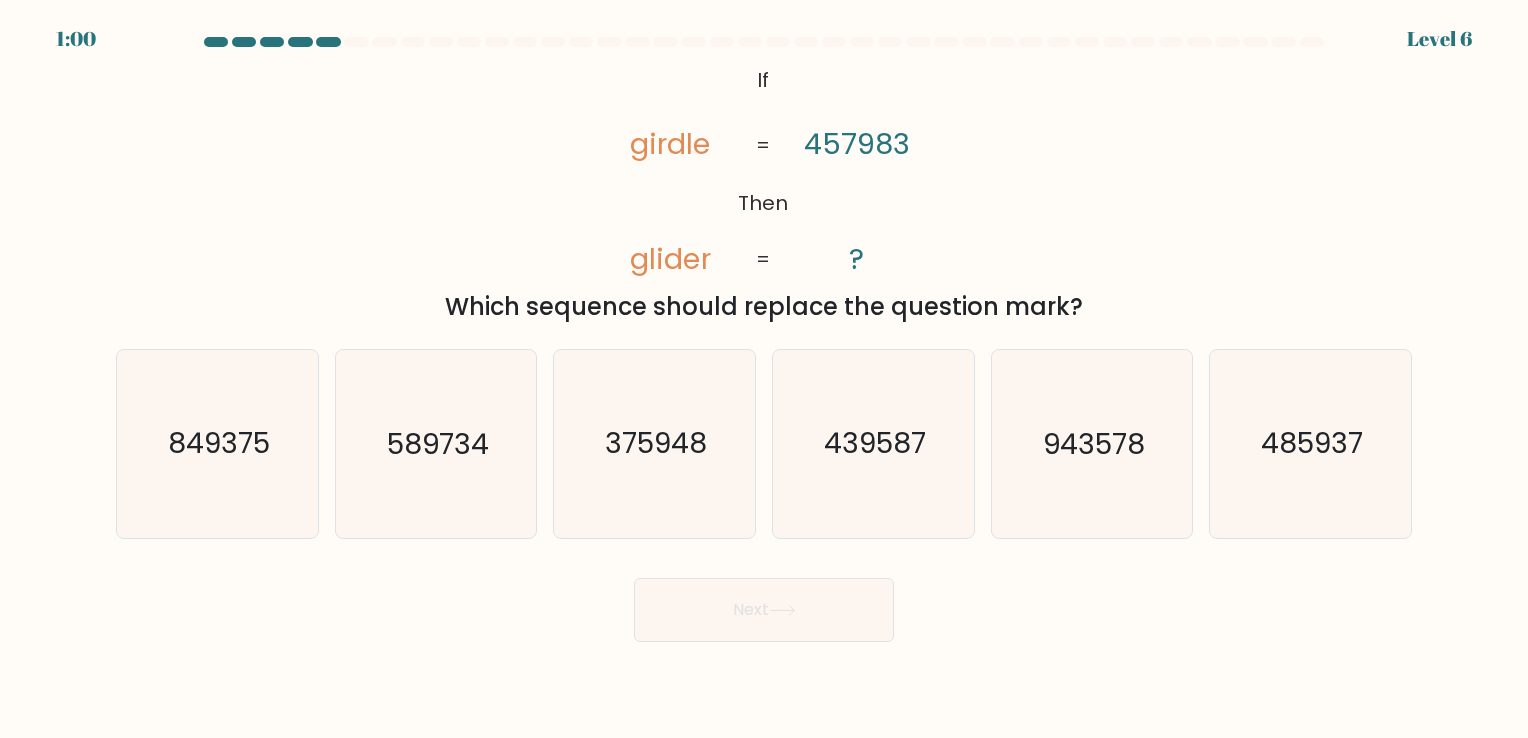 click on "@import url('https://fonts.googleapis.com/css?family=Abril+Fatface:400,100,100italic,300,300italic,400italic,500,500italic,700,700italic,900,900italic');           If       Then       girdle       glider       457983       ?       =       =" 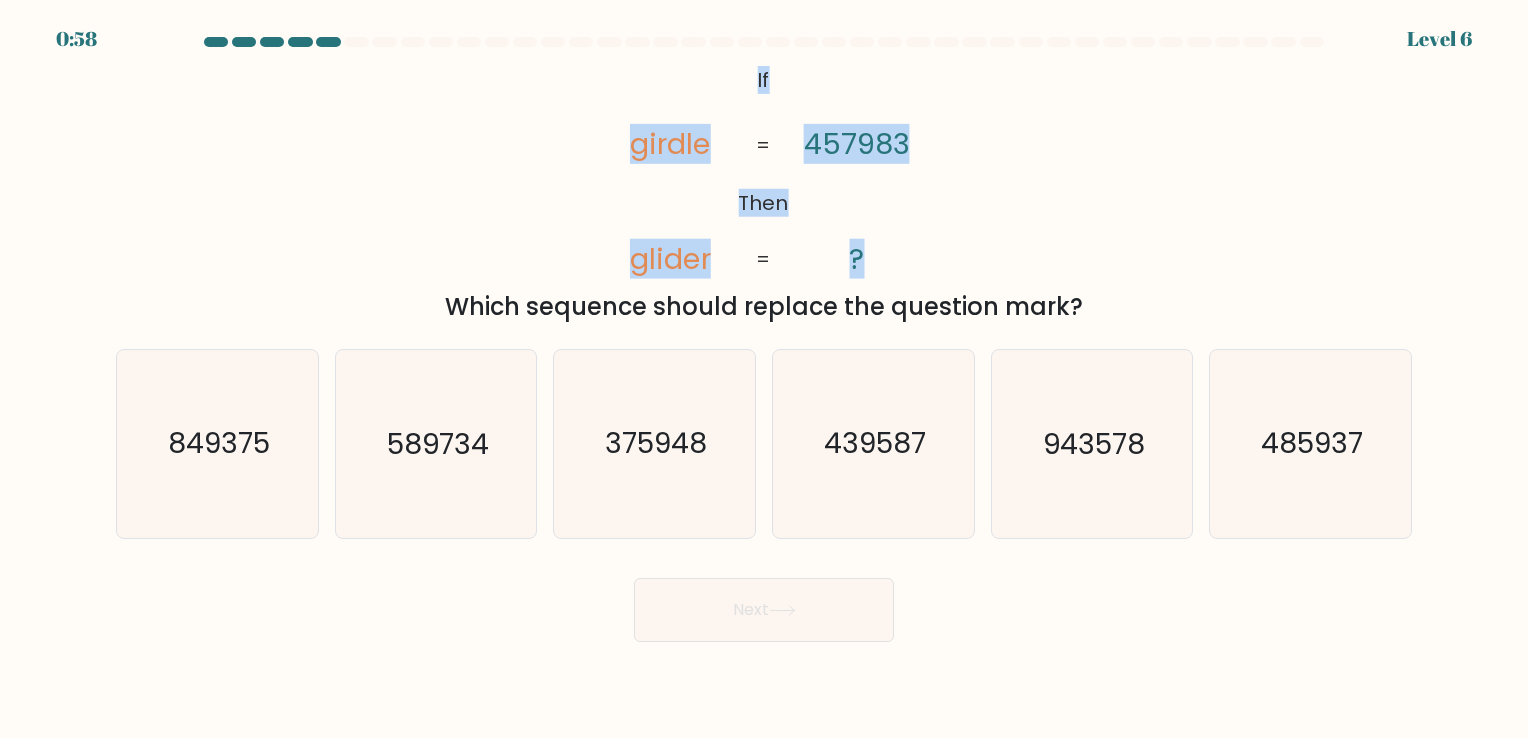 drag, startPoint x: 752, startPoint y: 74, endPoint x: 932, endPoint y: 266, distance: 263.18054 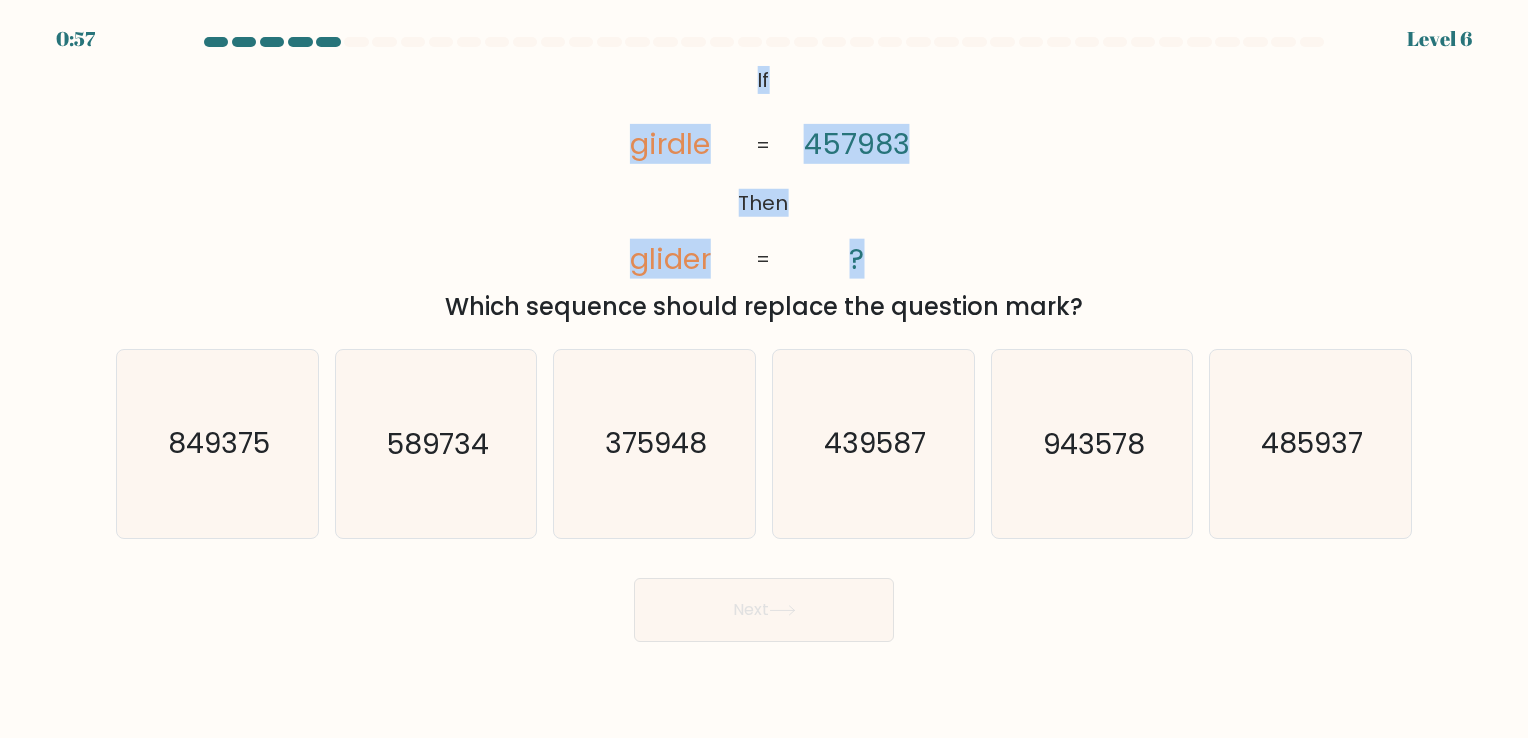 copy on "If       Then       girdle       glider       457983       ?" 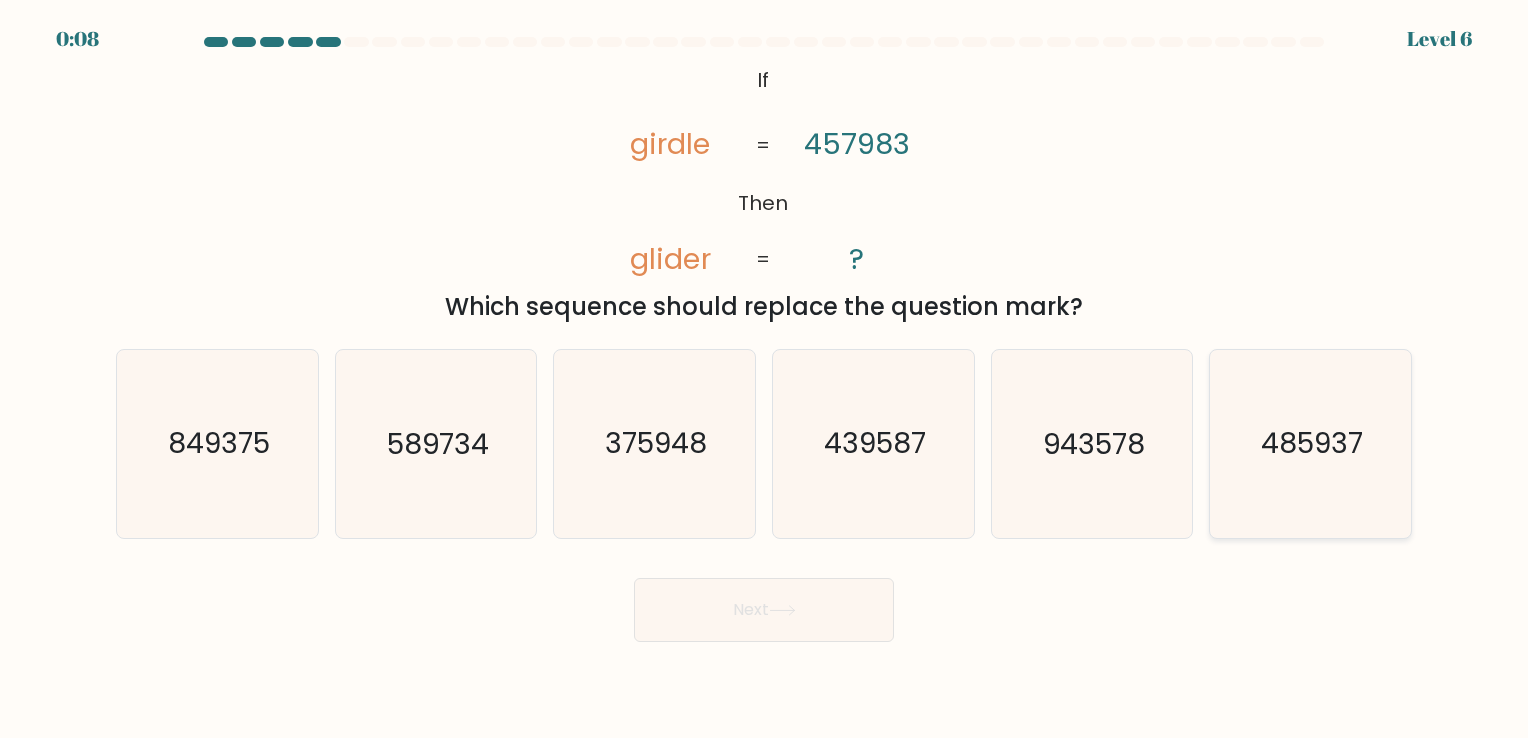click on "485937" 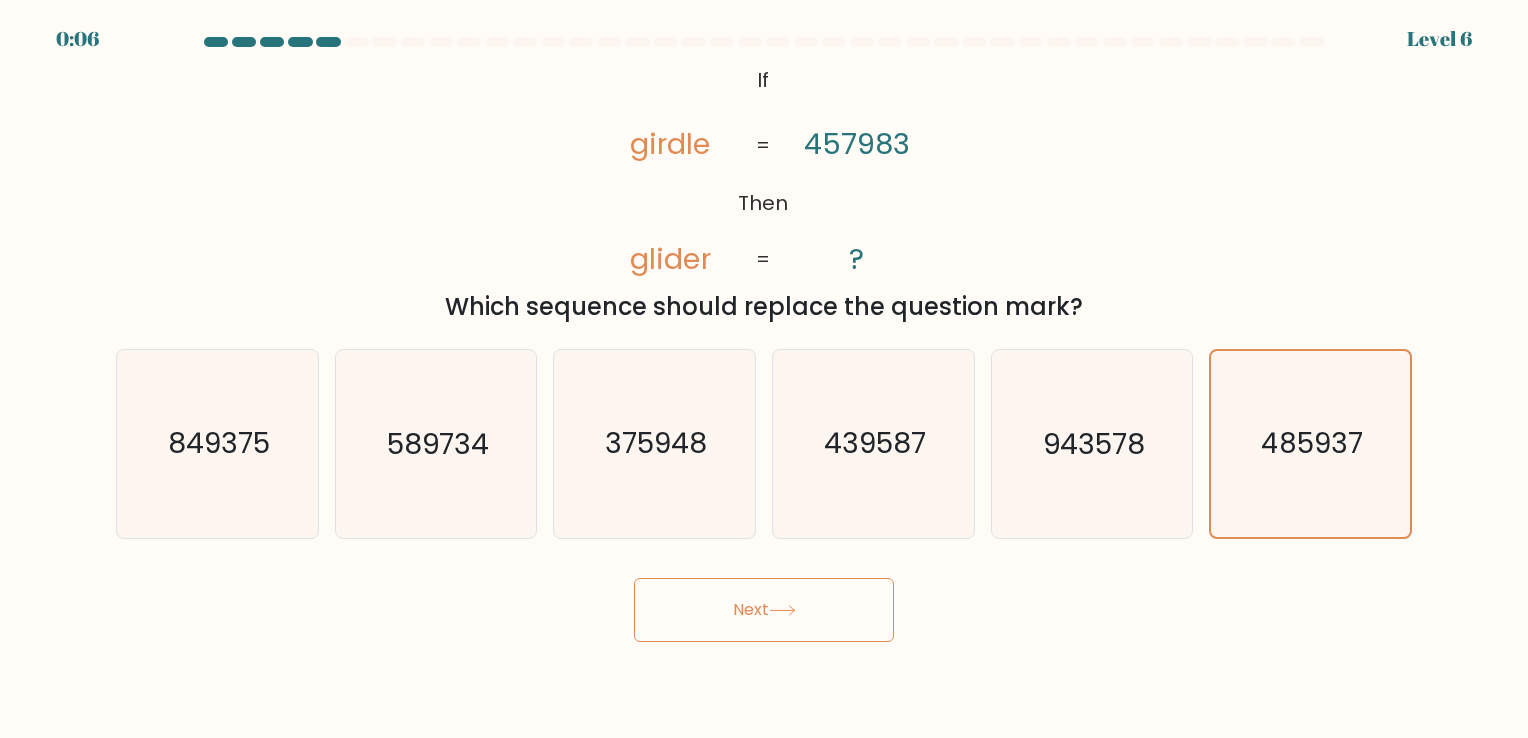 click on "Next" at bounding box center [764, 610] 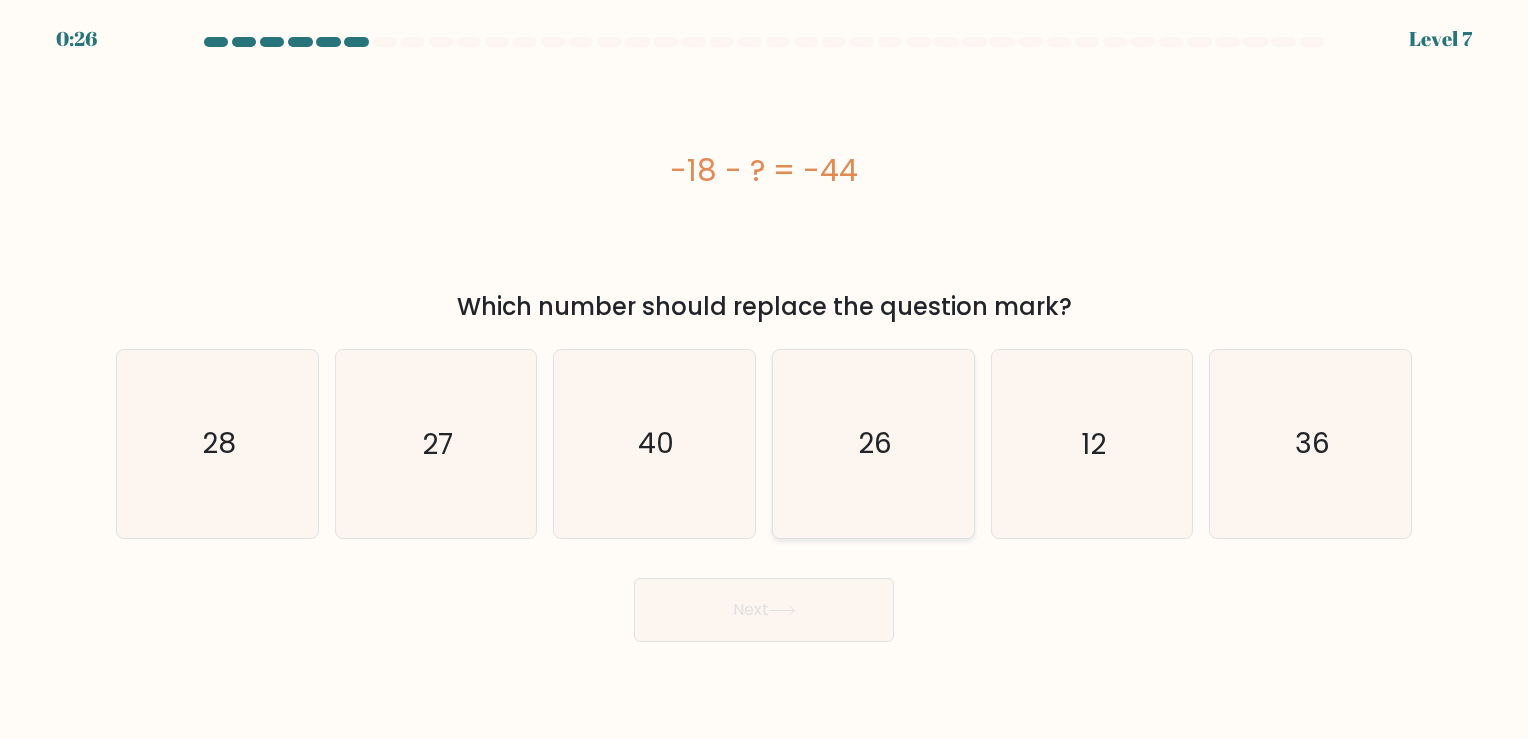 click on "26" 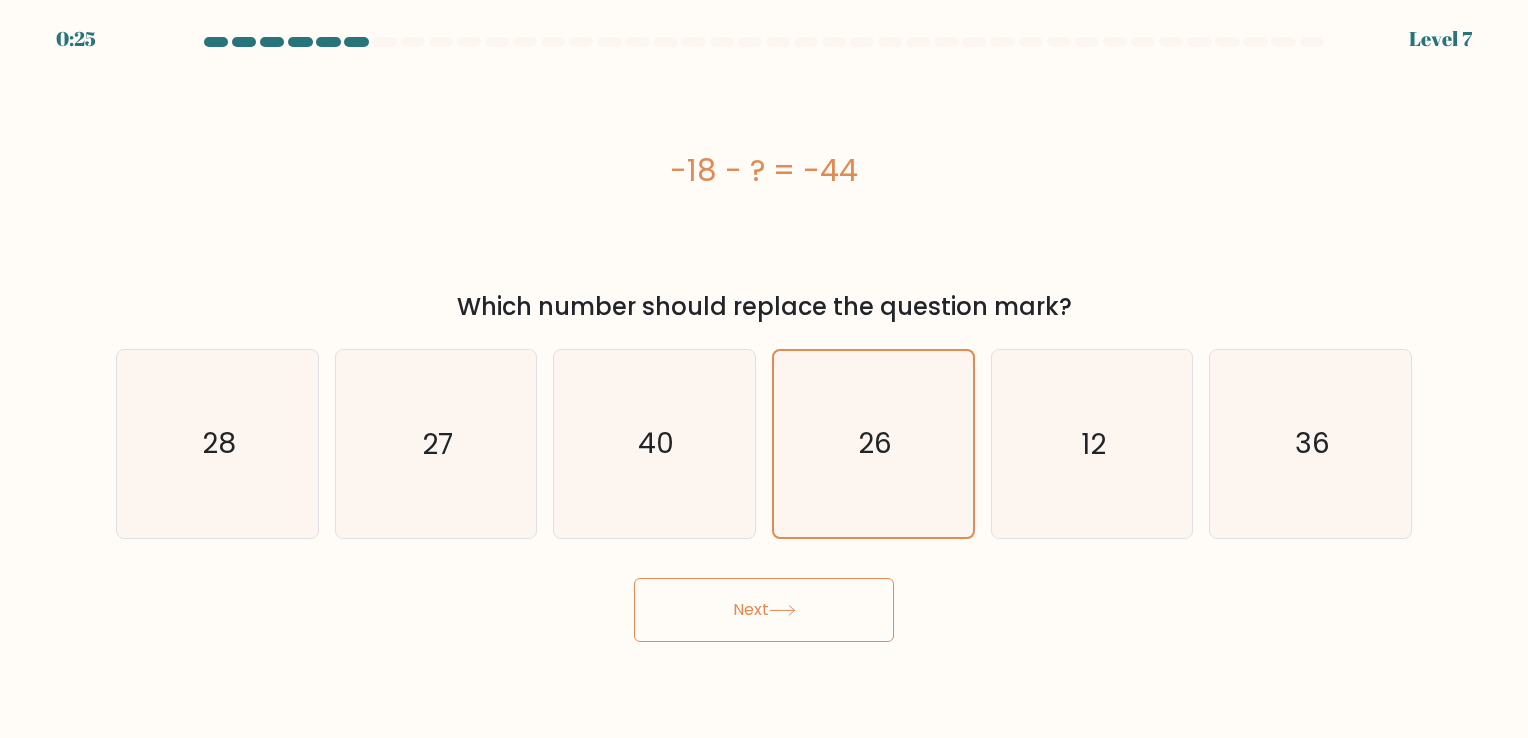 click 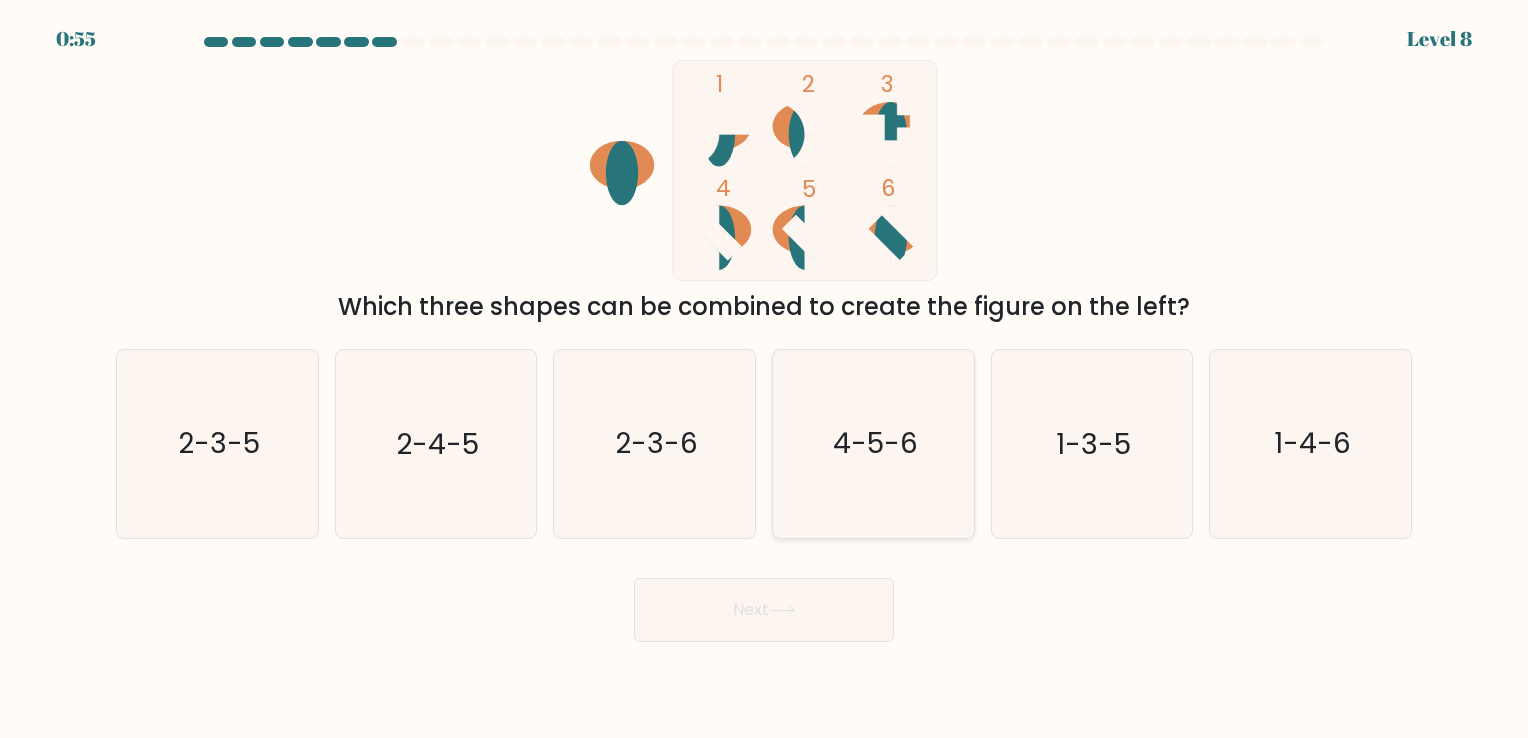 click on "4-5-6" 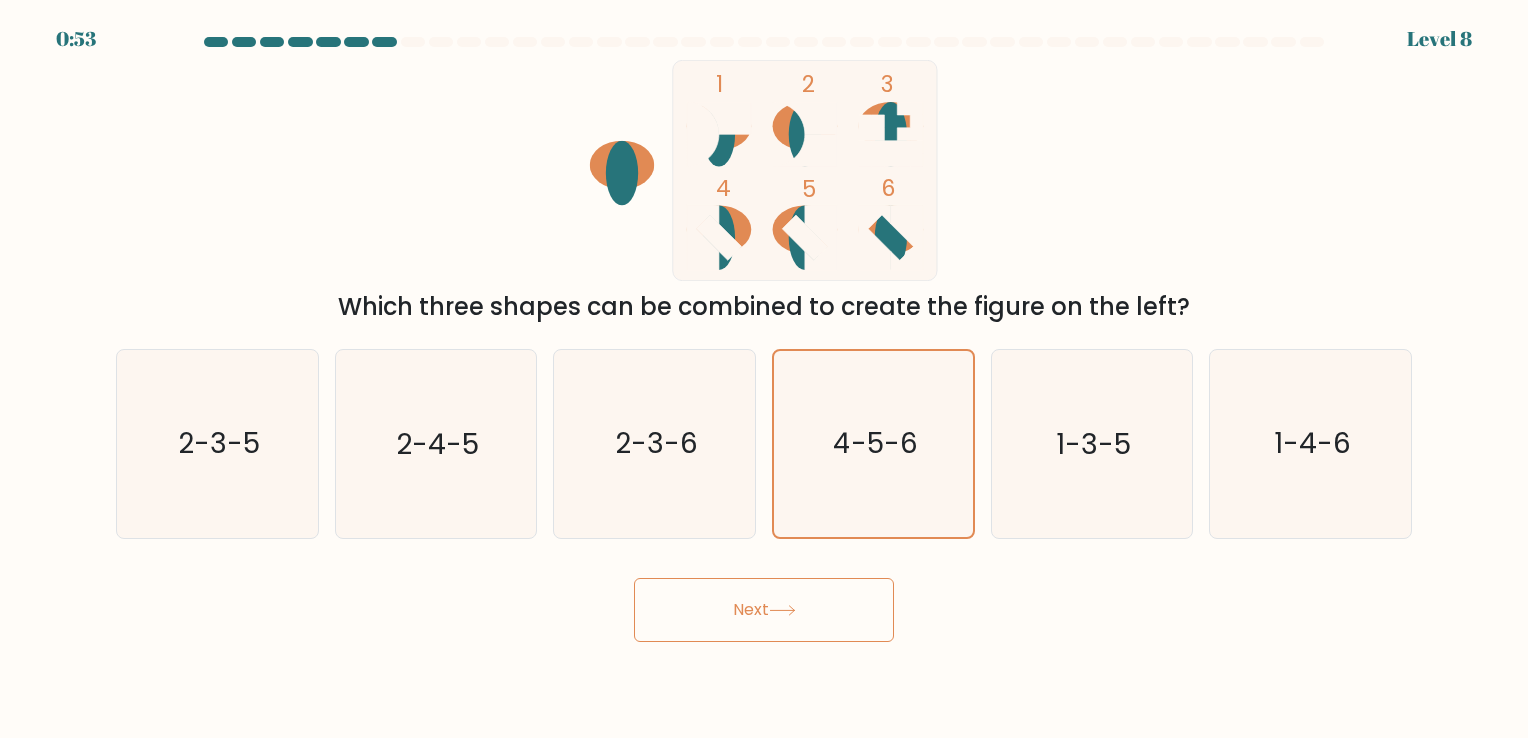 click 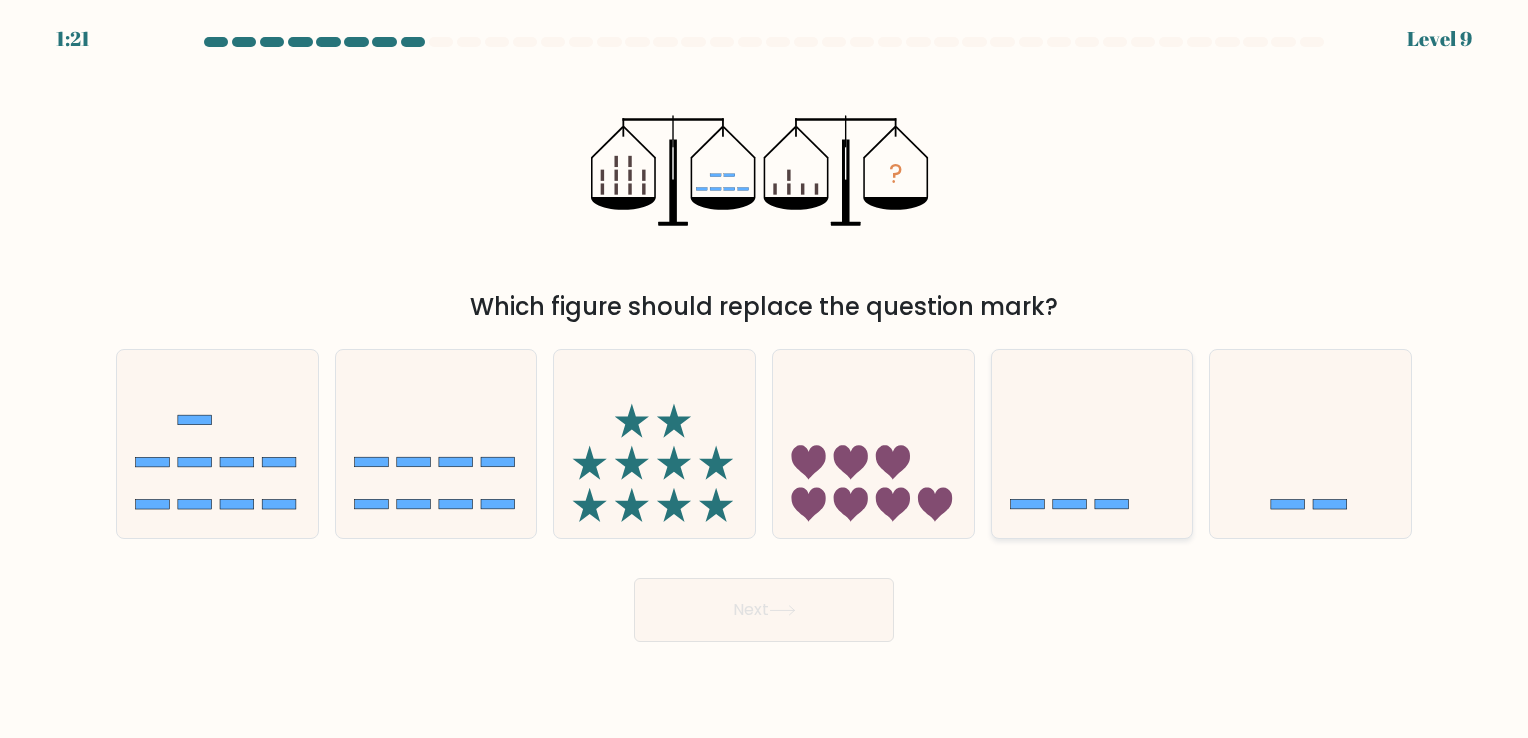 click 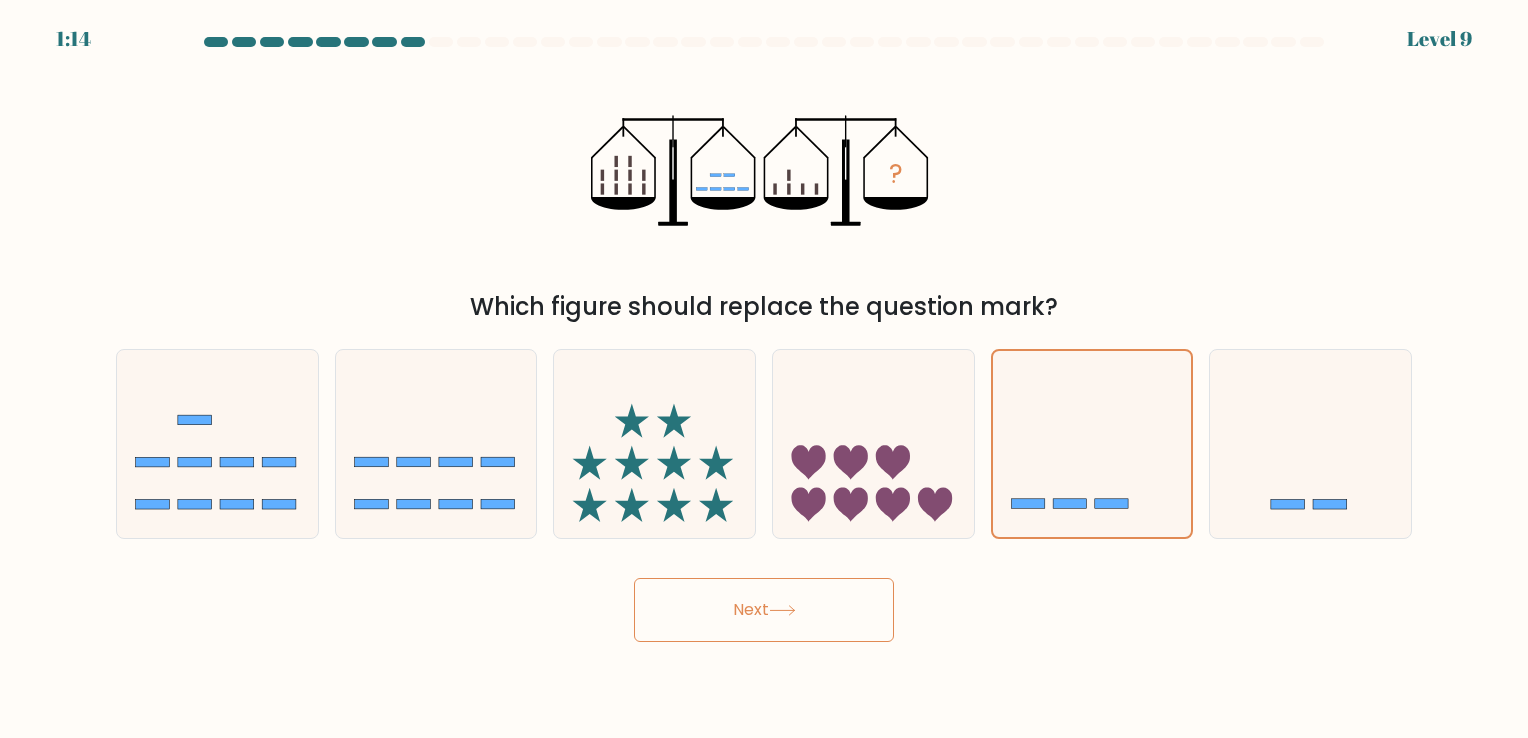 click on "Next" at bounding box center [764, 610] 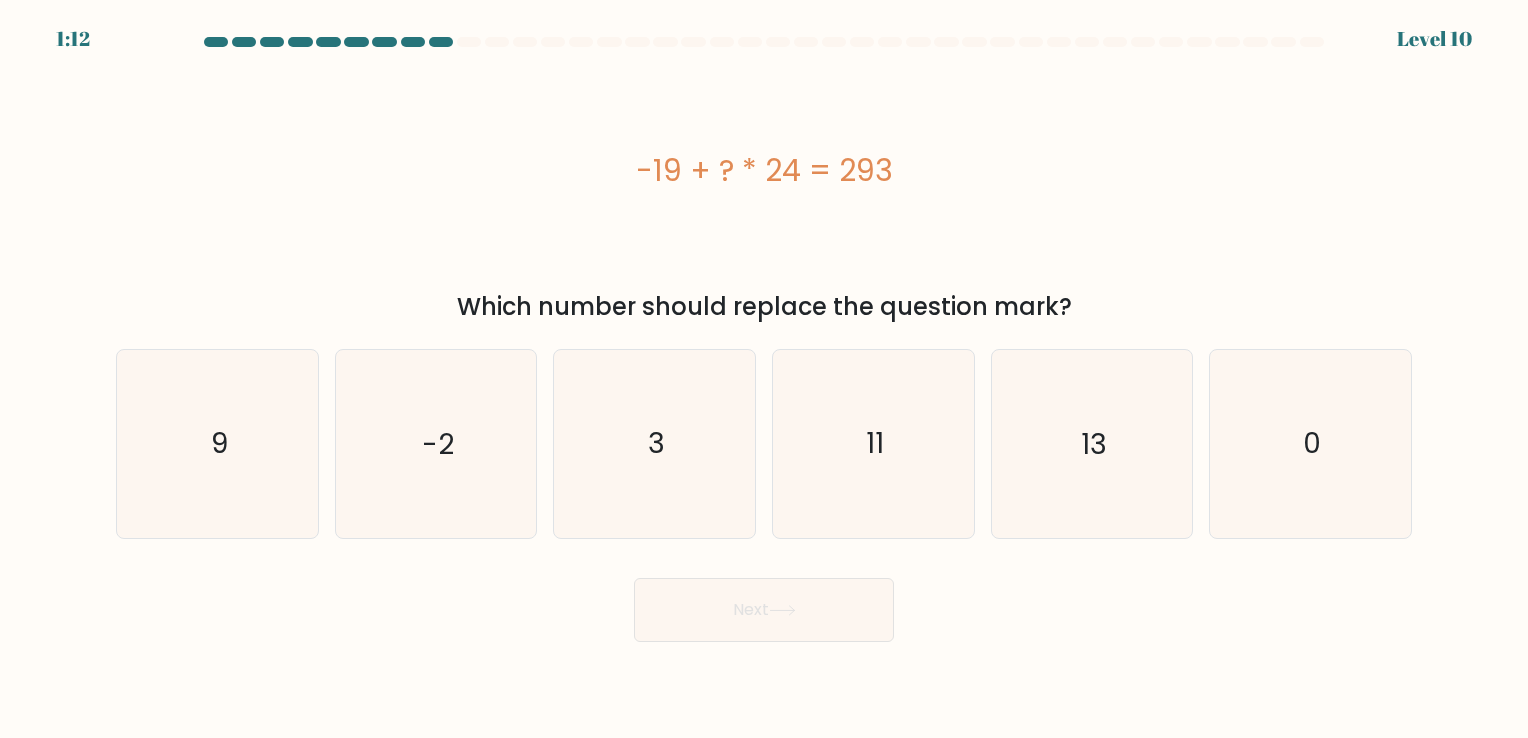 click on "-19 + ? * 24 = 293" at bounding box center [764, 170] 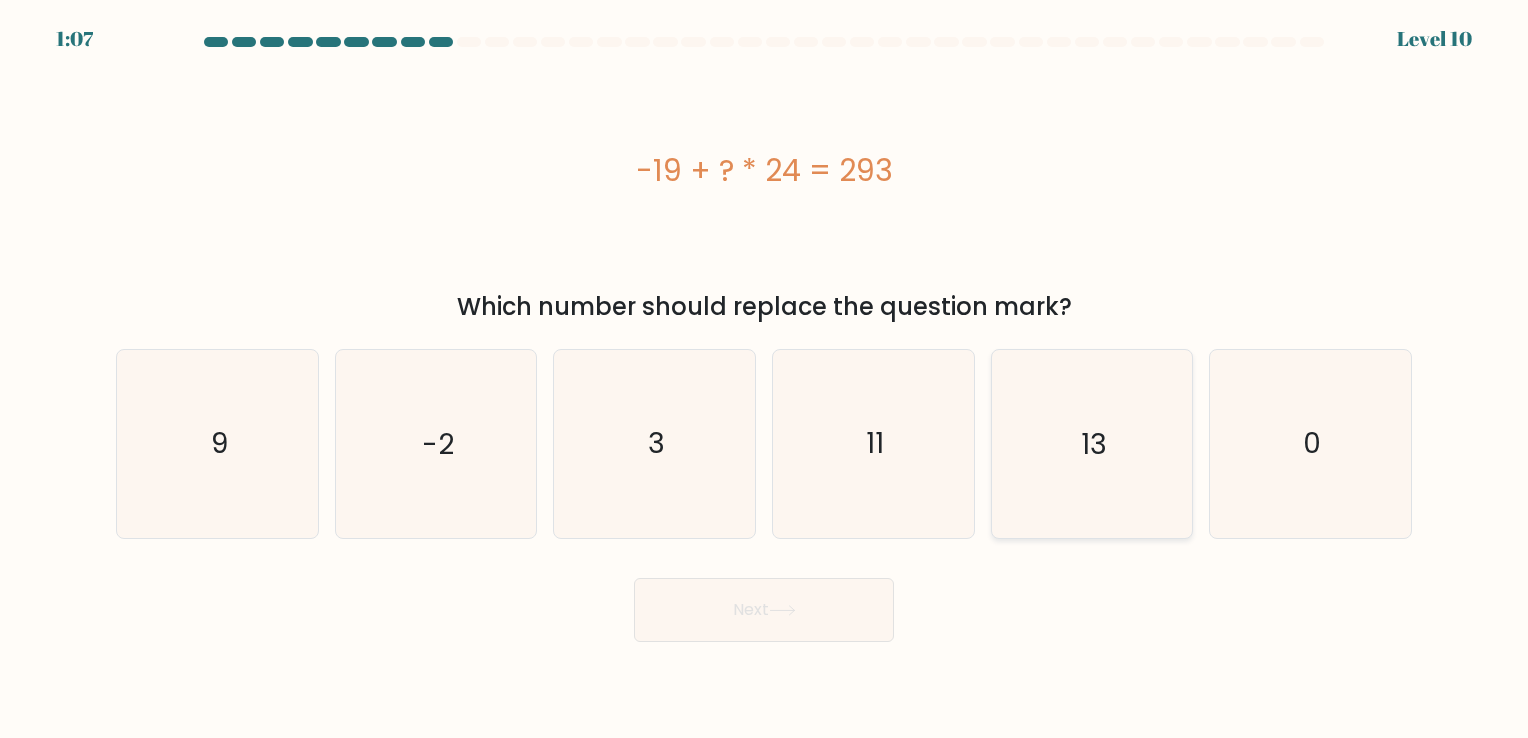 click on "13" 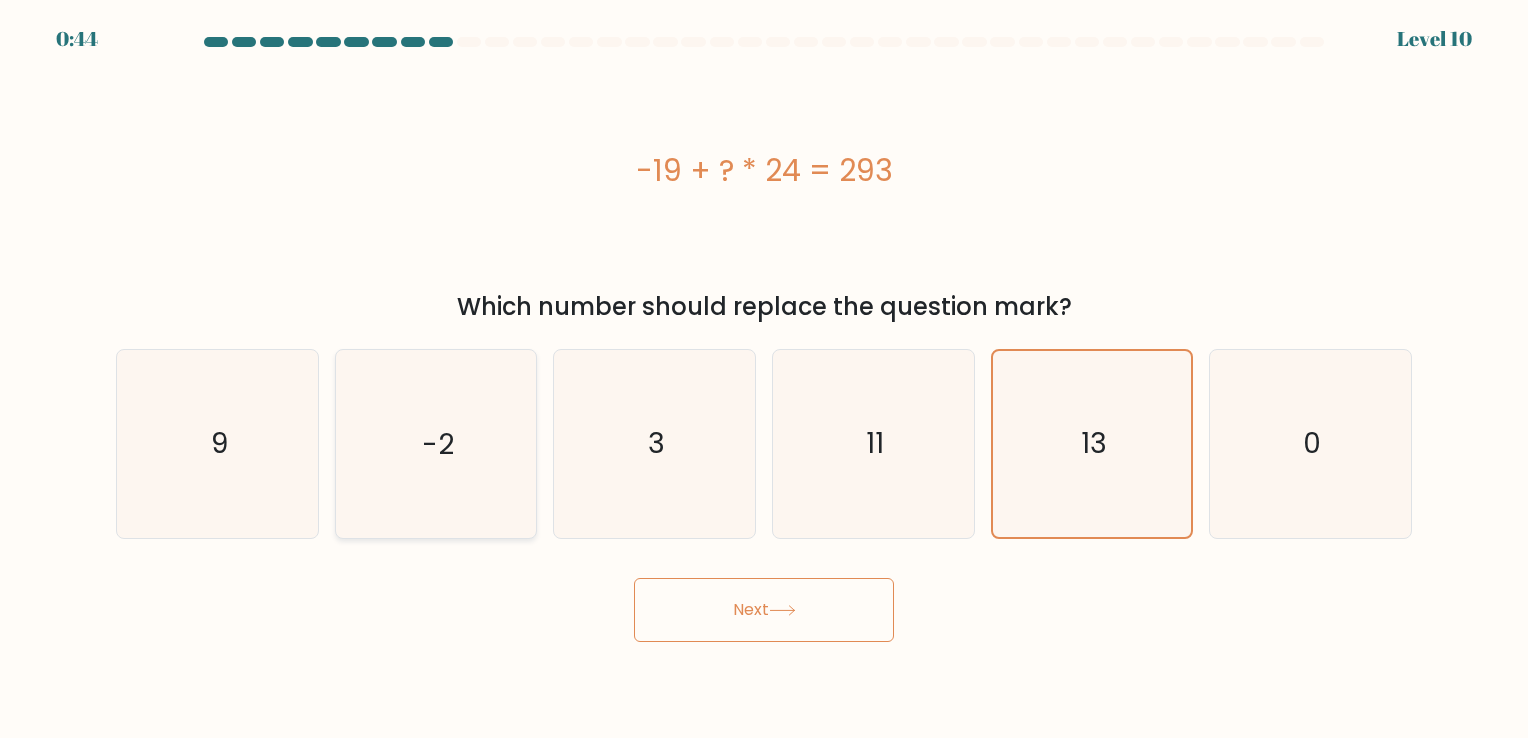 click on "-2" 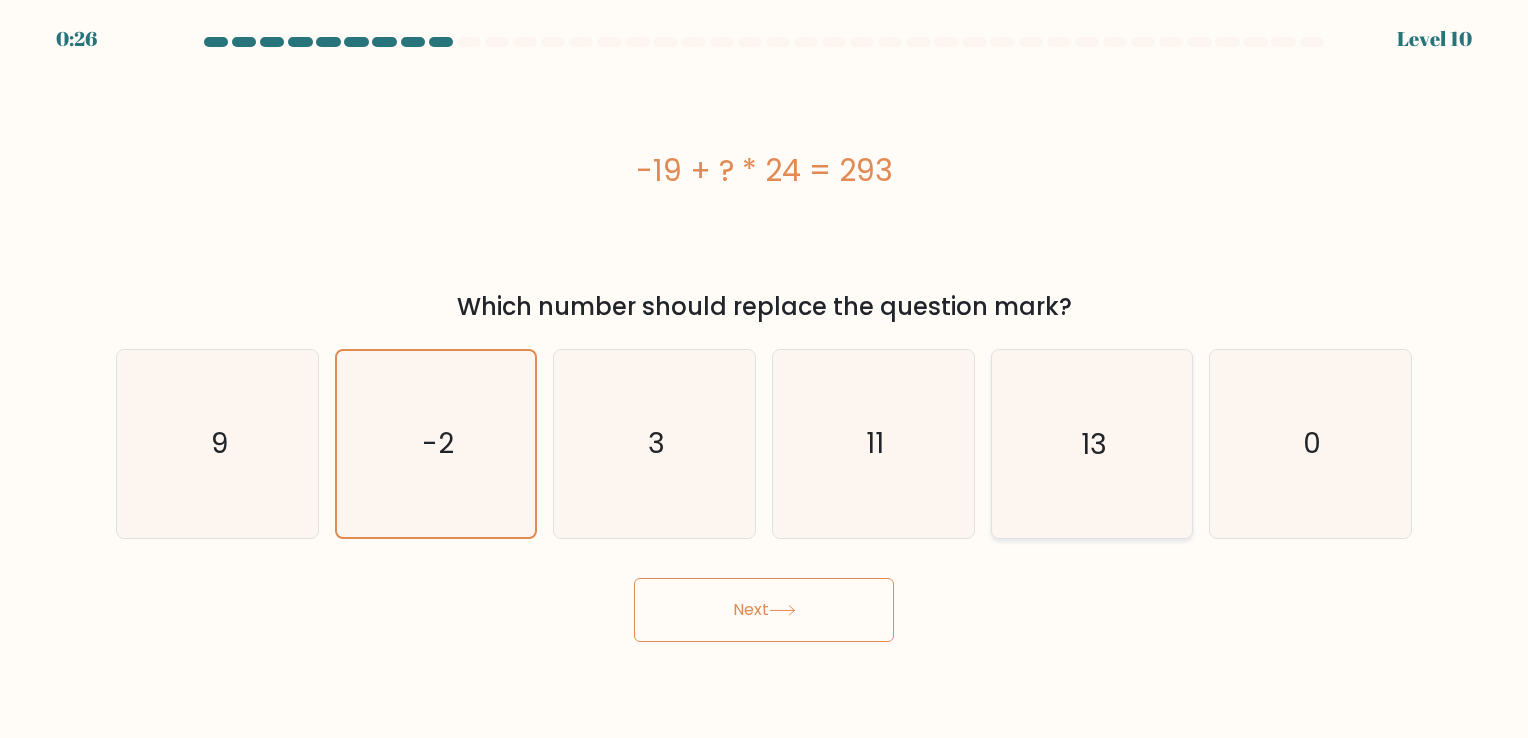 click on "13" 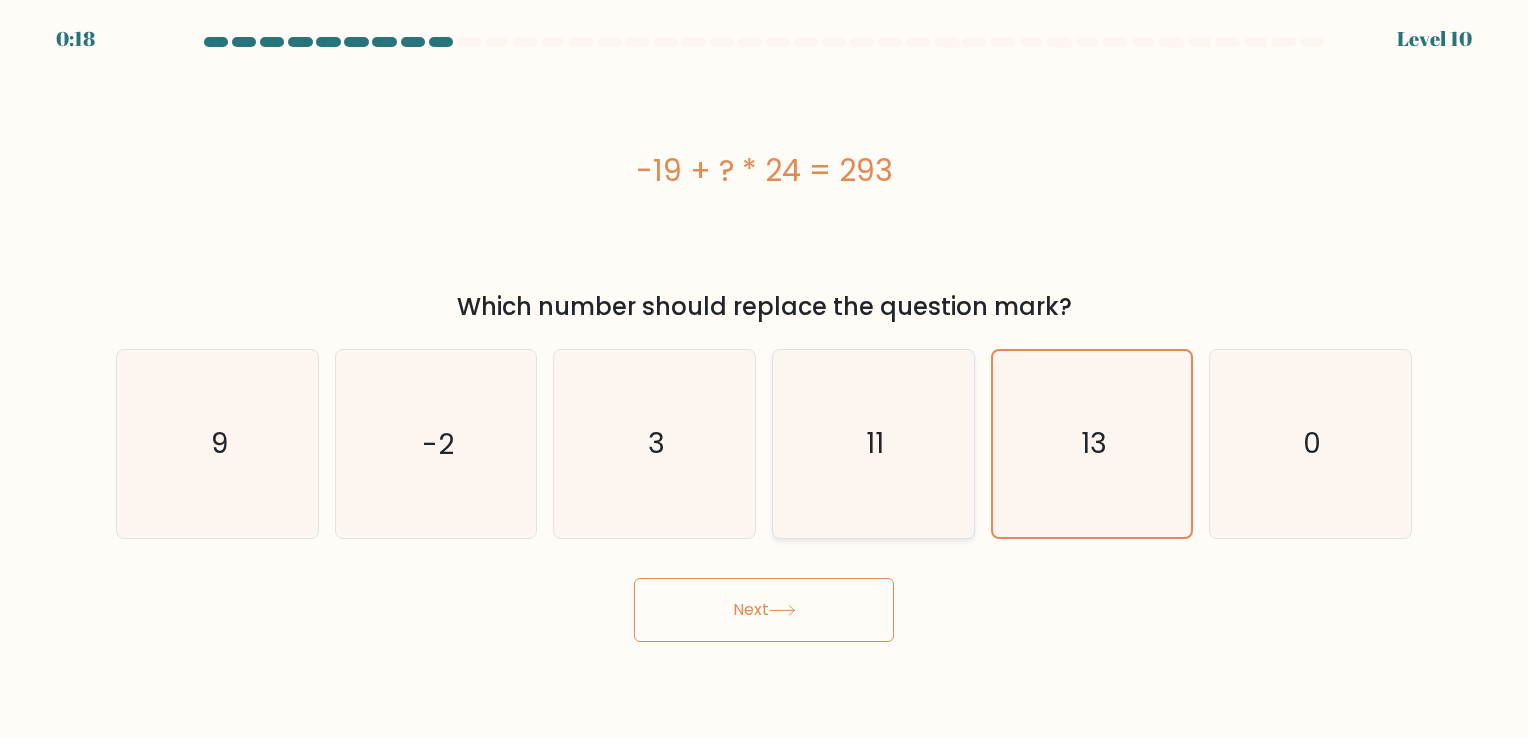 click on "11" 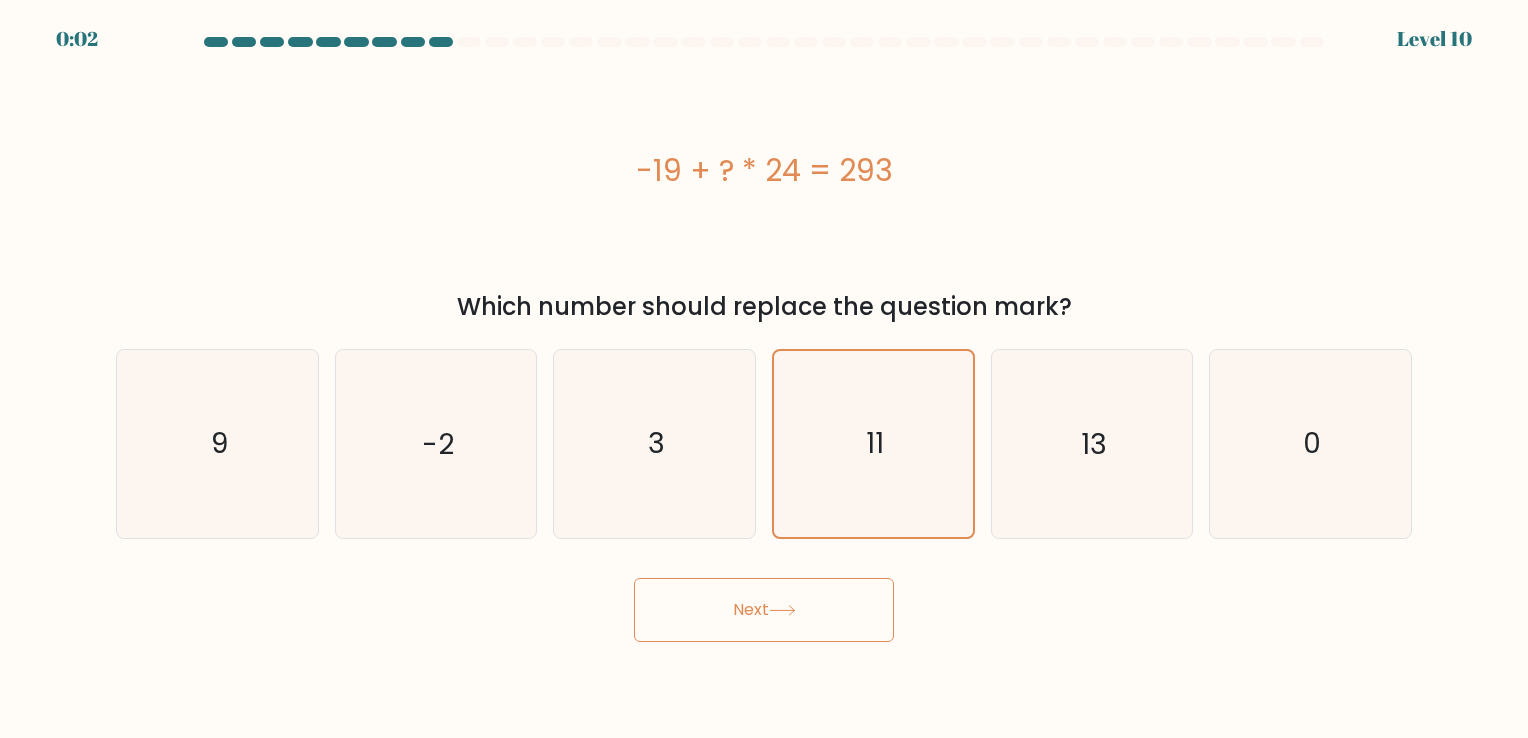 click on "Next" at bounding box center [764, 610] 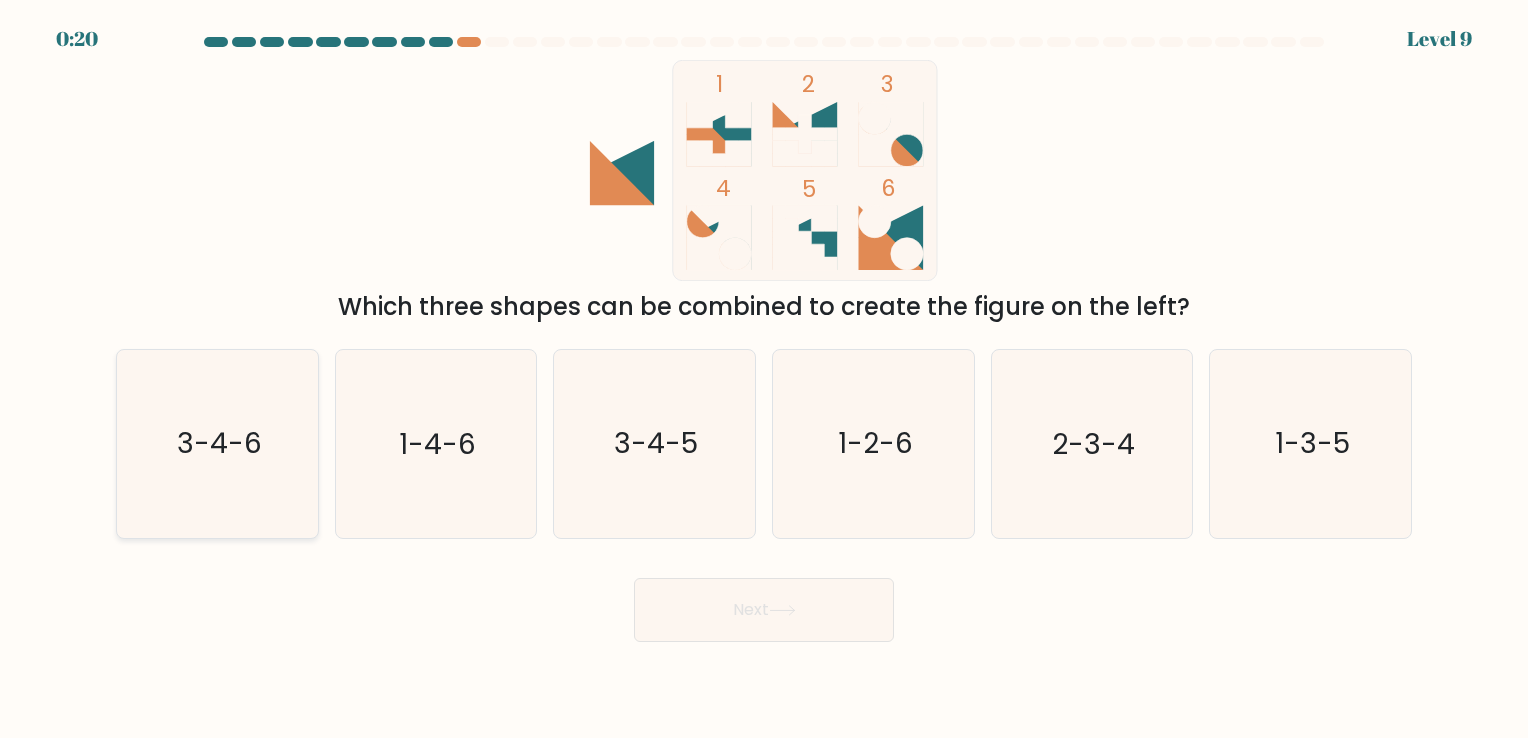click on "3-4-6" 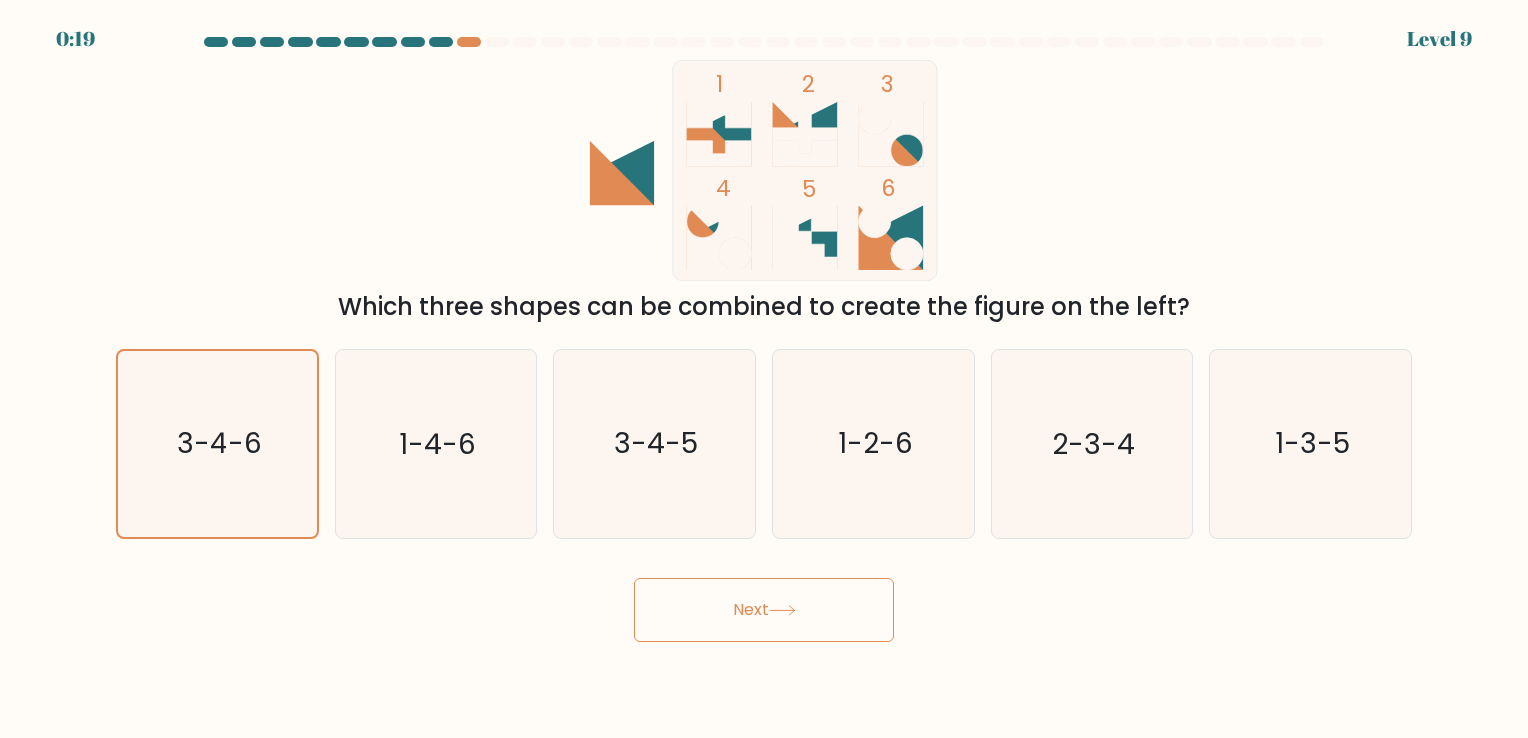click on "Next" at bounding box center [764, 610] 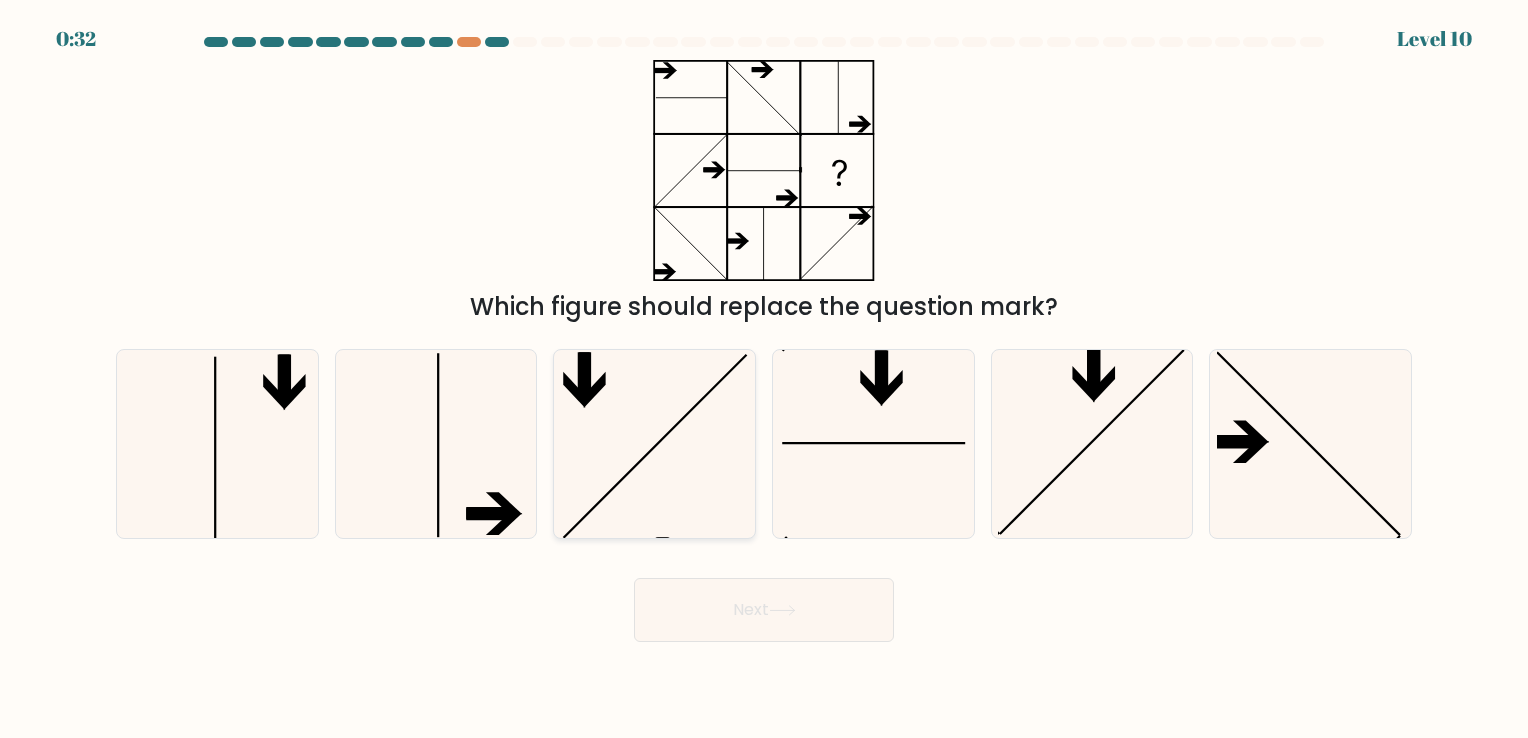 click 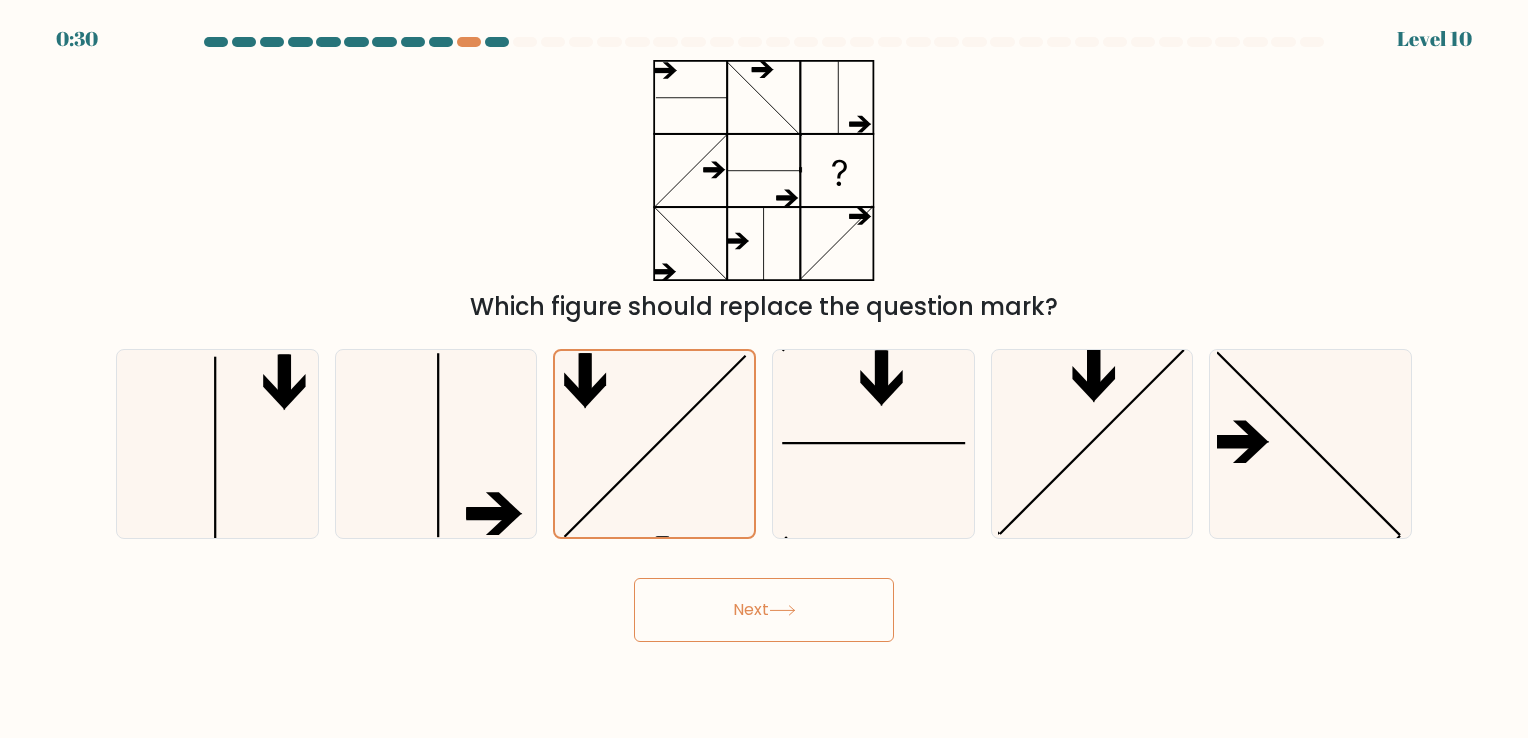 click 